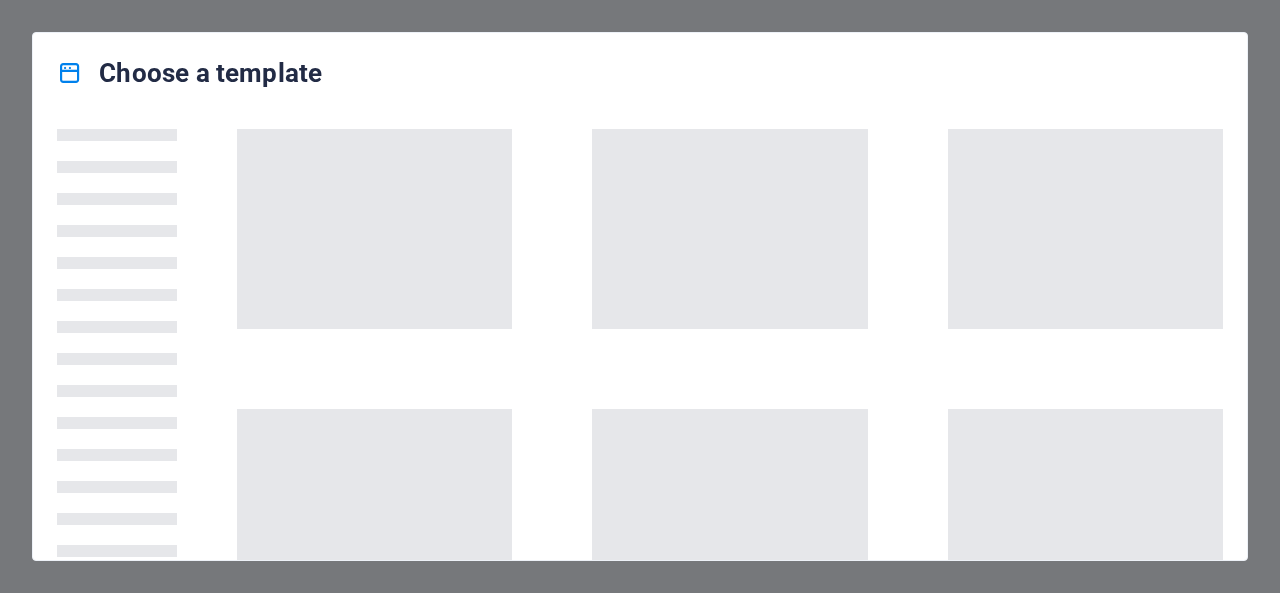 scroll, scrollTop: 0, scrollLeft: 0, axis: both 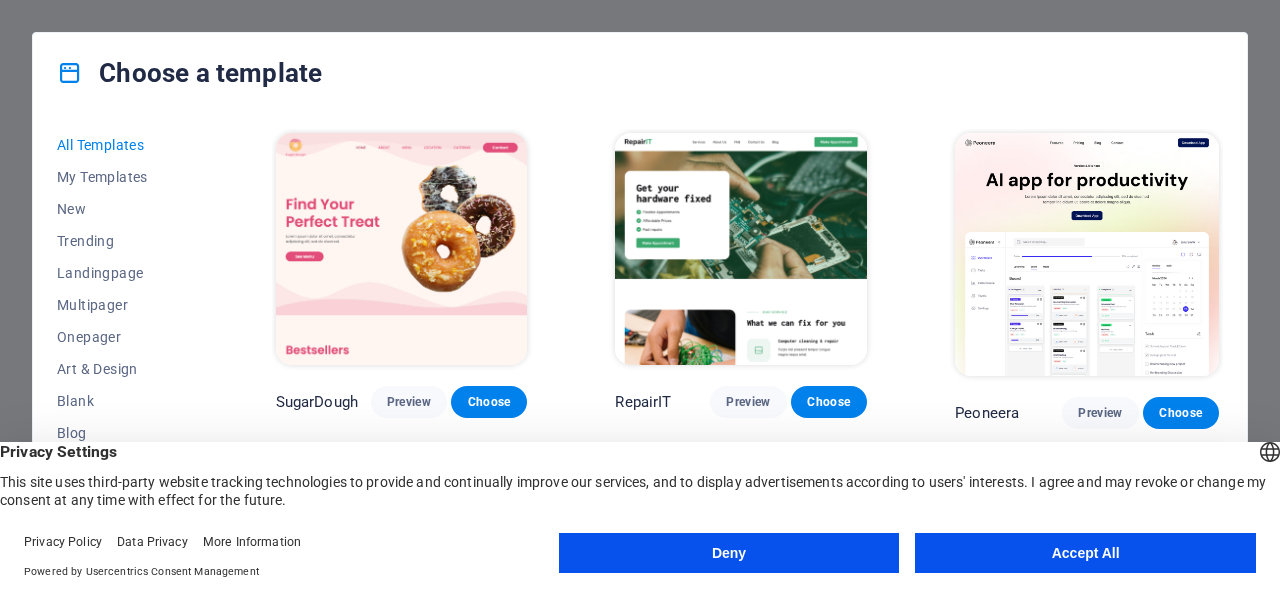 click on "Accept All" at bounding box center (1085, 553) 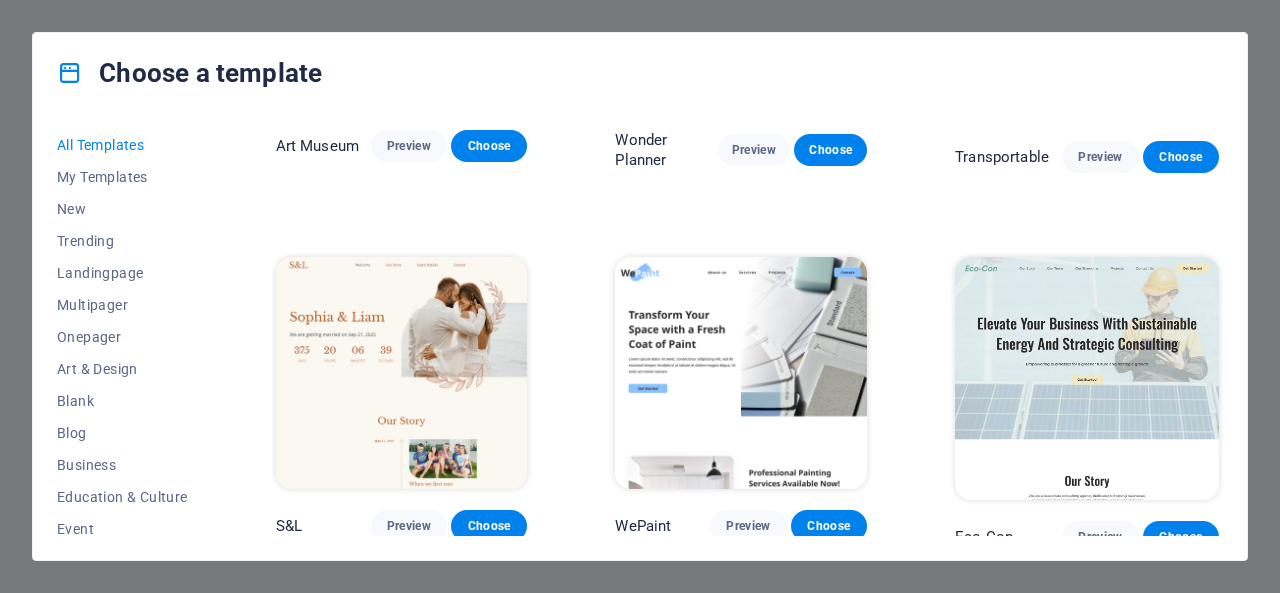 scroll, scrollTop: 635, scrollLeft: 0, axis: vertical 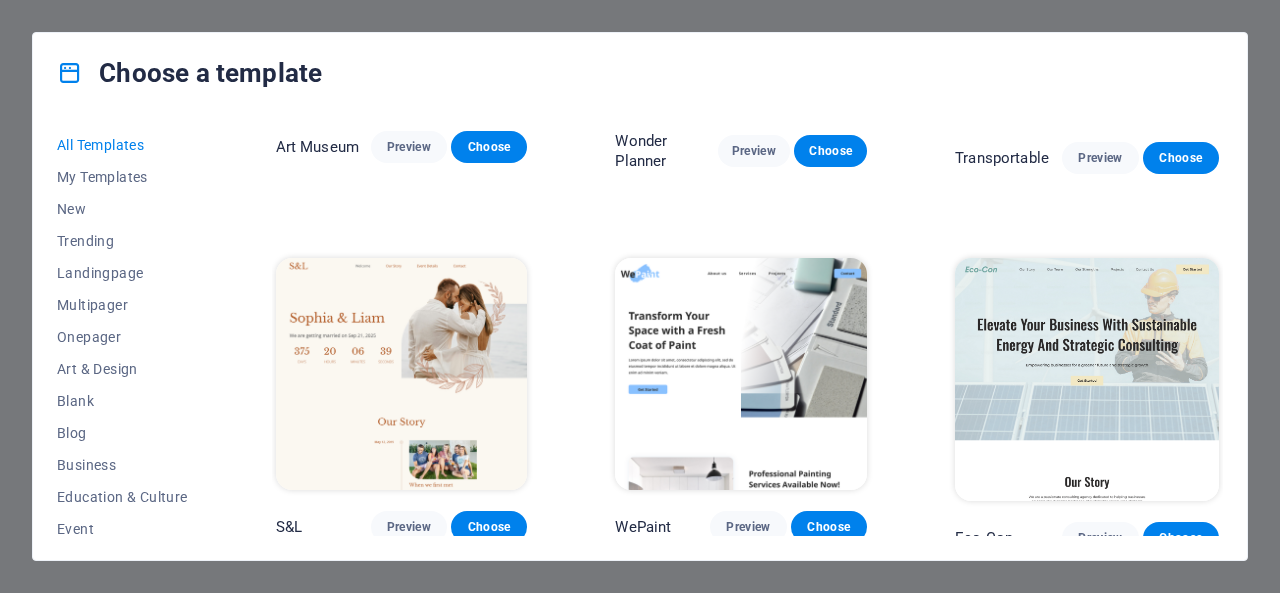 click at bounding box center [402, 374] 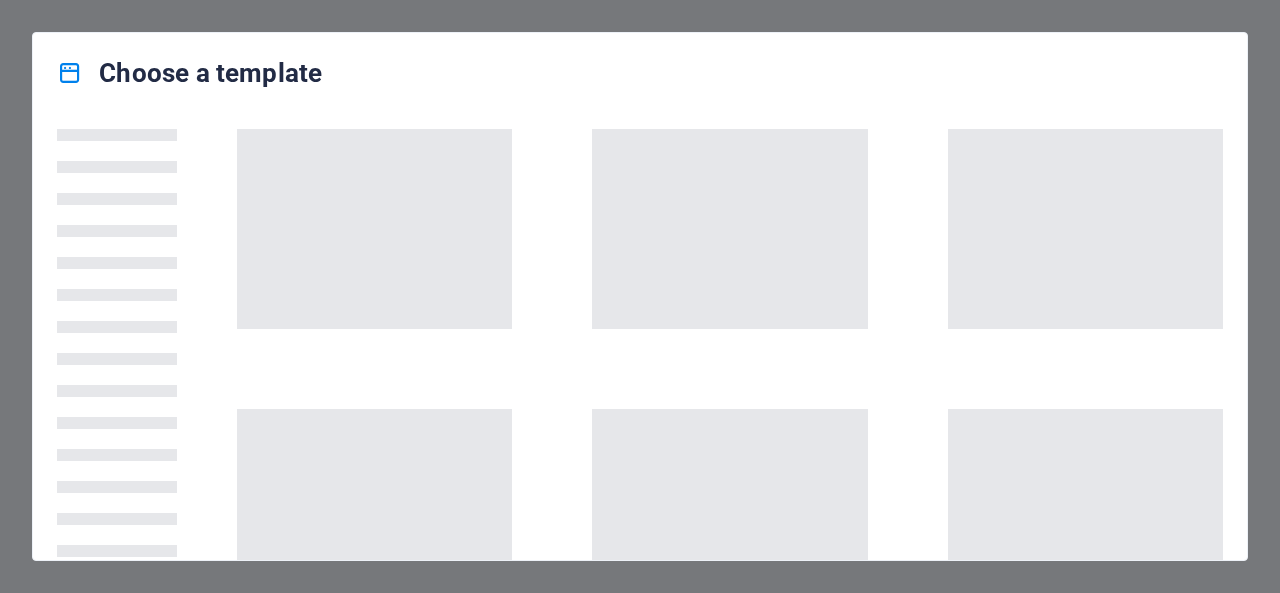 scroll, scrollTop: 0, scrollLeft: 0, axis: both 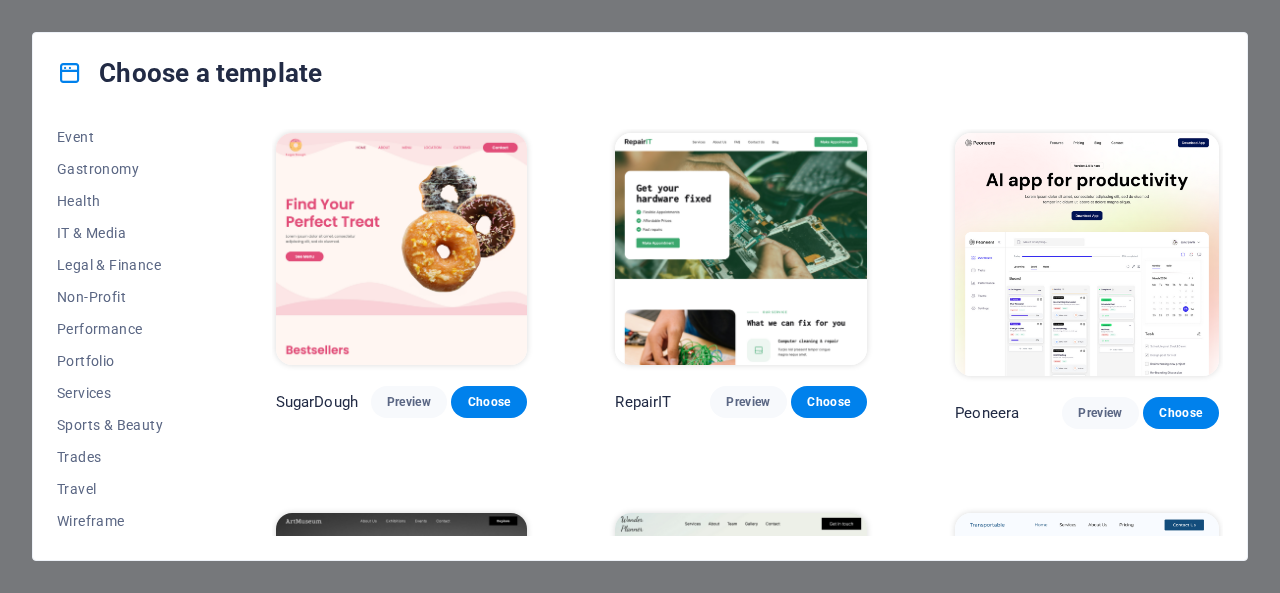 drag, startPoint x: 210, startPoint y: 409, endPoint x: 200, endPoint y: 319, distance: 90.55385 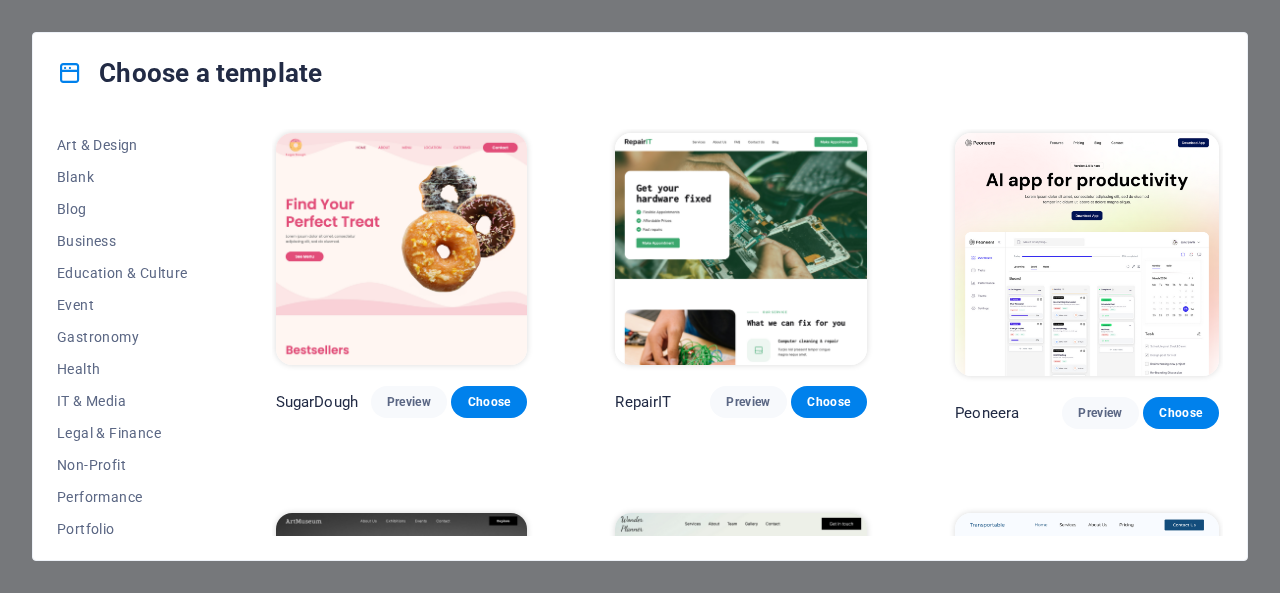 scroll, scrollTop: 226, scrollLeft: 0, axis: vertical 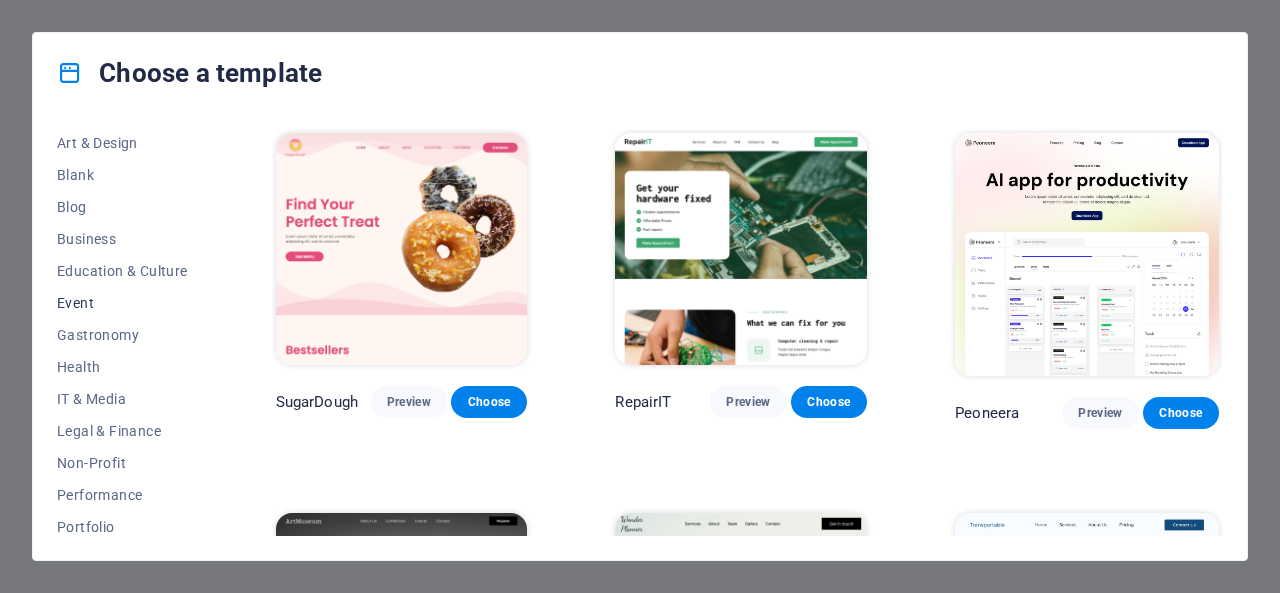 click on "Event" at bounding box center [122, 303] 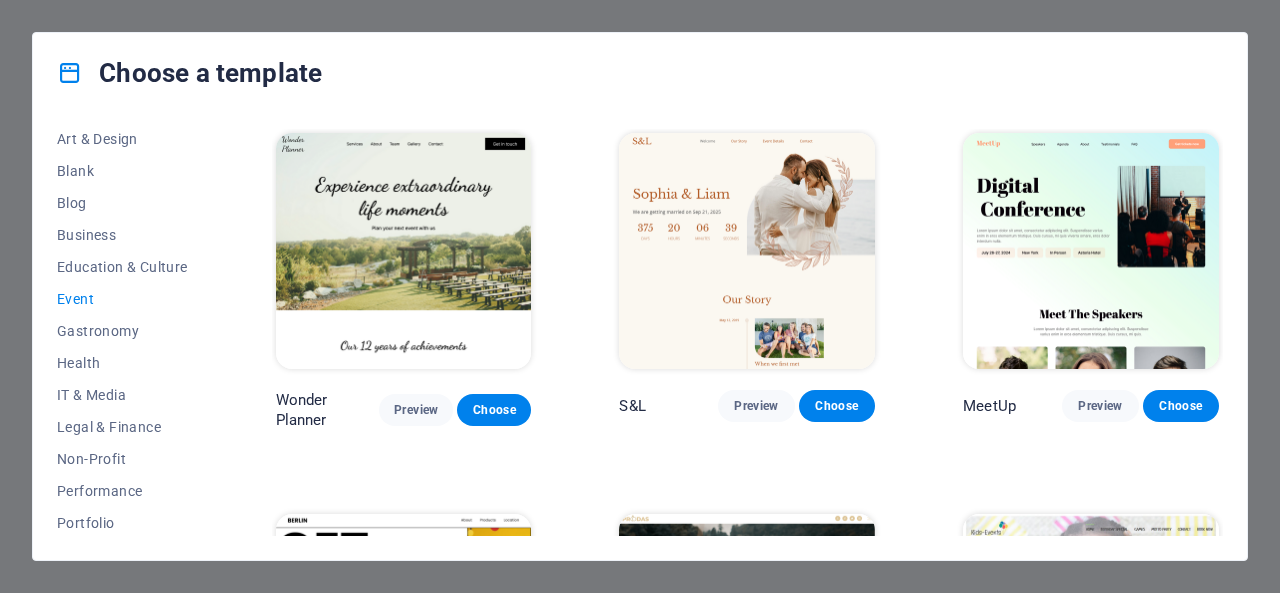 scroll, scrollTop: 229, scrollLeft: 0, axis: vertical 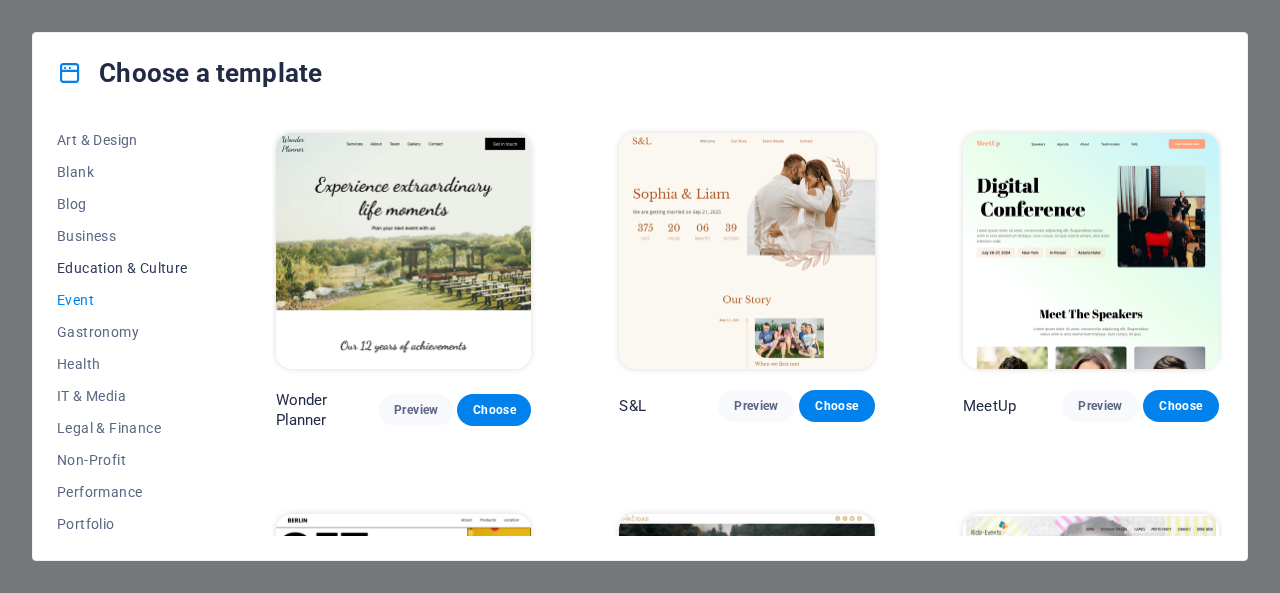 click on "Education & Culture" at bounding box center [122, 268] 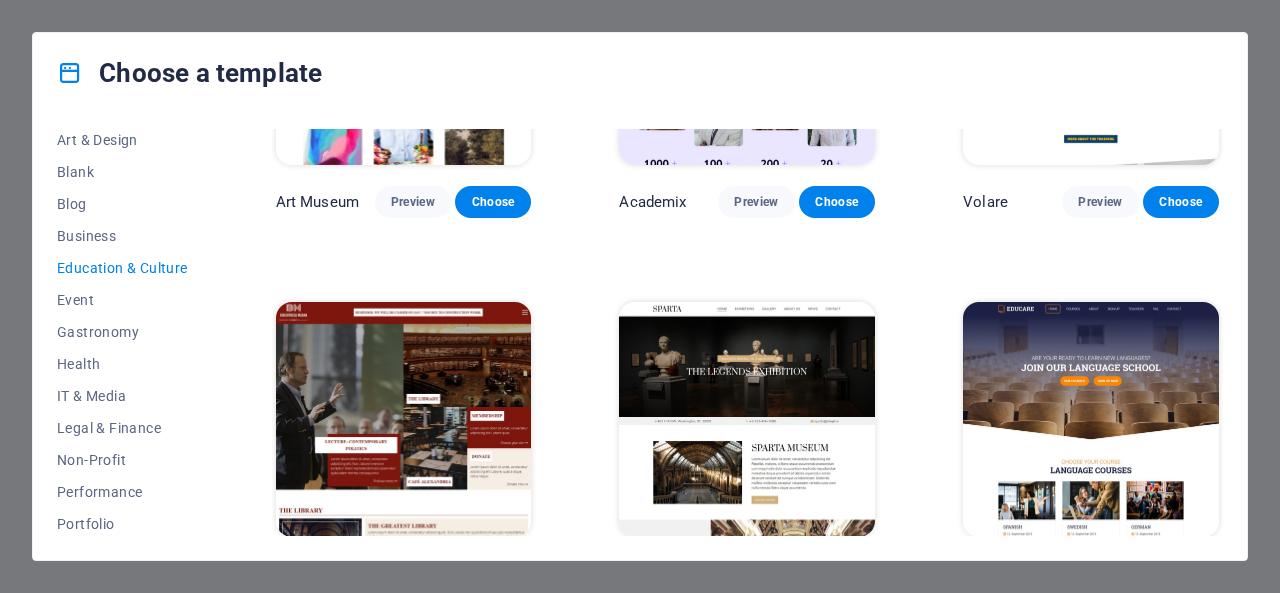 scroll, scrollTop: 204, scrollLeft: 0, axis: vertical 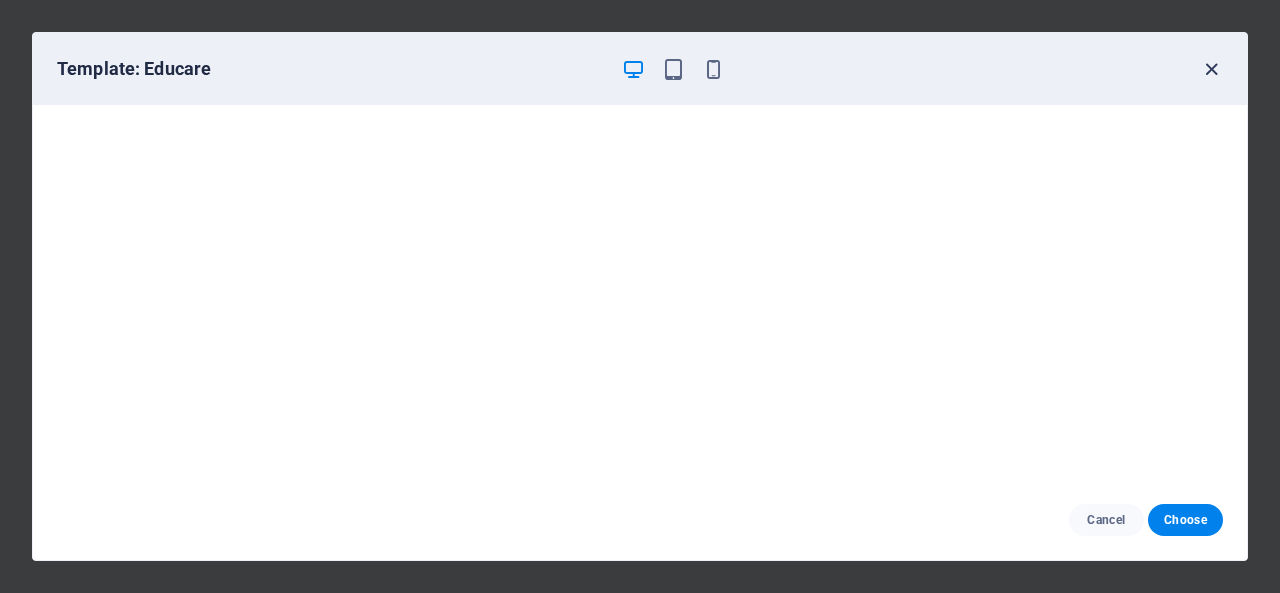 click at bounding box center (1211, 69) 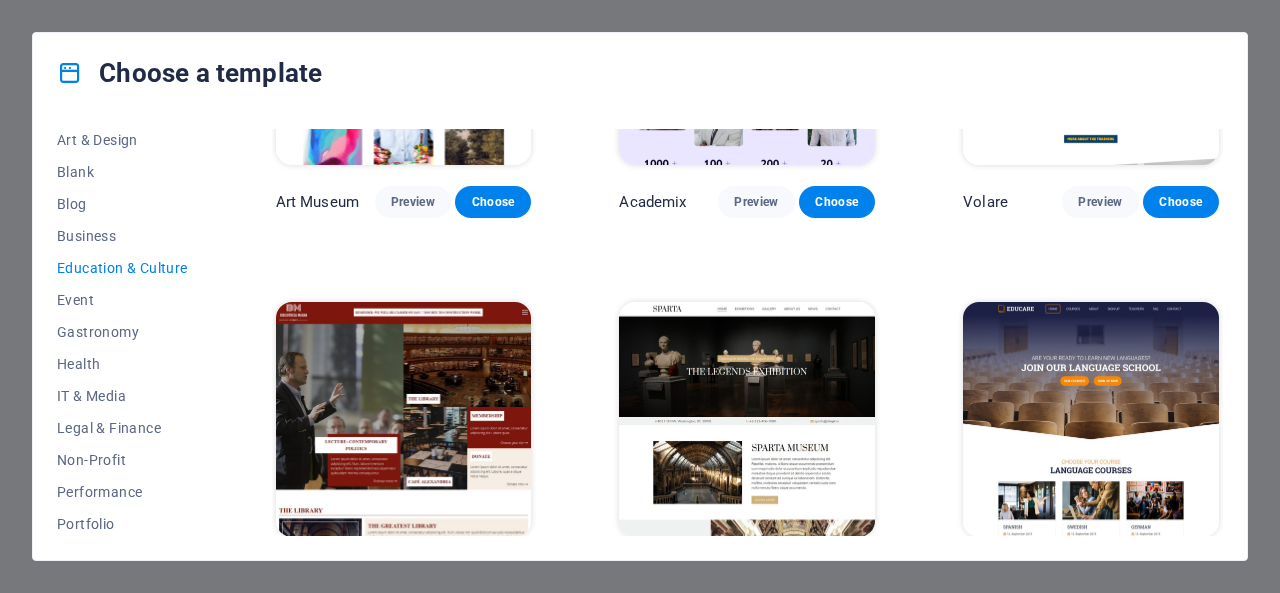 drag, startPoint x: 208, startPoint y: 354, endPoint x: 210, endPoint y: 405, distance: 51.0392 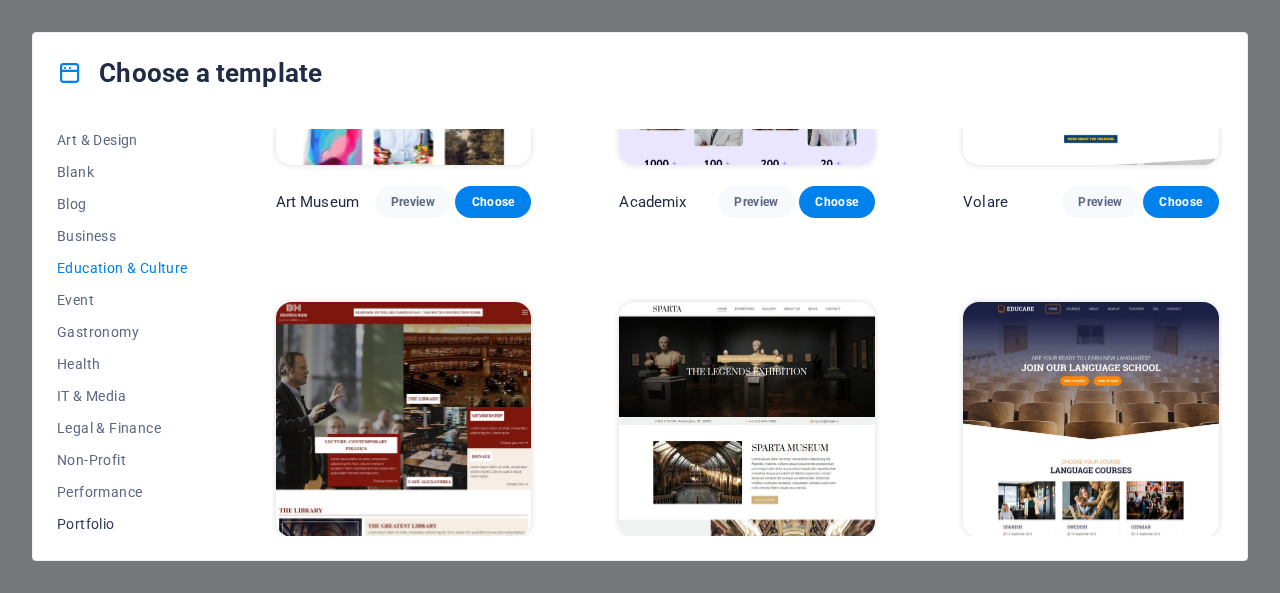 click on "Portfolio" at bounding box center [122, 524] 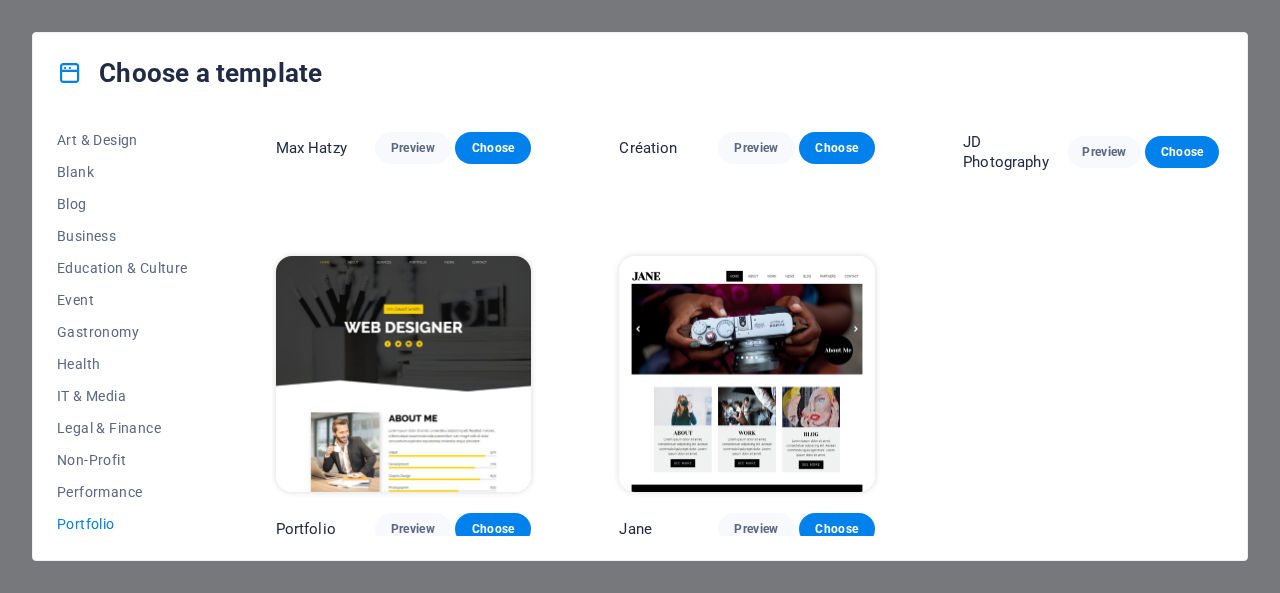 scroll, scrollTop: 538, scrollLeft: 0, axis: vertical 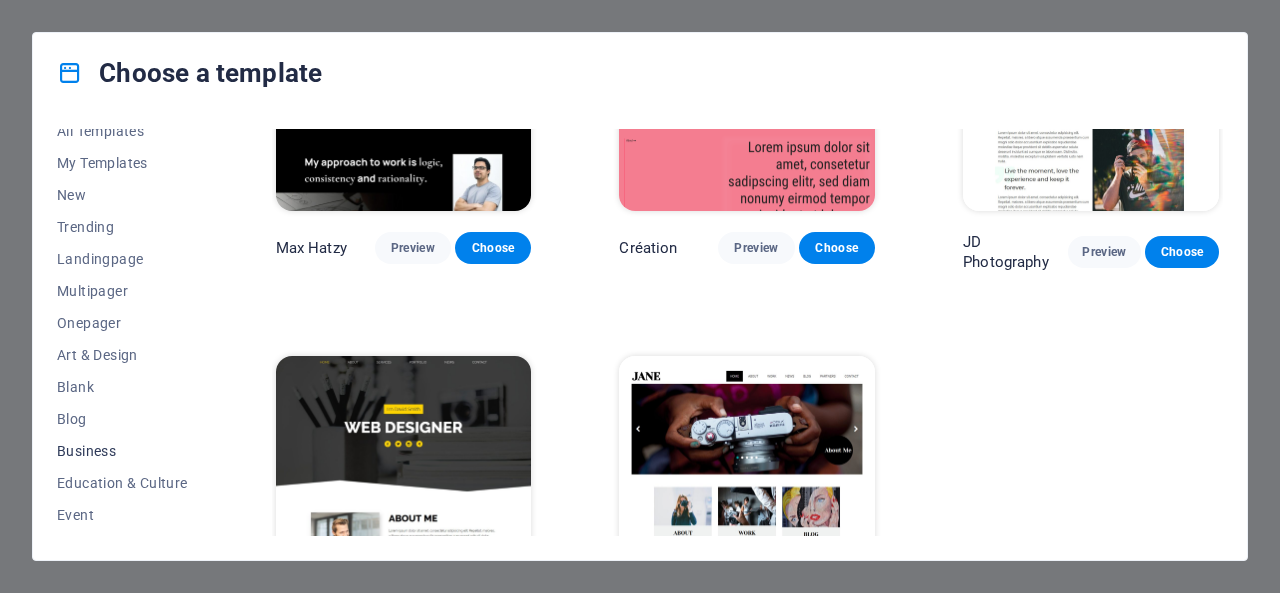 click on "Business" at bounding box center (122, 451) 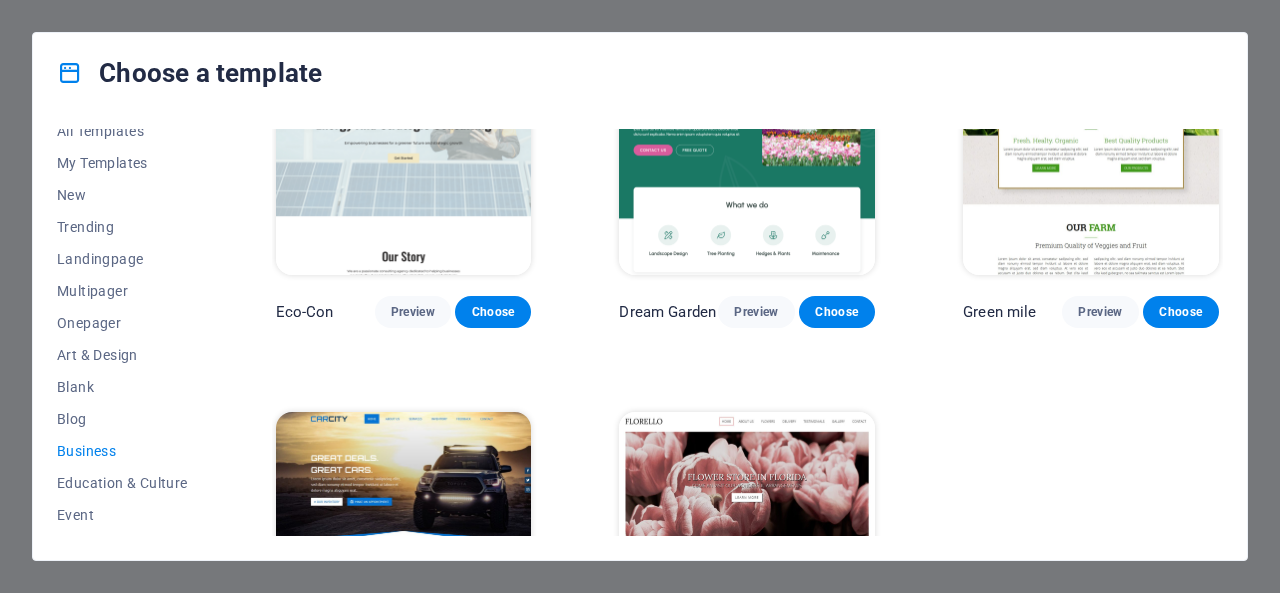 scroll, scrollTop: 92, scrollLeft: 0, axis: vertical 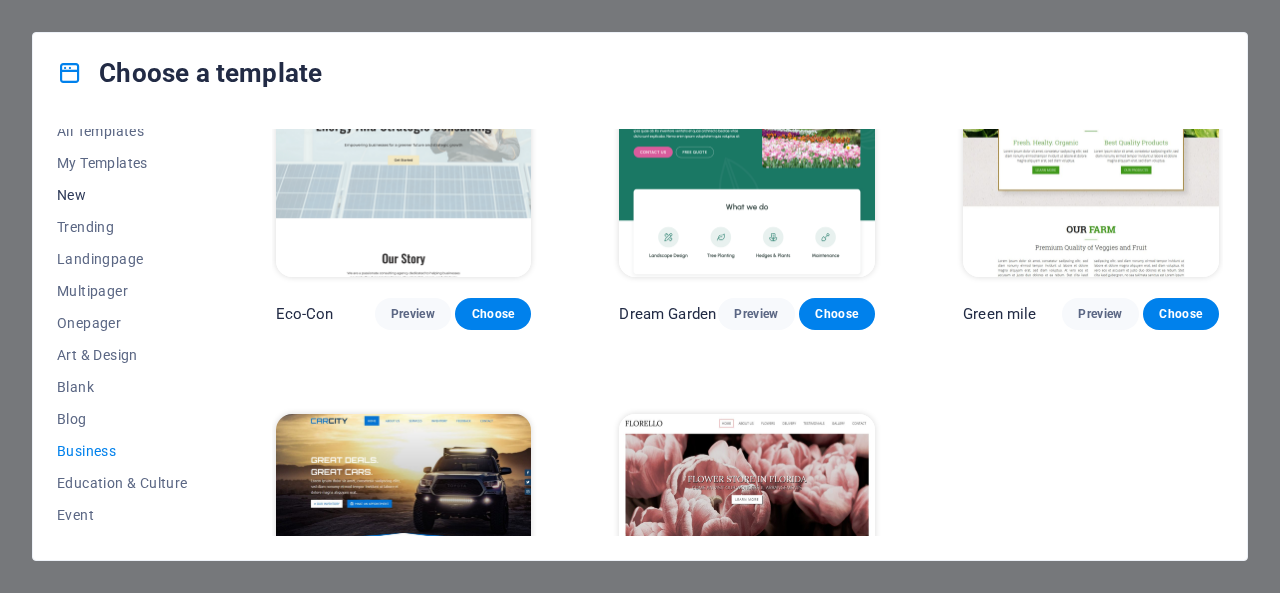 click on "New" at bounding box center [122, 195] 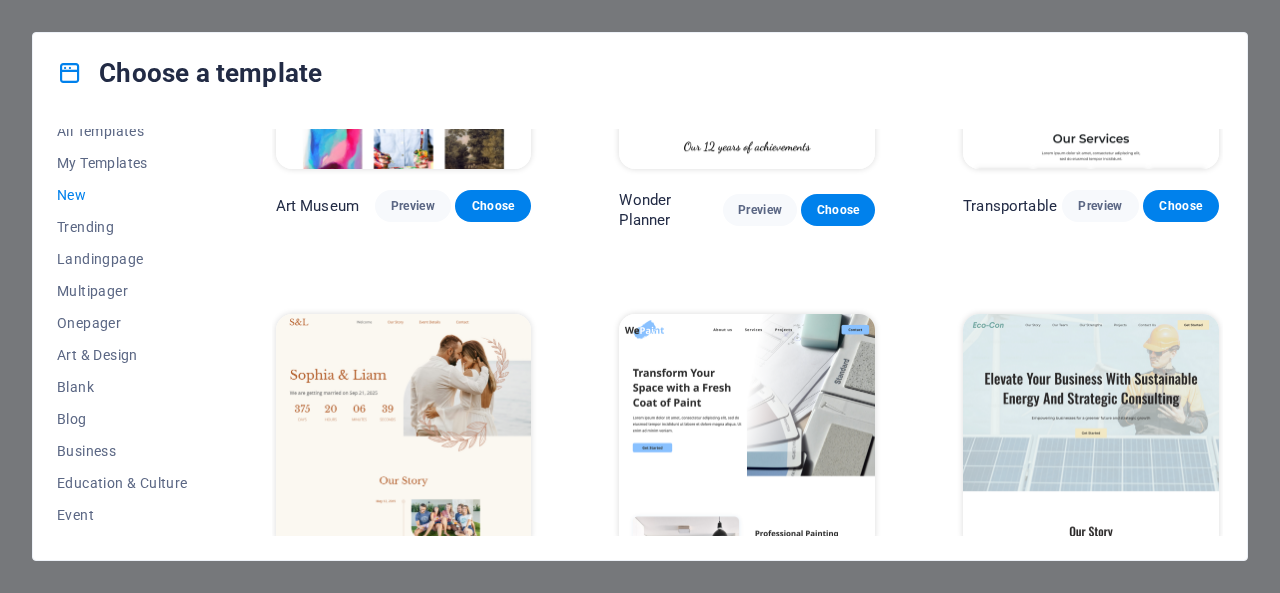 scroll, scrollTop: 570, scrollLeft: 0, axis: vertical 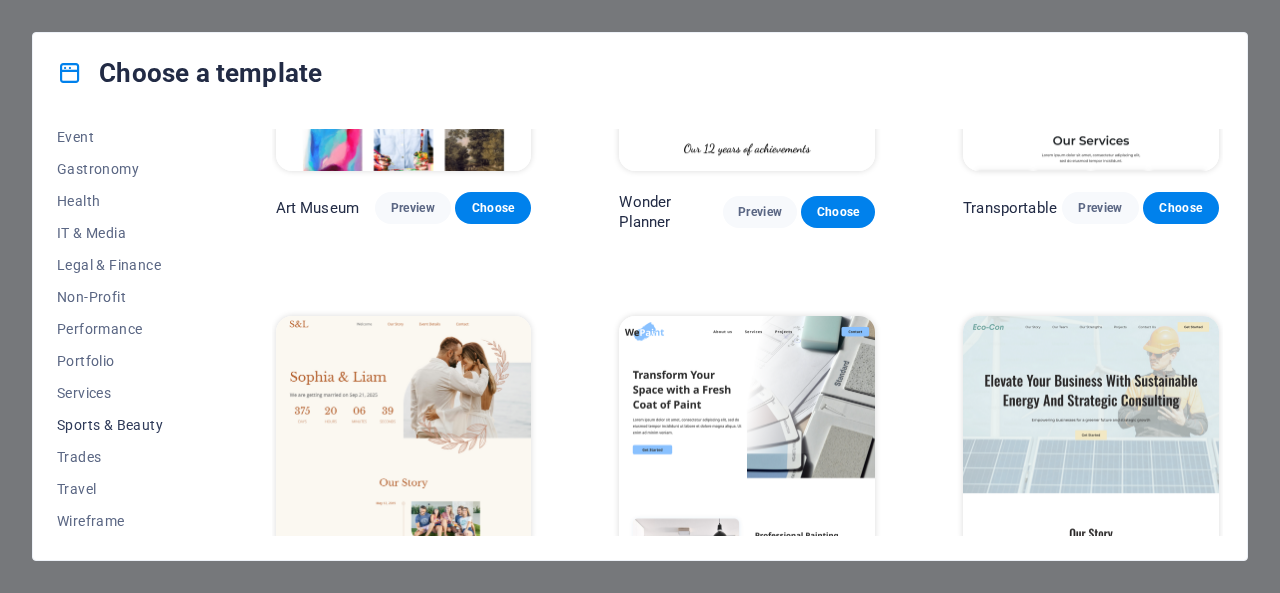 click on "Sports & Beauty" at bounding box center [122, 425] 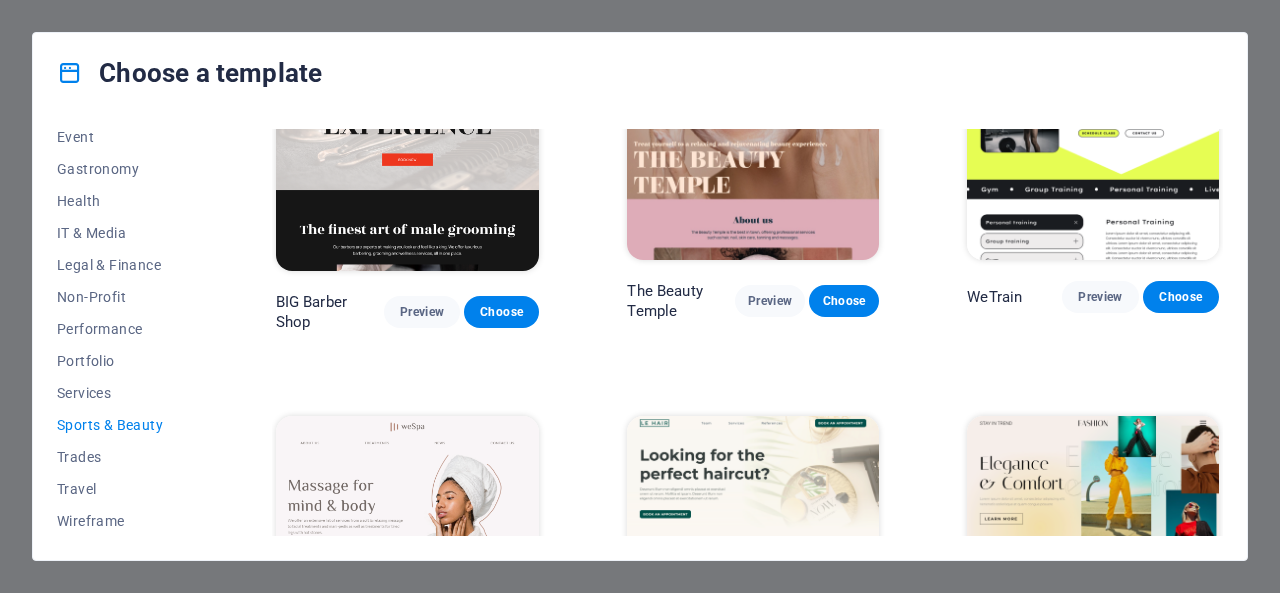 scroll, scrollTop: 0, scrollLeft: 0, axis: both 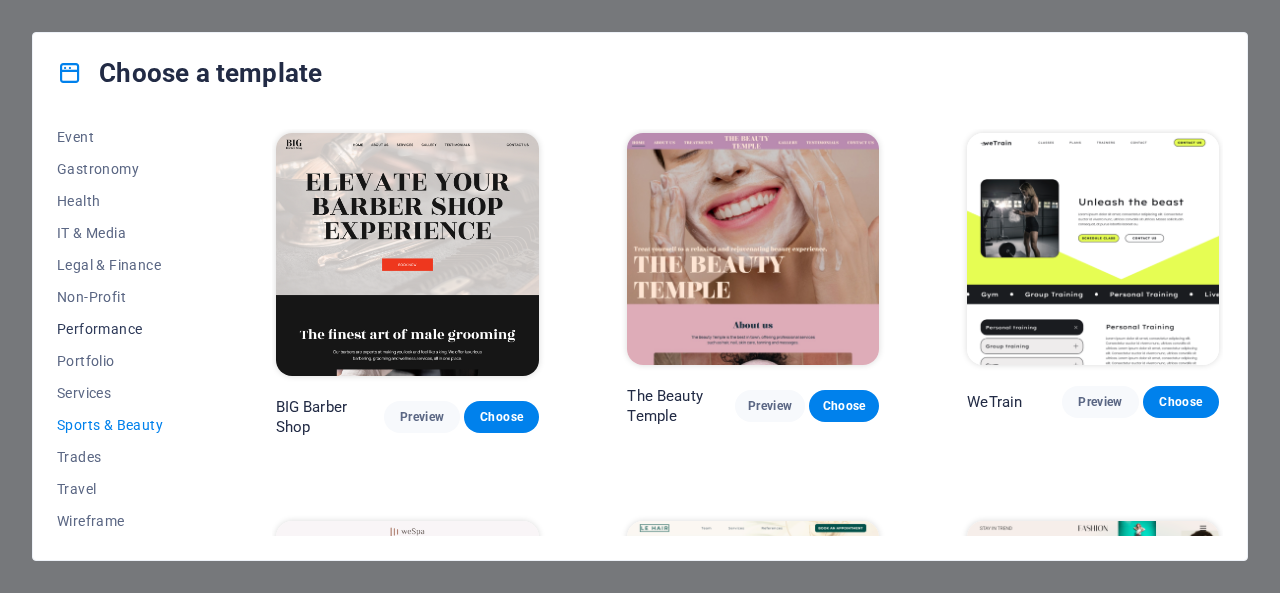 click on "Performance" at bounding box center [122, 329] 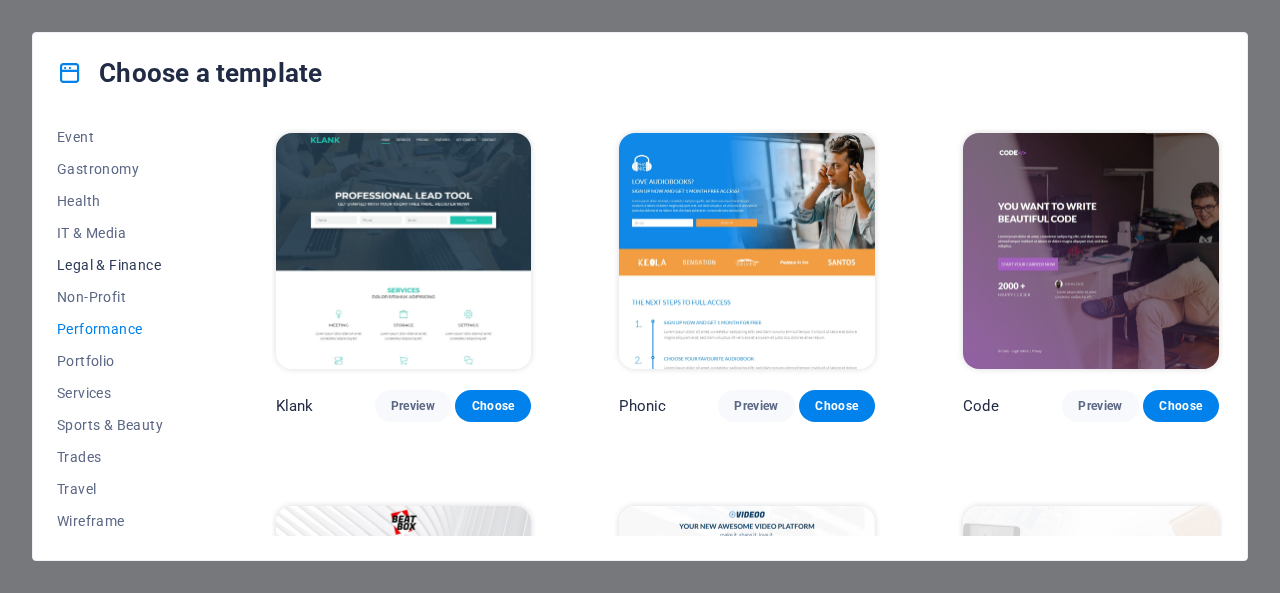 click on "Legal & Finance" at bounding box center [122, 265] 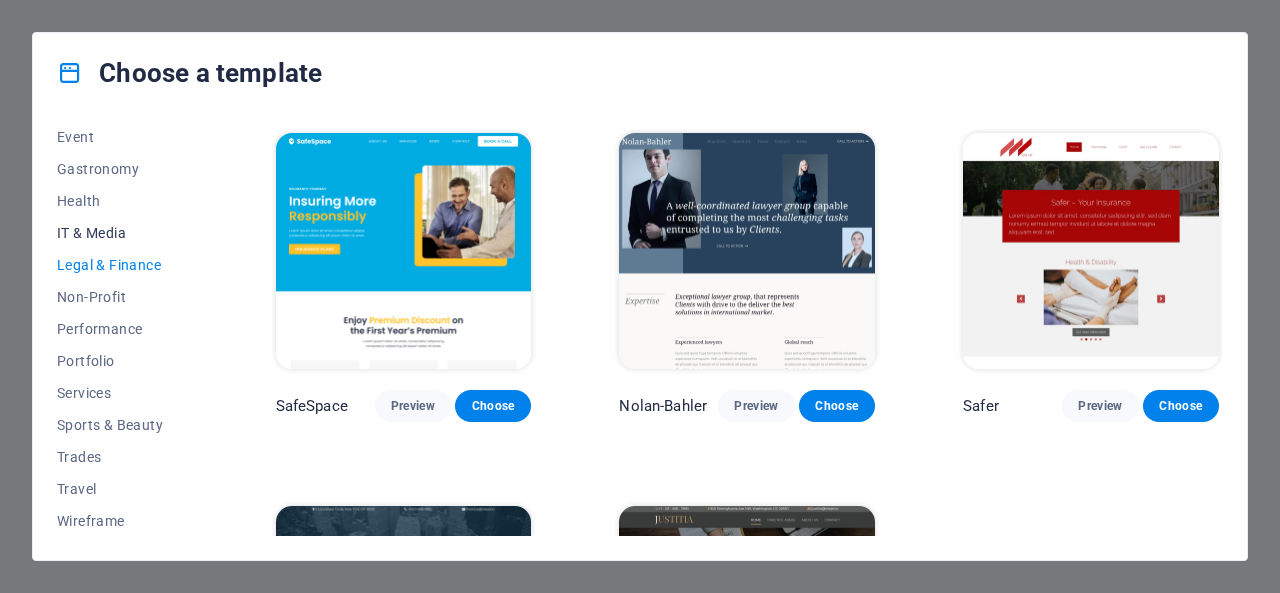 click on "IT & Media" at bounding box center (122, 233) 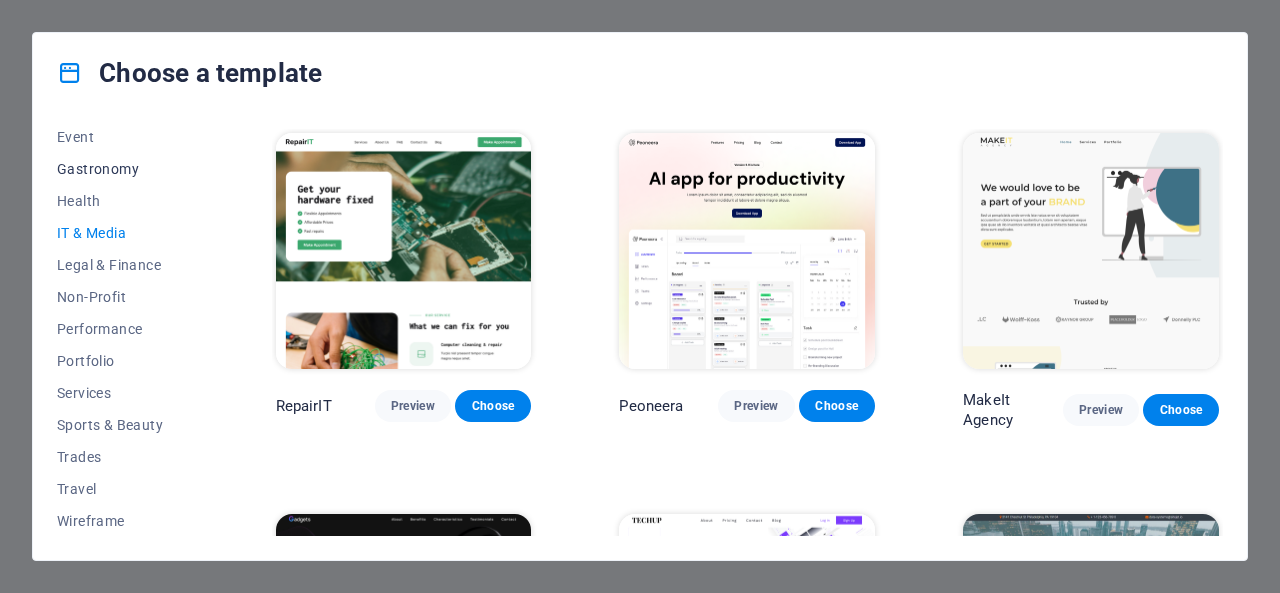 click on "Gastronomy" at bounding box center (122, 169) 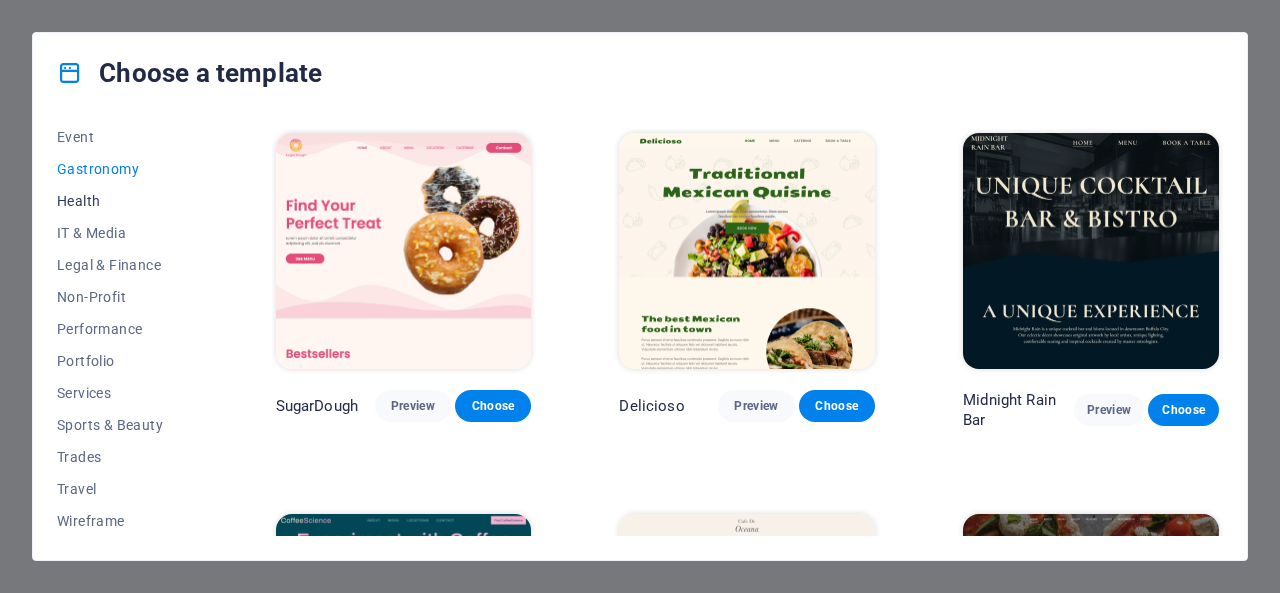 click on "Health" at bounding box center (122, 201) 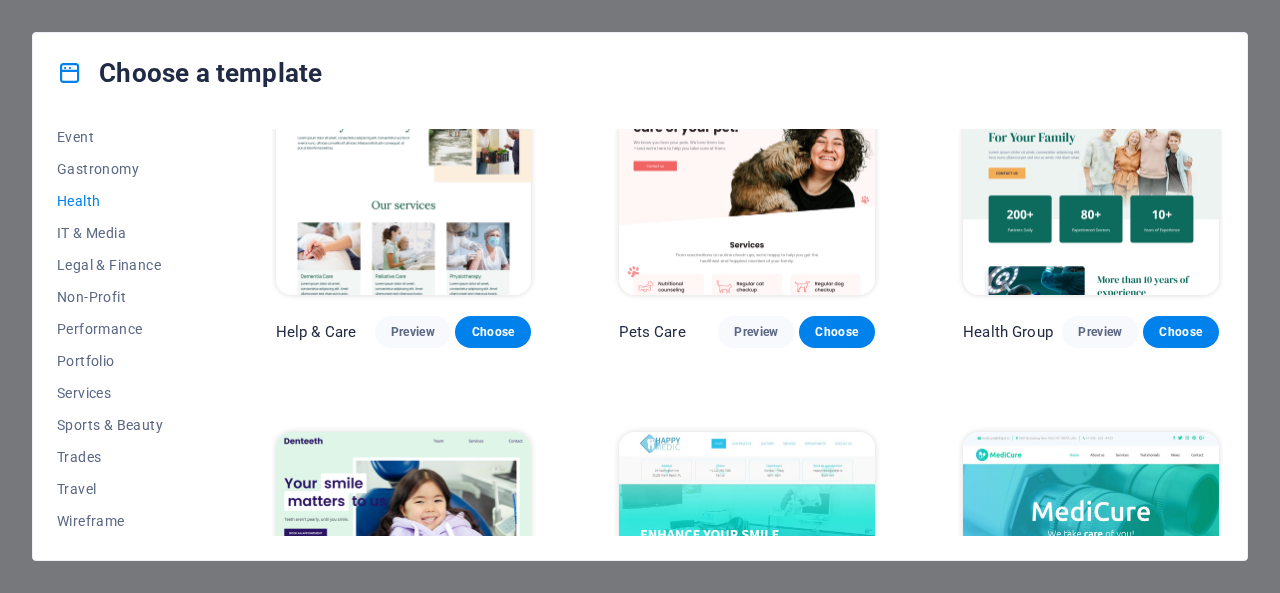 scroll, scrollTop: 74, scrollLeft: 0, axis: vertical 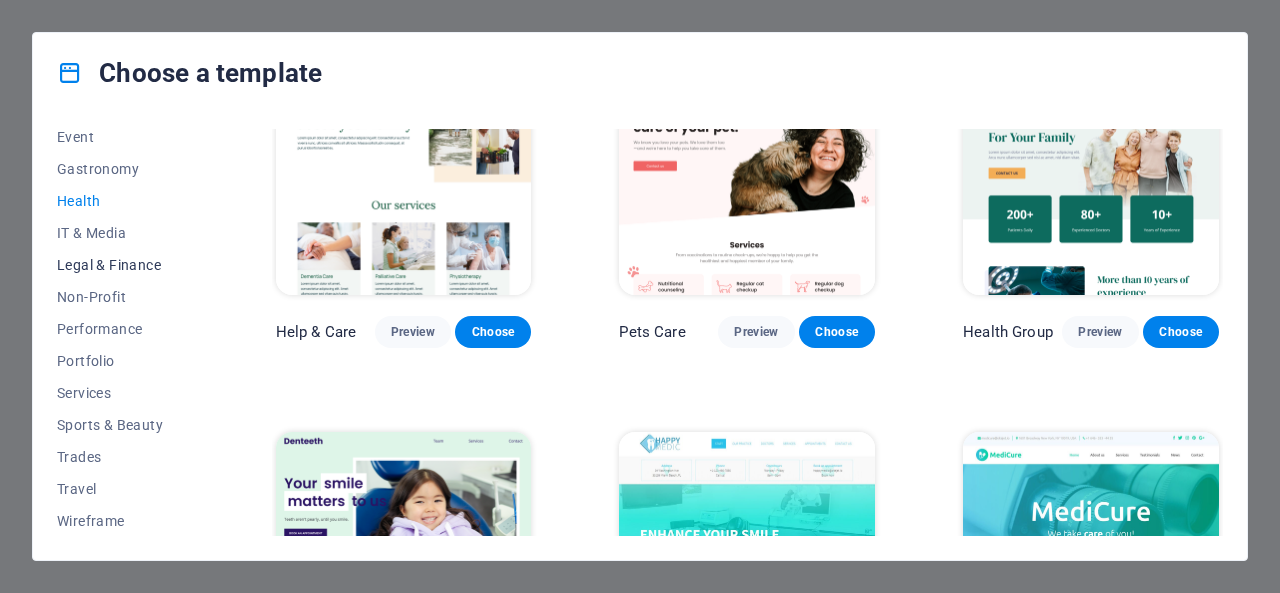 click on "Legal & Finance" at bounding box center (122, 265) 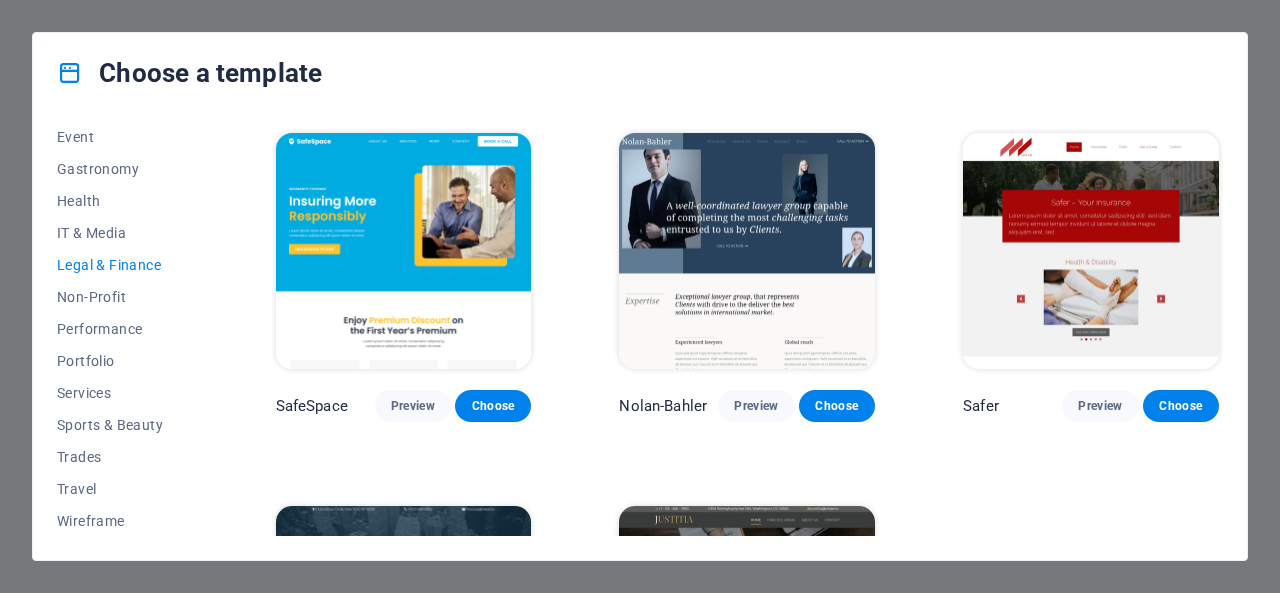 scroll, scrollTop: 252, scrollLeft: 0, axis: vertical 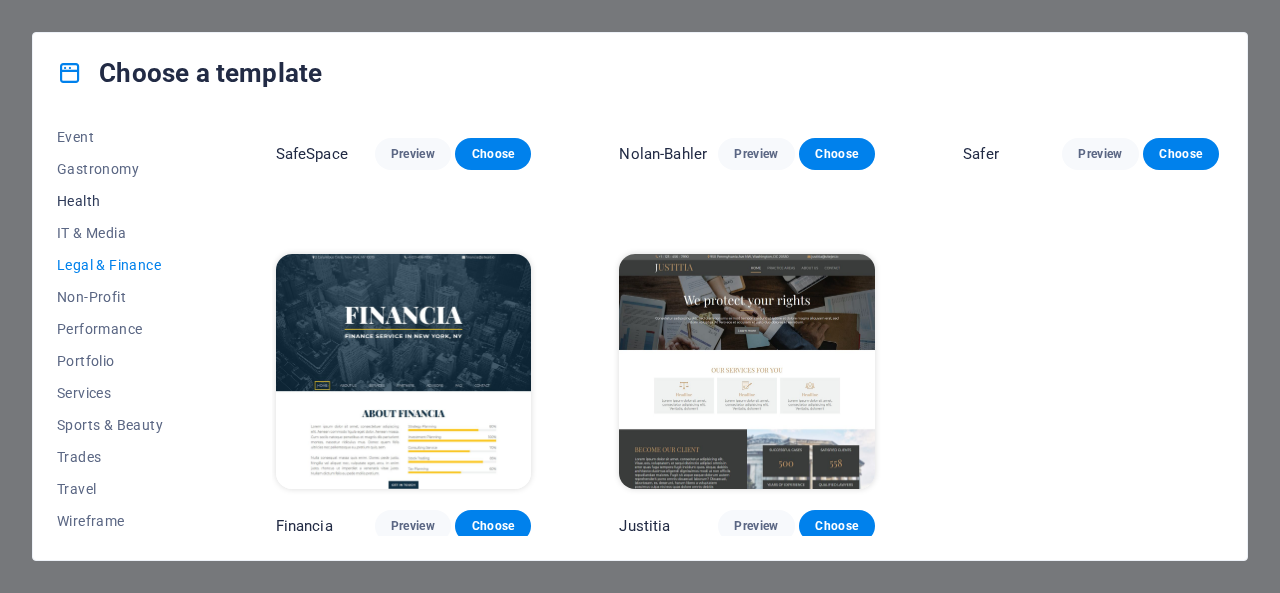 click on "Health" at bounding box center [122, 201] 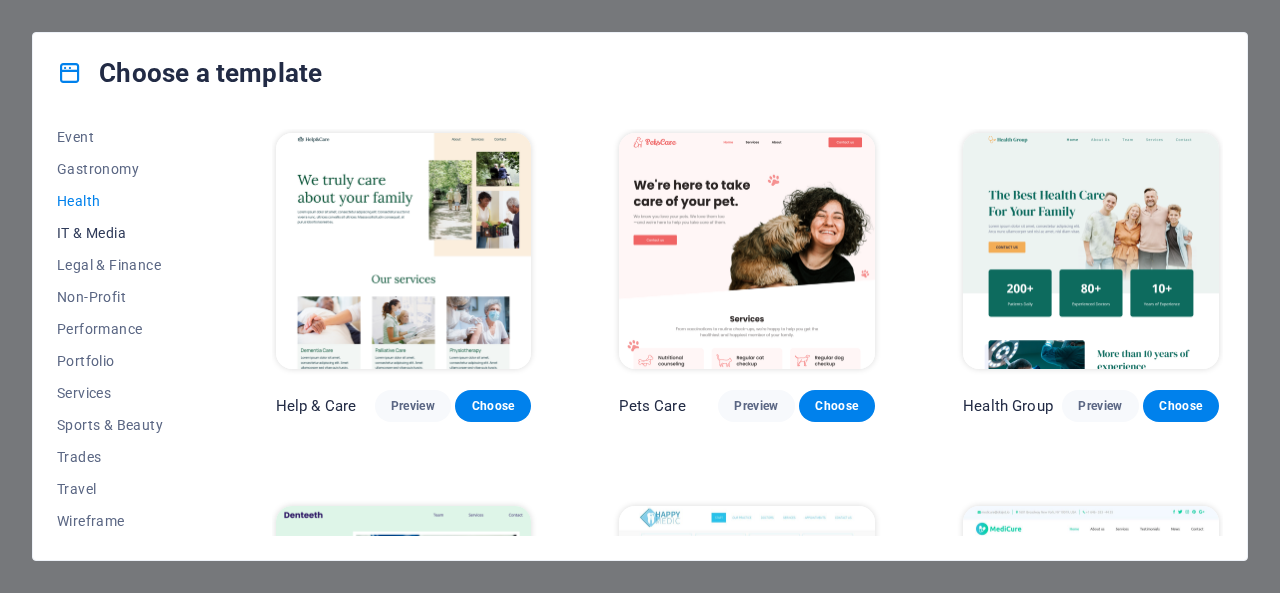 click on "IT & Media" at bounding box center [122, 233] 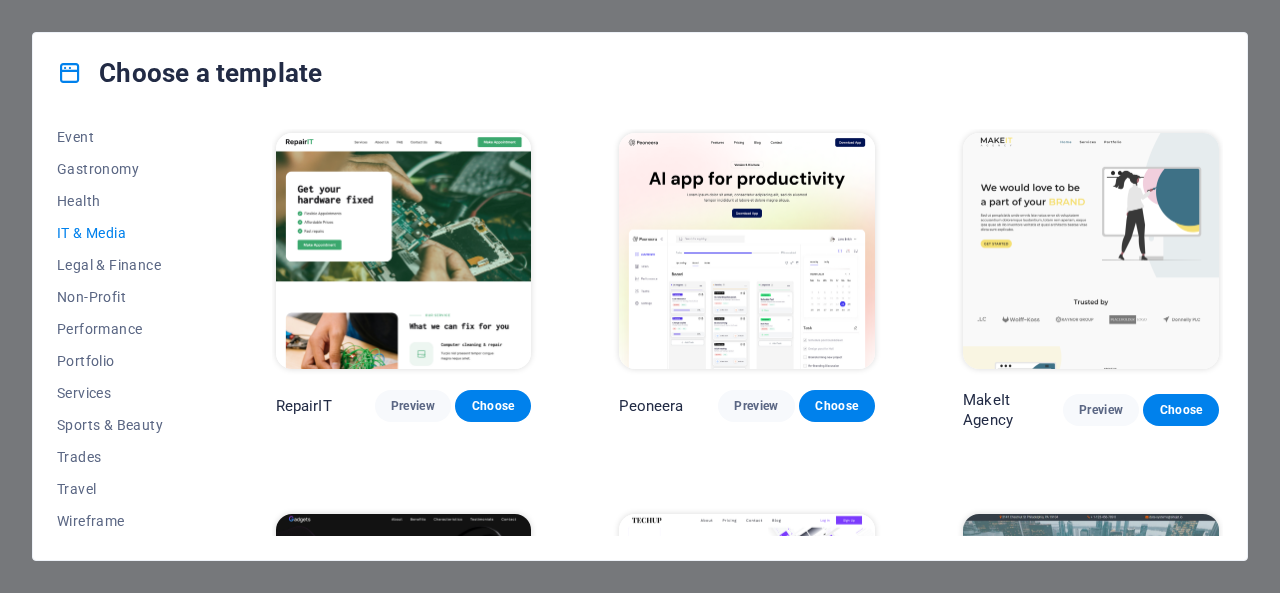 click at bounding box center (1091, 251) 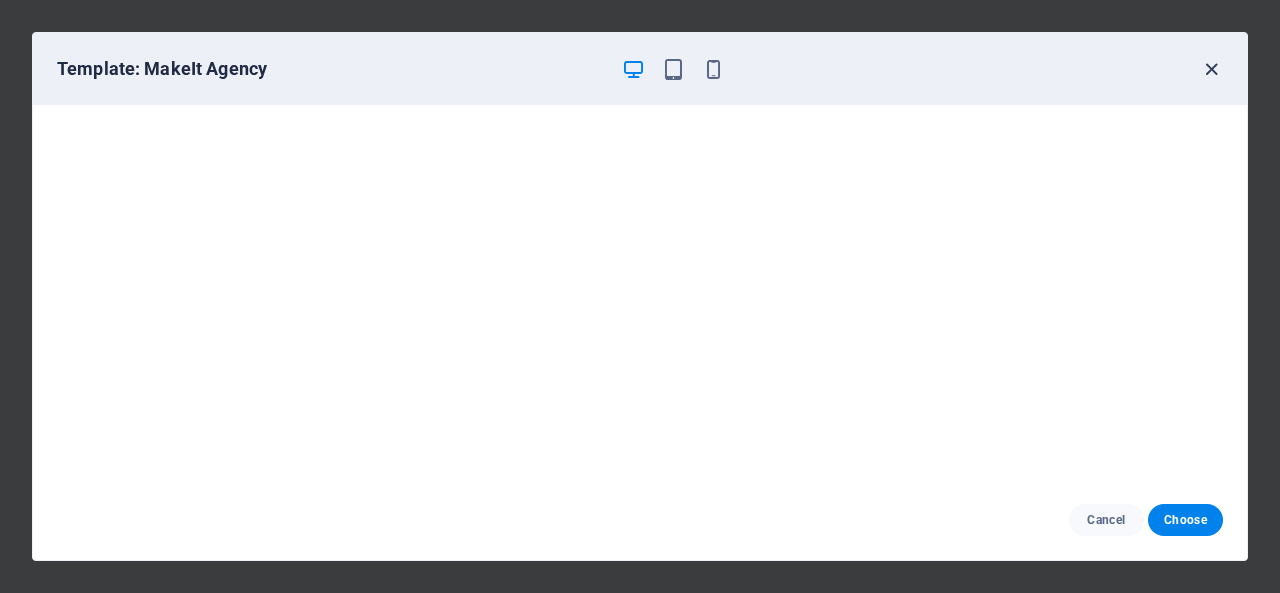 click at bounding box center [1211, 69] 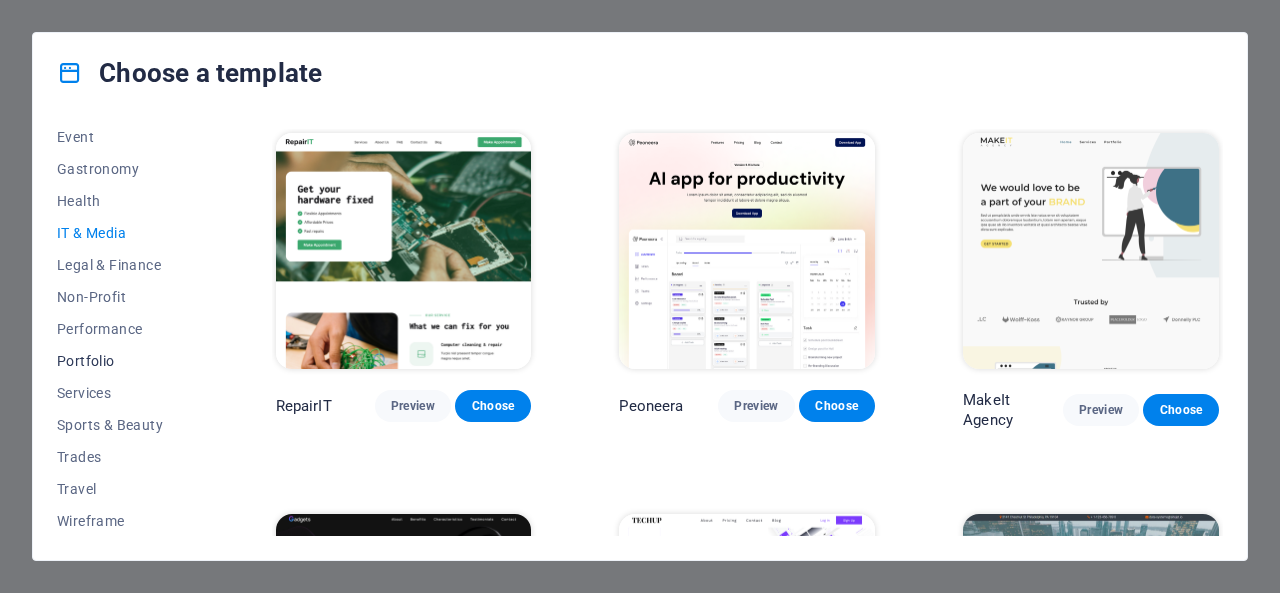 click on "Portfolio" at bounding box center [122, 361] 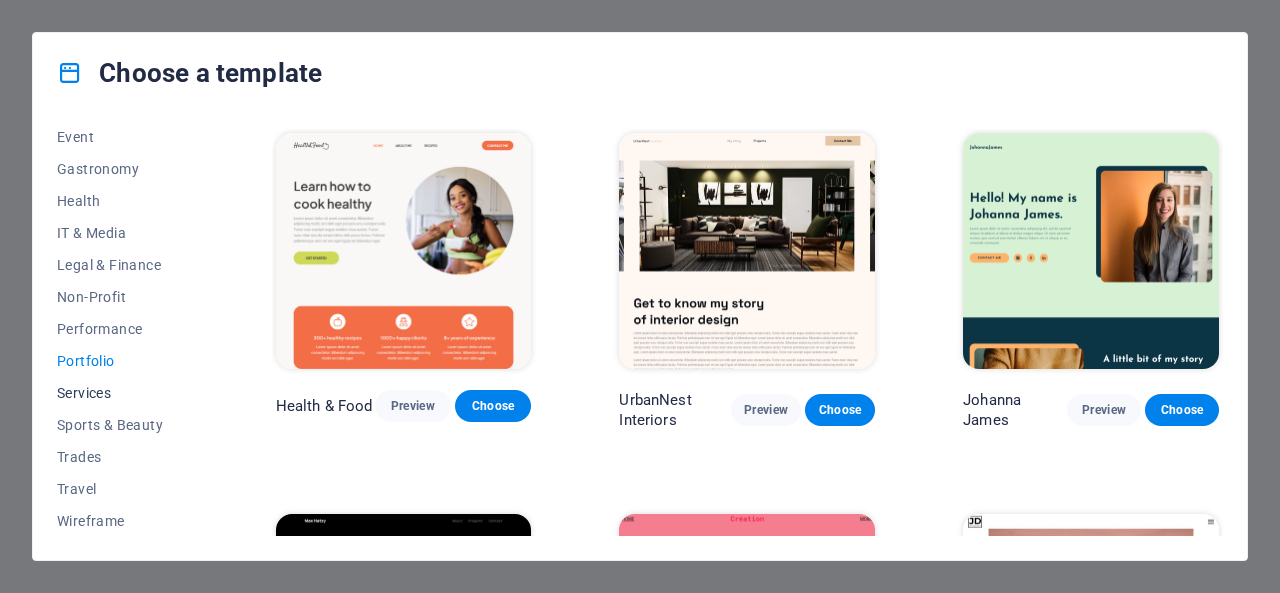 click on "Services" at bounding box center (122, 393) 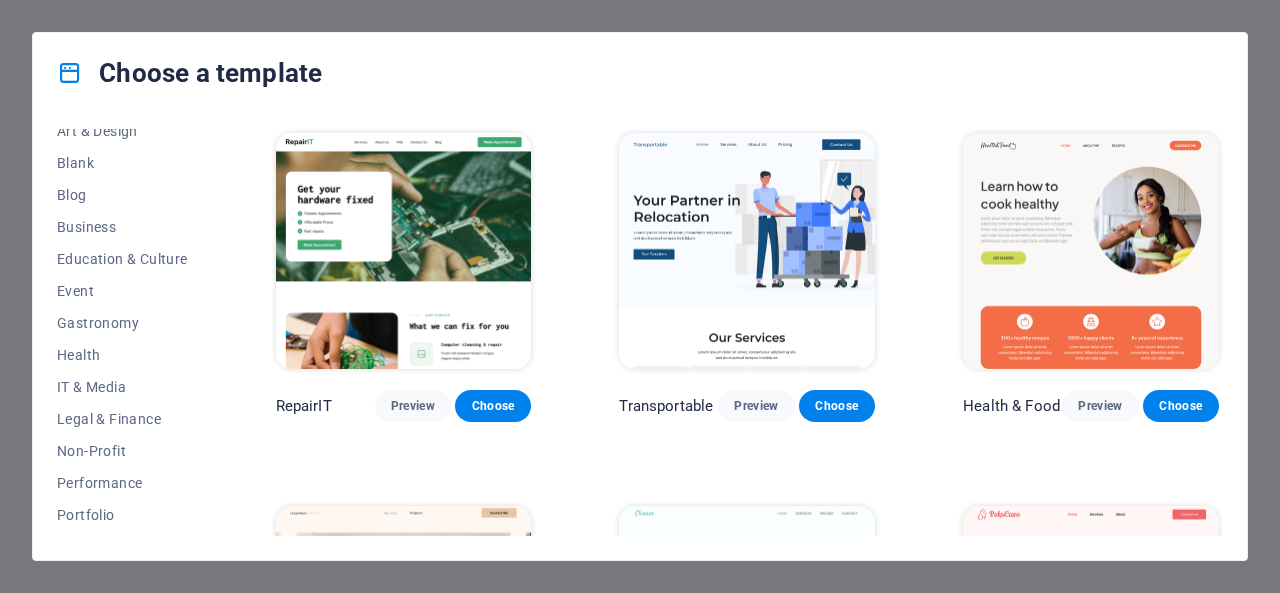 scroll, scrollTop: 237, scrollLeft: 0, axis: vertical 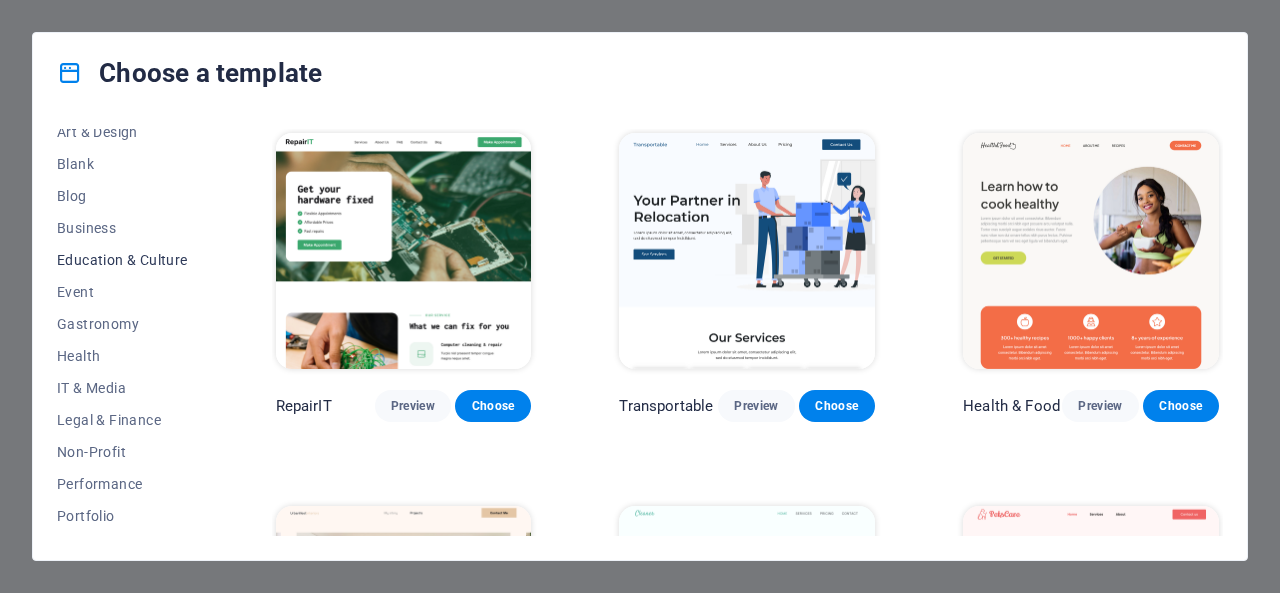 click on "Education & Culture" at bounding box center [122, 260] 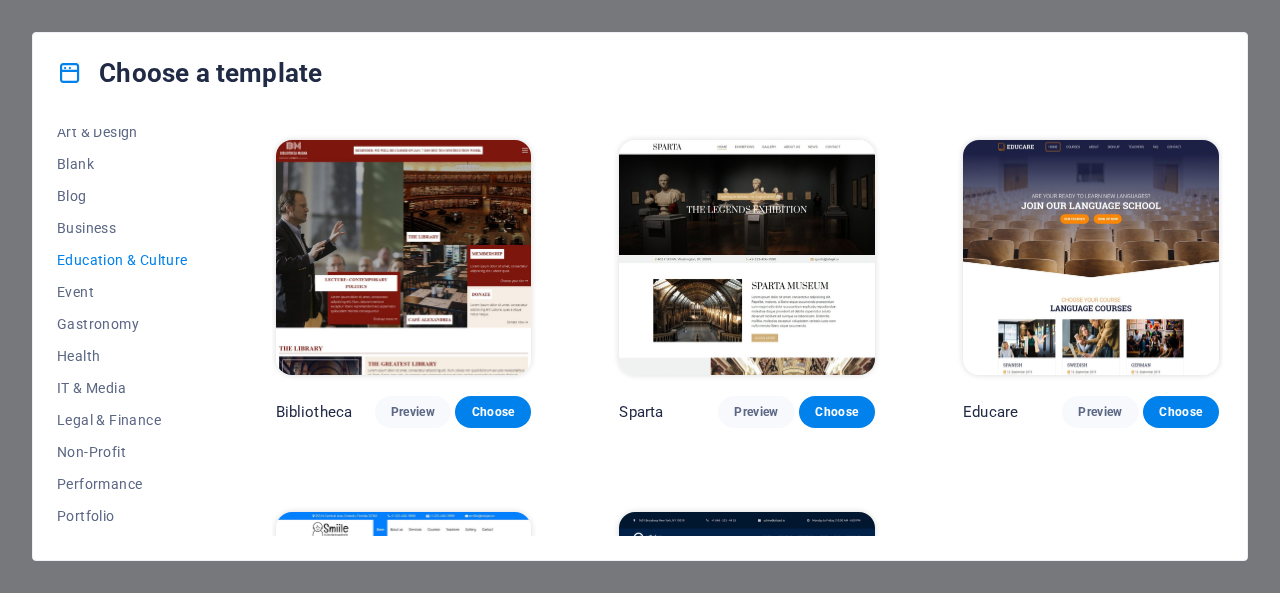 scroll, scrollTop: 365, scrollLeft: 0, axis: vertical 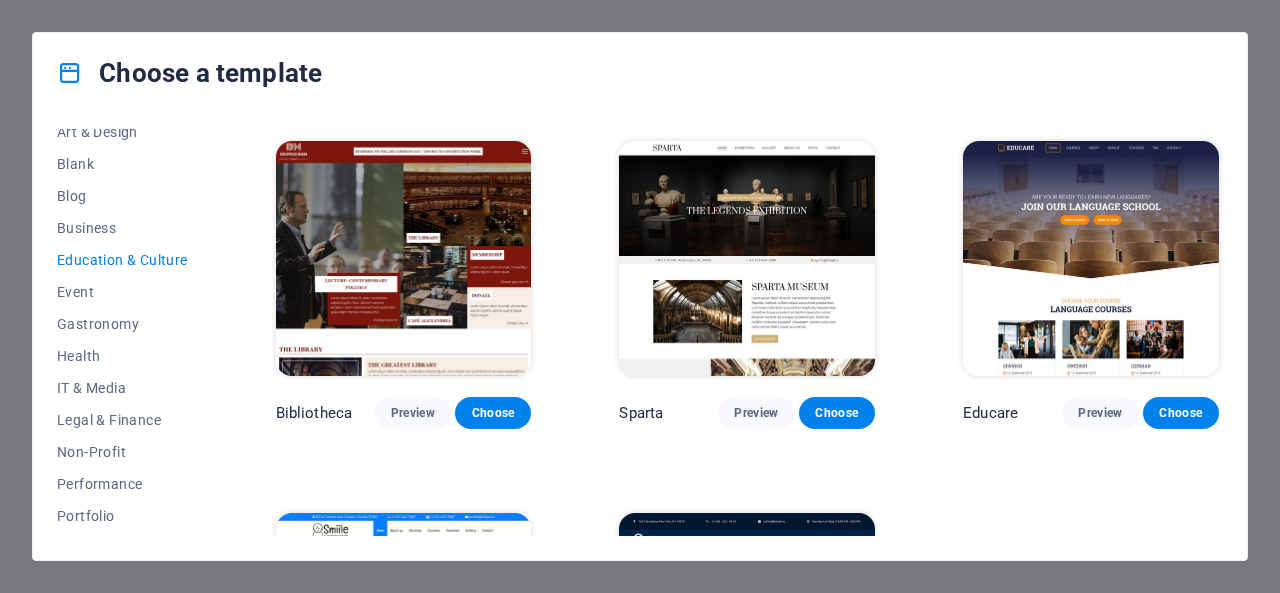 click at bounding box center [1091, 259] 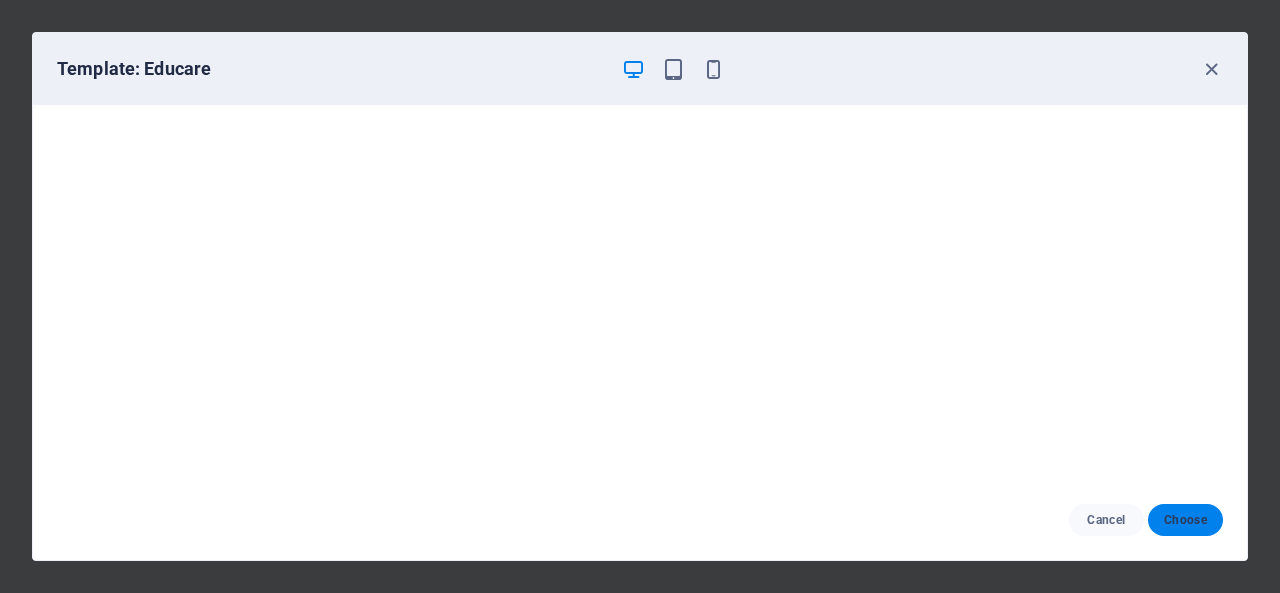click on "Choose" at bounding box center [1185, 520] 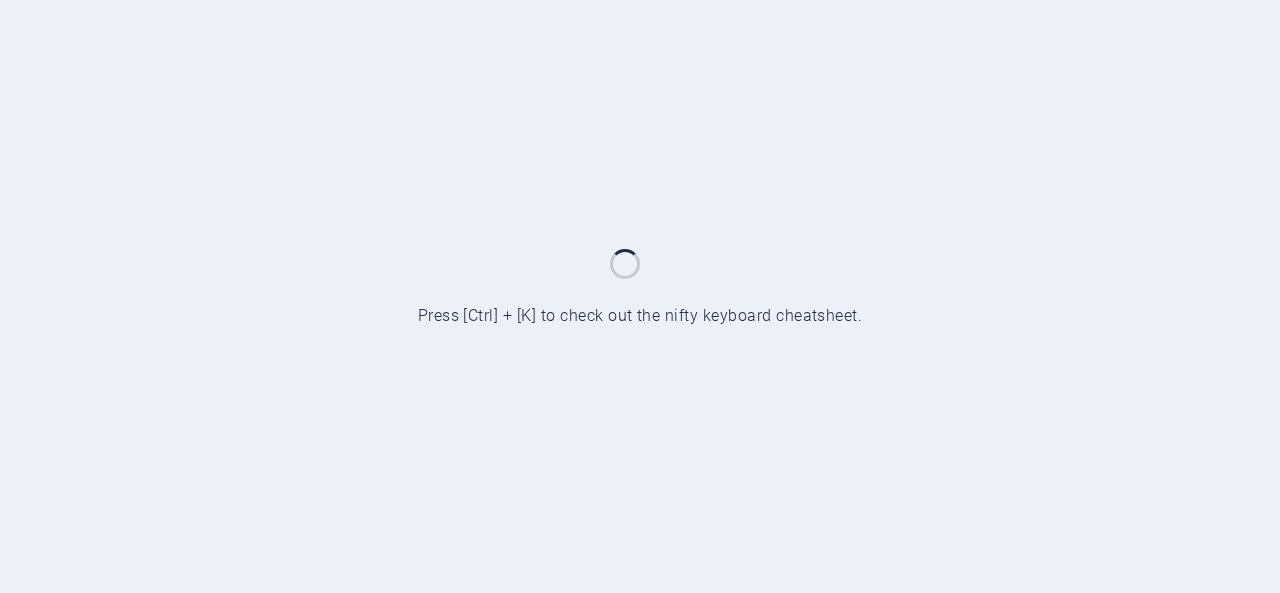 scroll, scrollTop: 0, scrollLeft: 0, axis: both 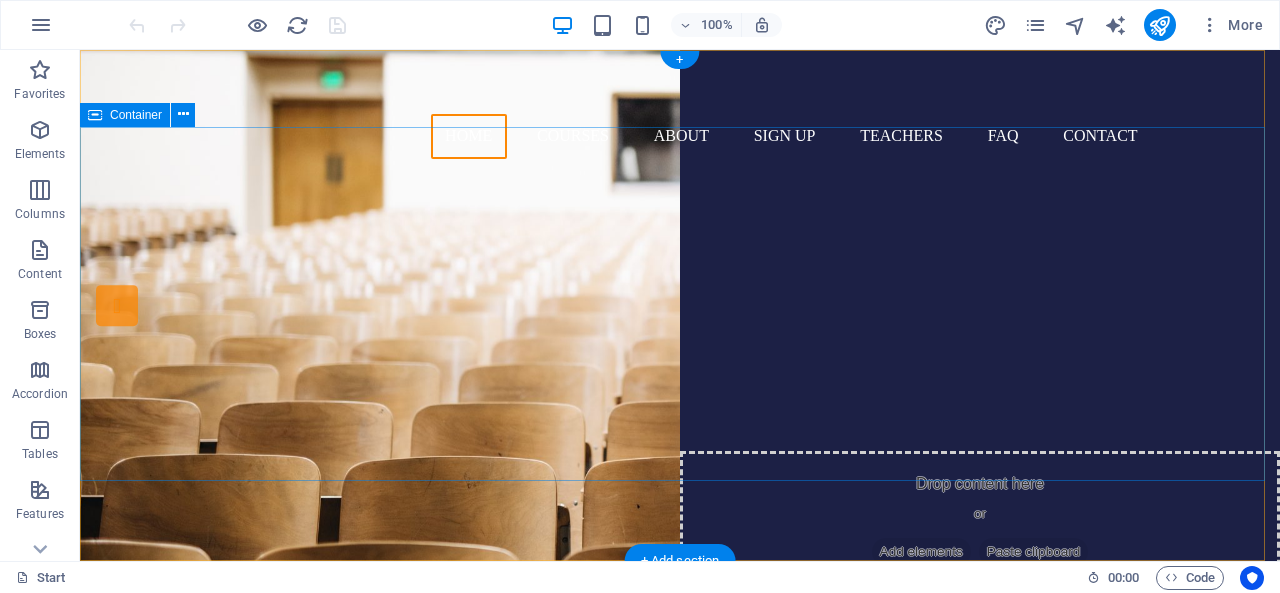 click on "Are you ready to learn new languages? Join our Language School Our Courses Sign up now" at bounding box center [680, 382] 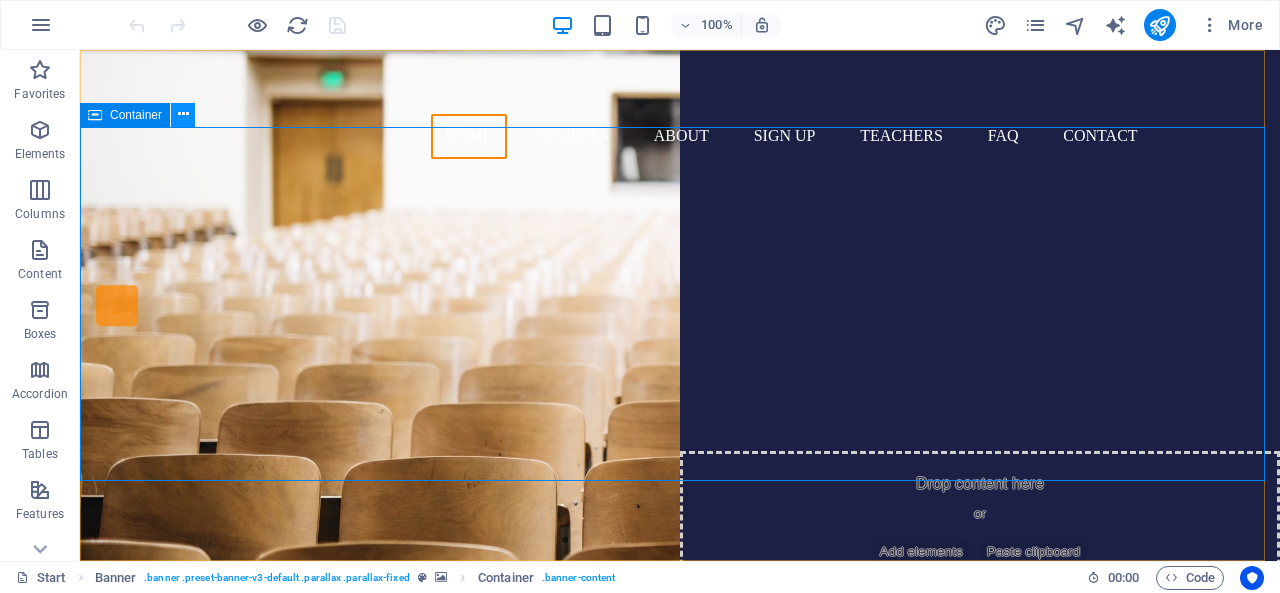click at bounding box center (183, 114) 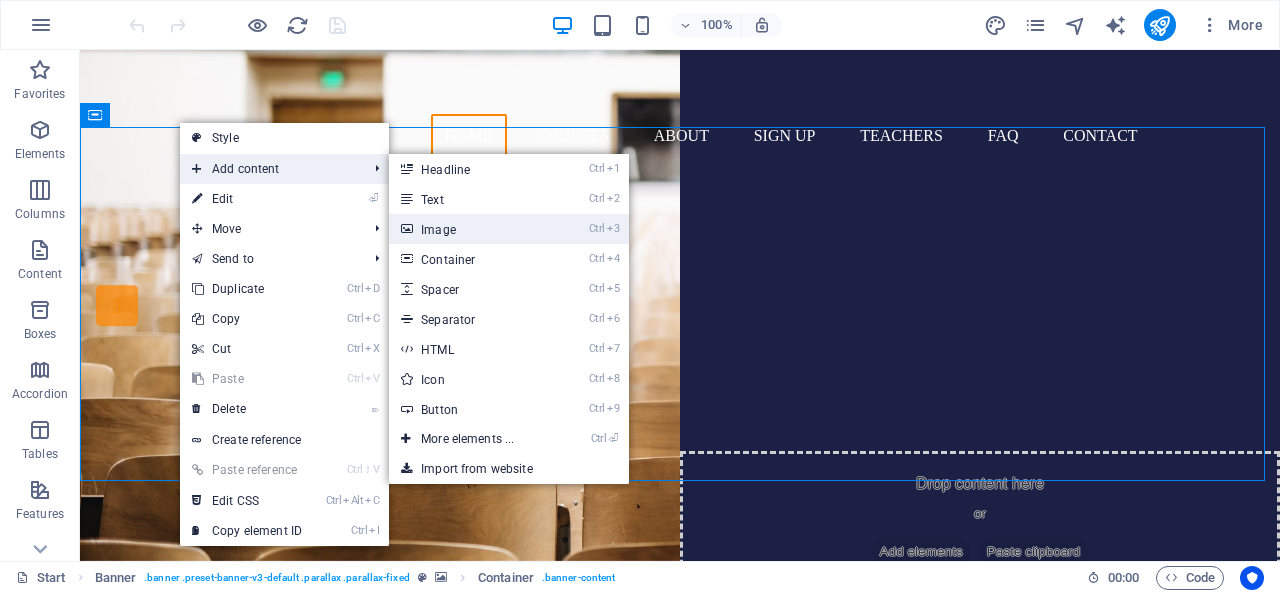 click on "Ctrl 3  Image" at bounding box center [471, 229] 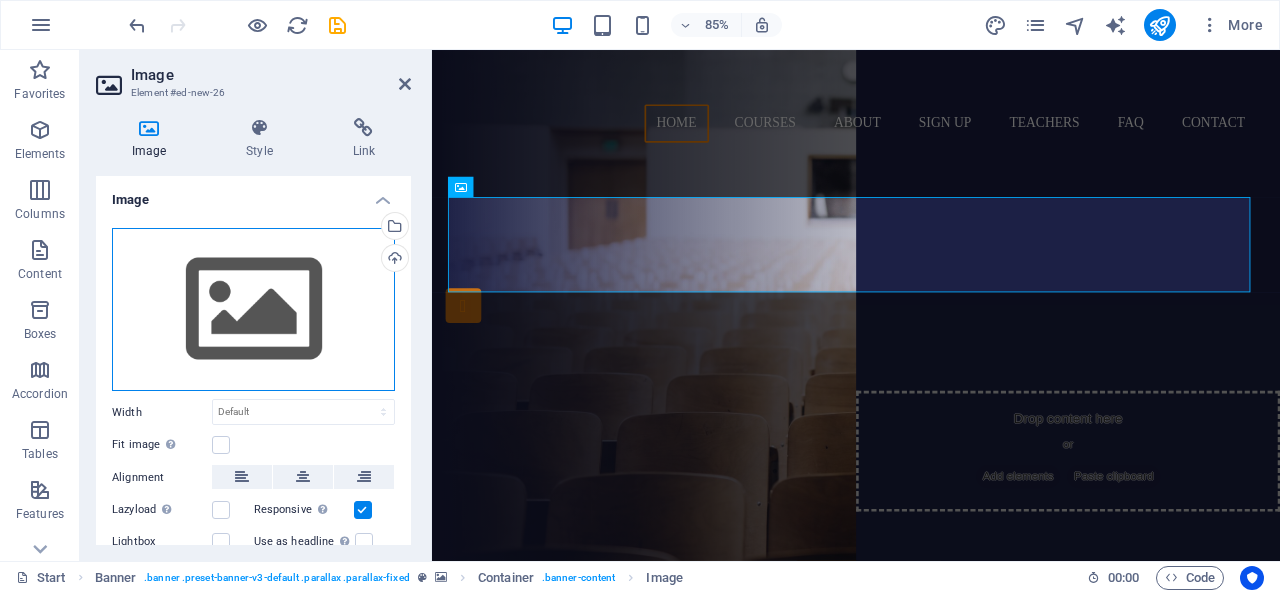 click on "Drag files here, click to choose files or select files from Files or our free stock photos & videos" at bounding box center (253, 310) 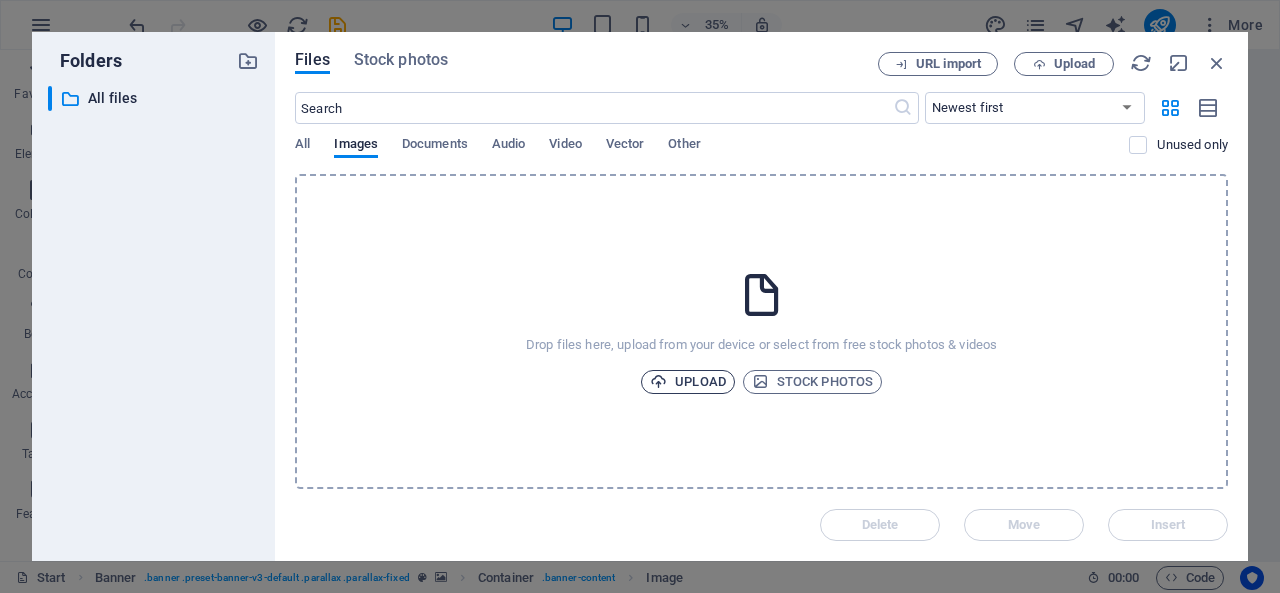 click on "Upload" at bounding box center (688, 382) 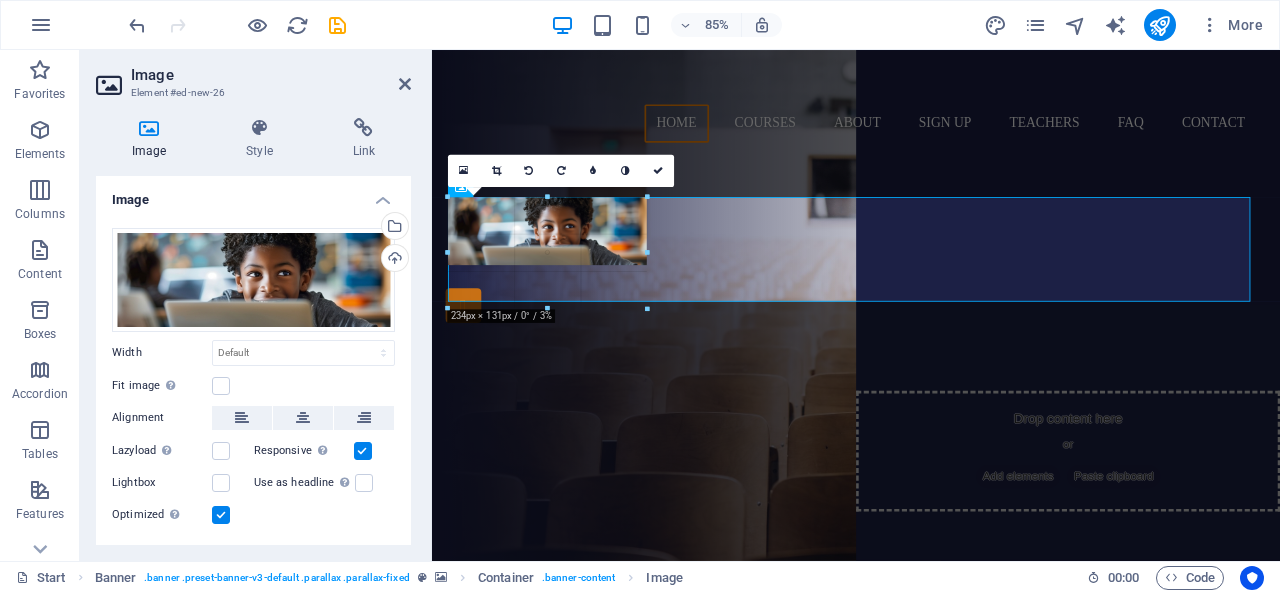 drag, startPoint x: 450, startPoint y: 289, endPoint x: 269, endPoint y: 303, distance: 181.54063 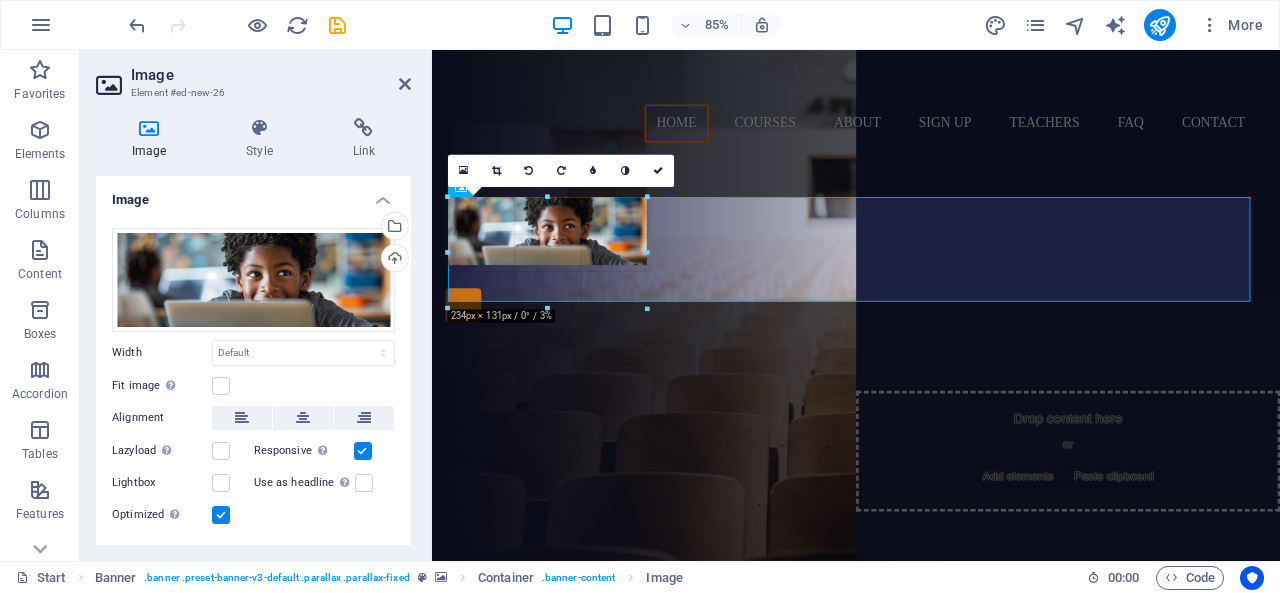 type on "234" 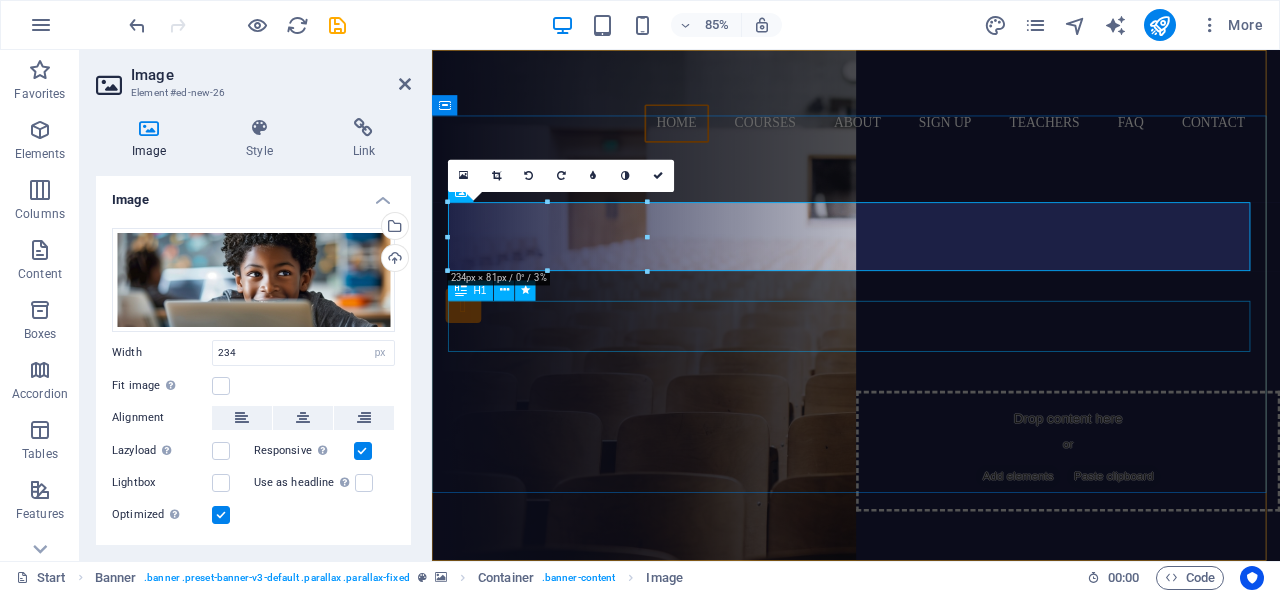 drag, startPoint x: 1082, startPoint y: 320, endPoint x: 814, endPoint y: 376, distance: 273.78824 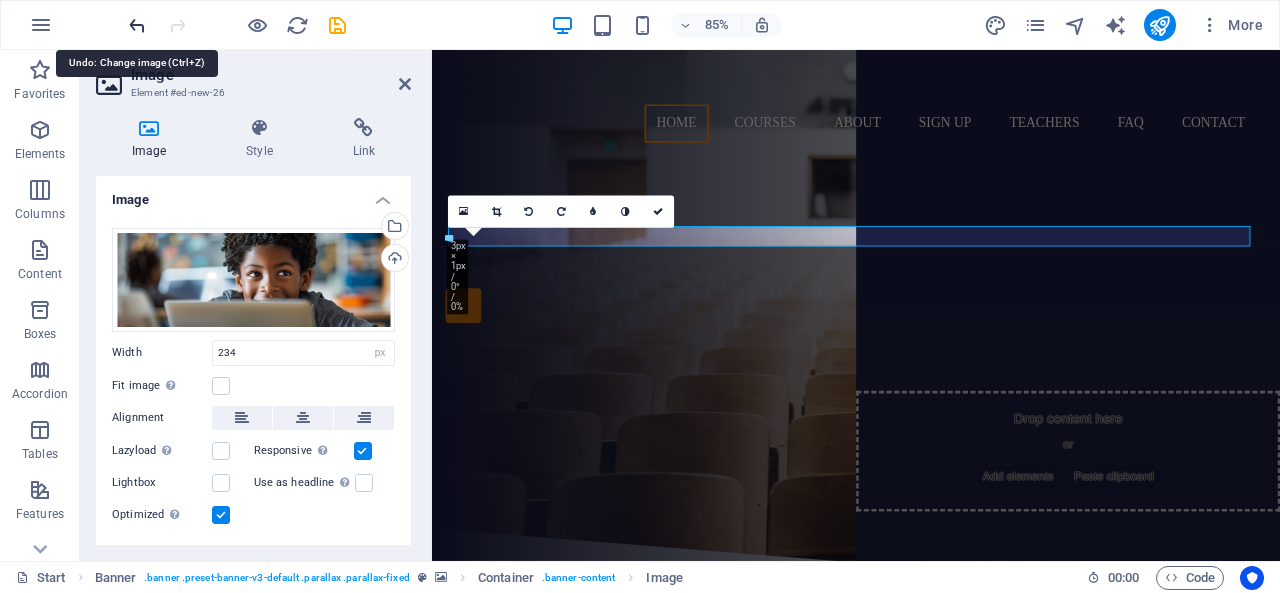 click at bounding box center [137, 25] 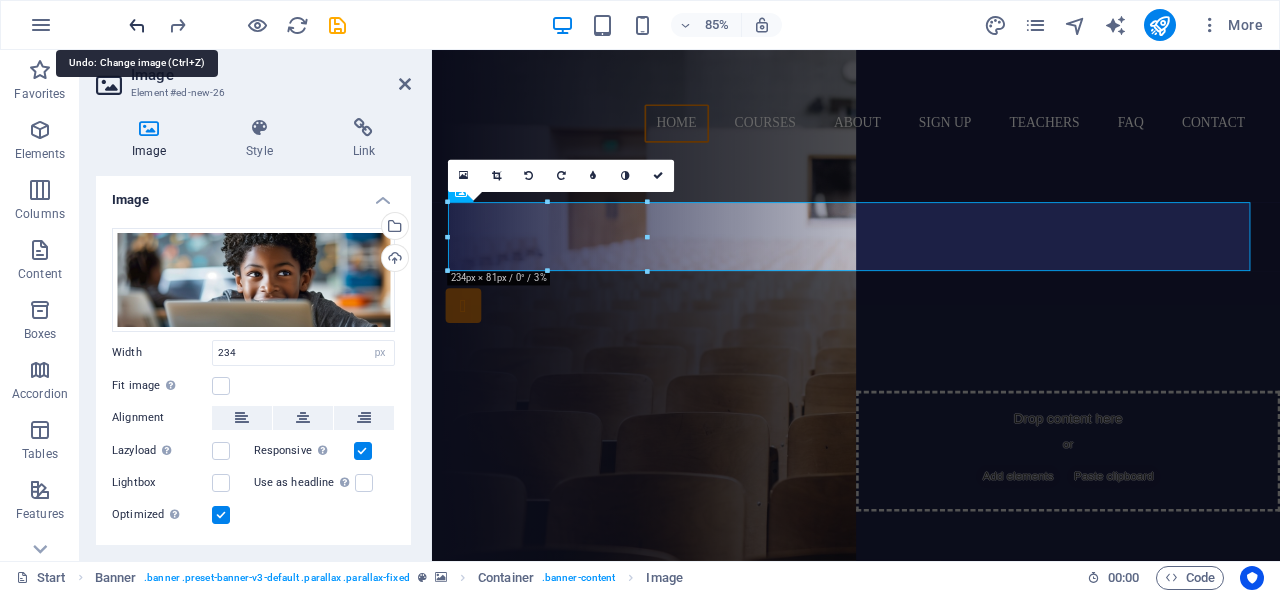 click at bounding box center [137, 25] 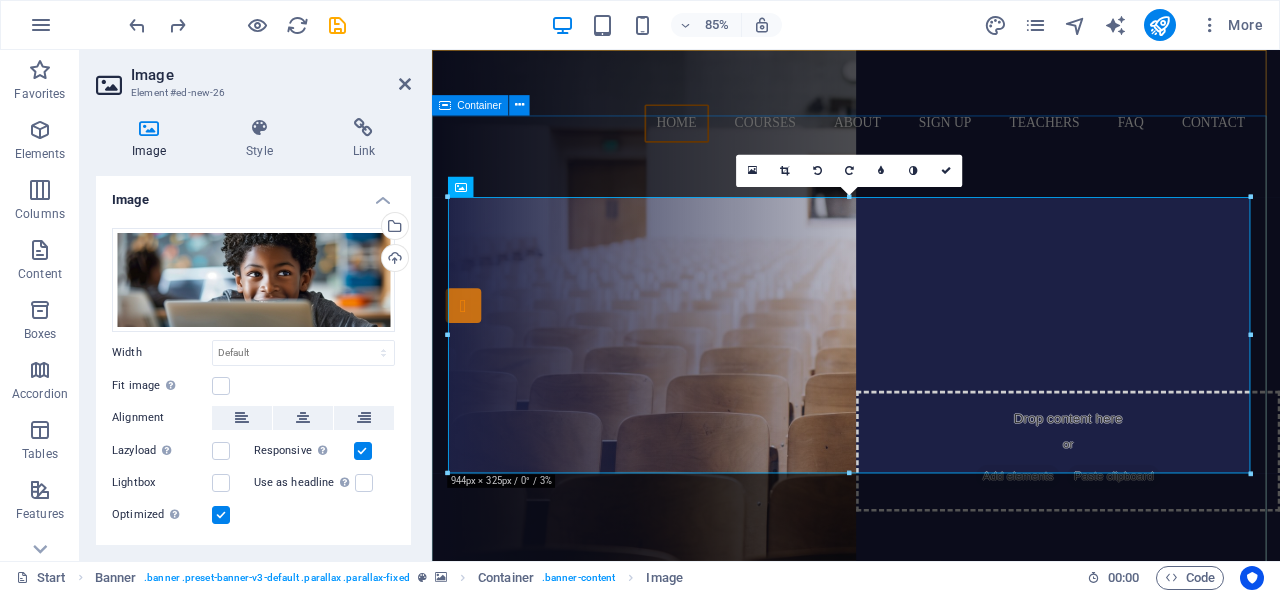 click on "Are you ready to learn new languages? Join our Language School Our Courses Sign up now" at bounding box center [931, 554] 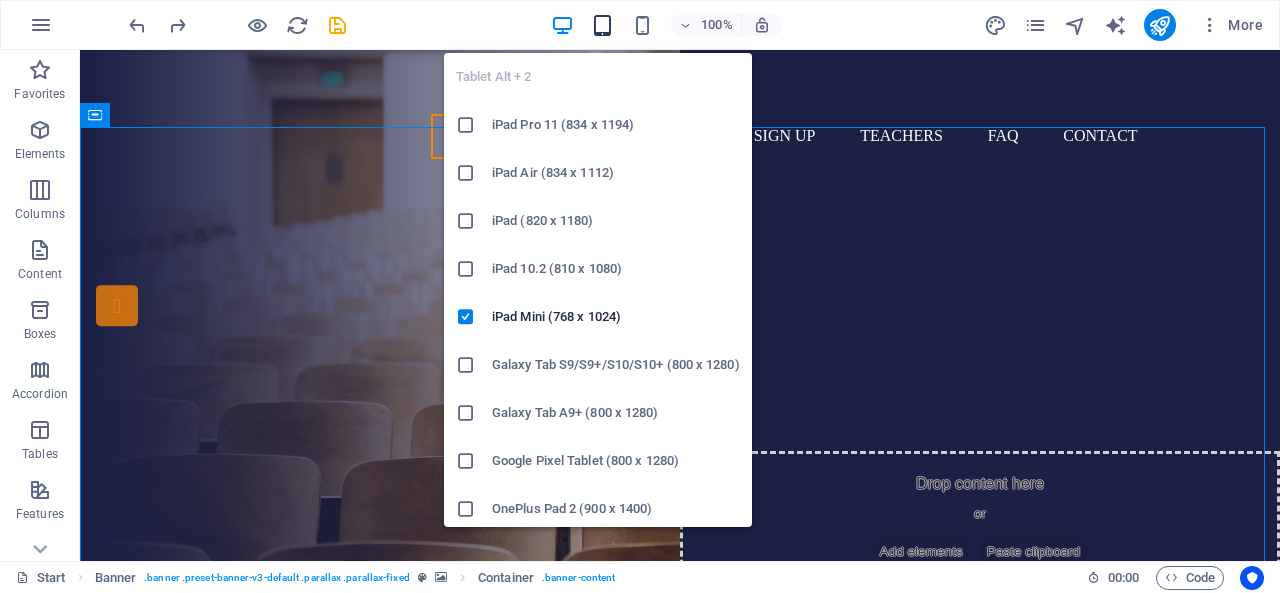 click at bounding box center [602, 25] 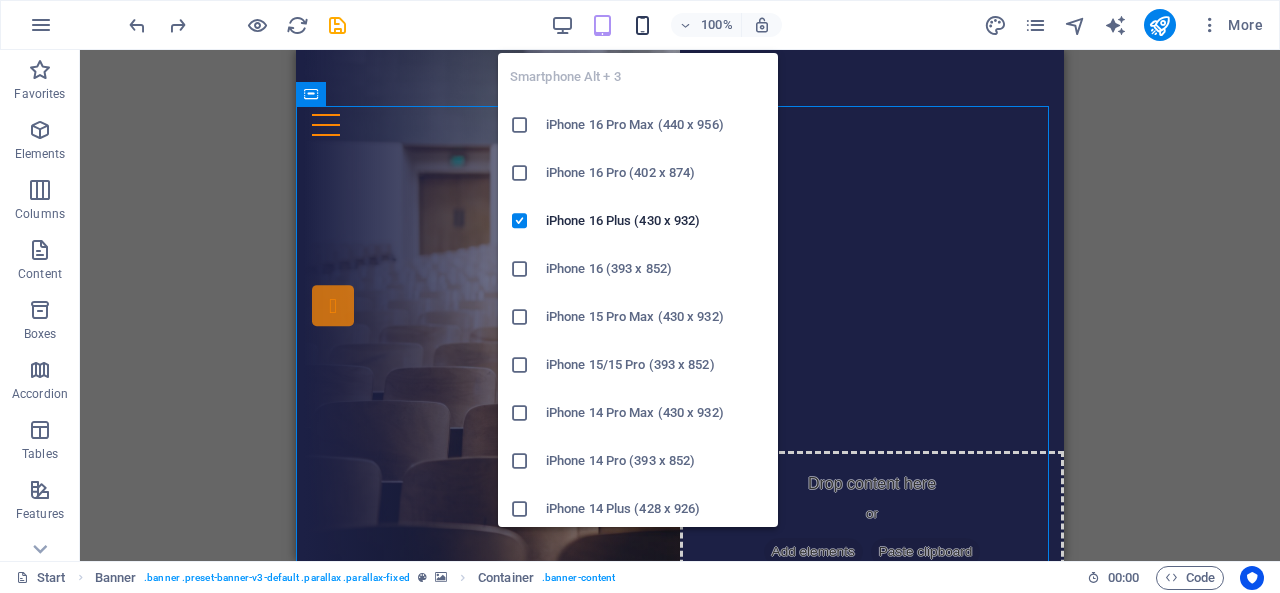 click at bounding box center (642, 25) 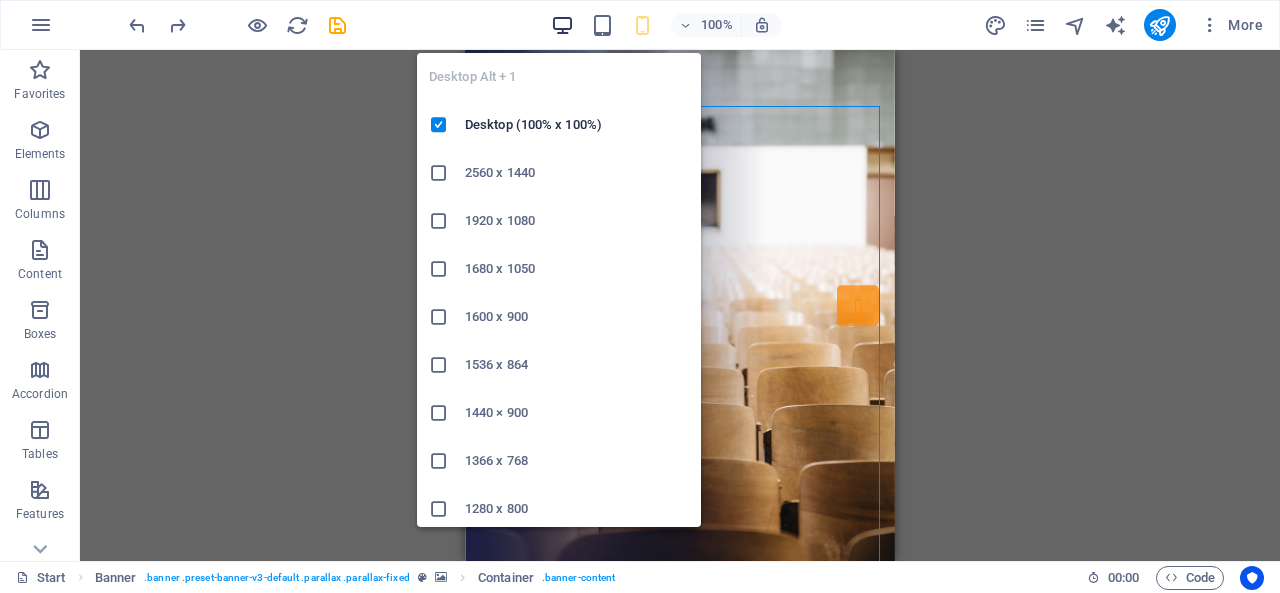 click at bounding box center (562, 25) 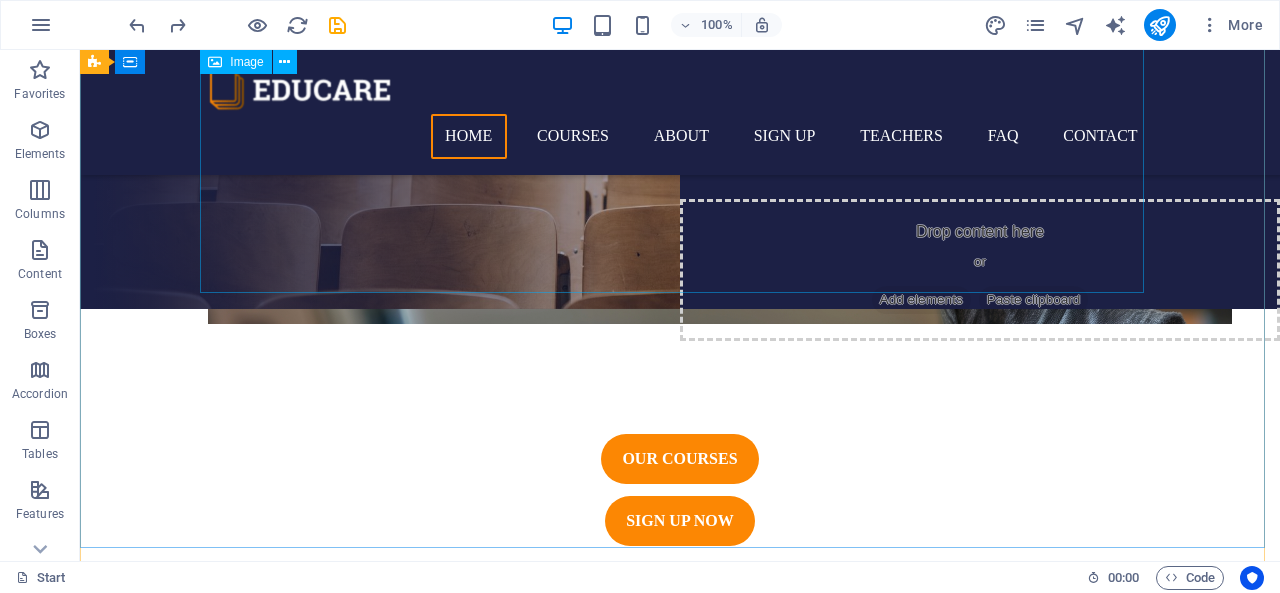 scroll, scrollTop: 250, scrollLeft: 0, axis: vertical 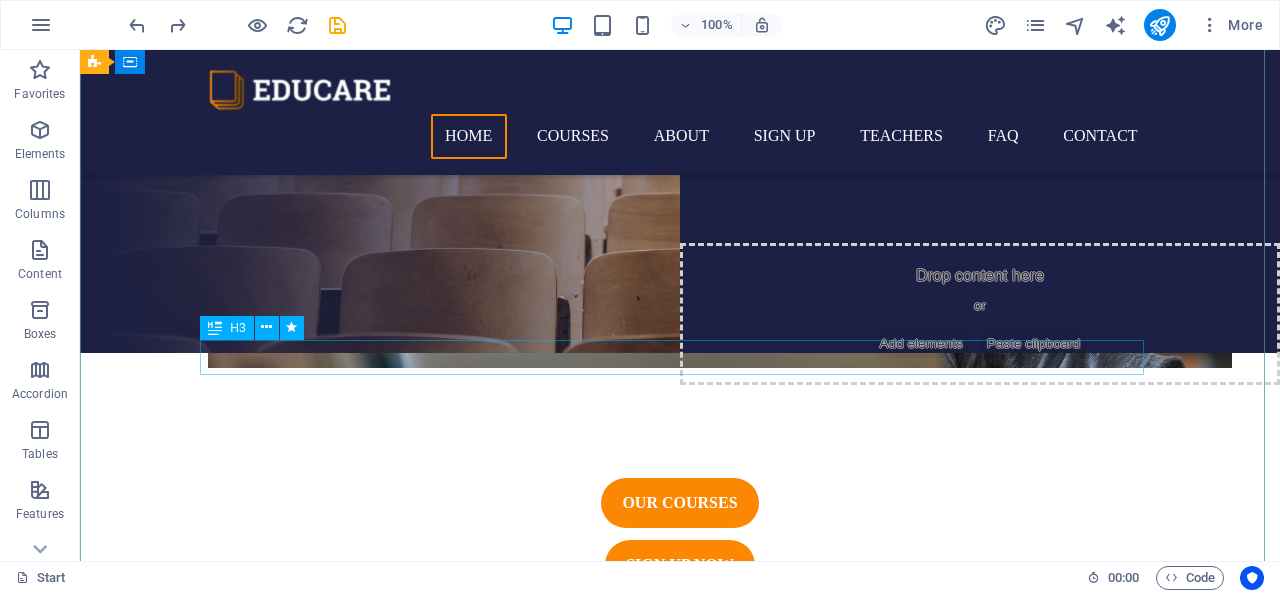 click on "Are you ready to learn new languages?" at bounding box center [680, 385] 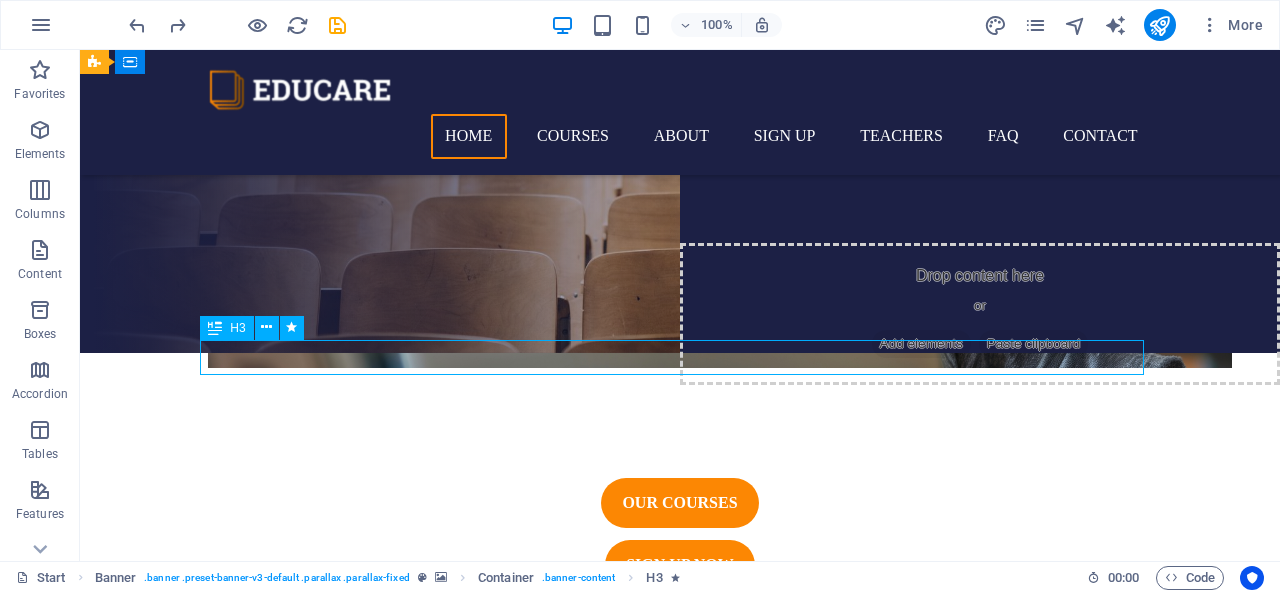 click on "Are you ready to learn new languages?" at bounding box center [680, 385] 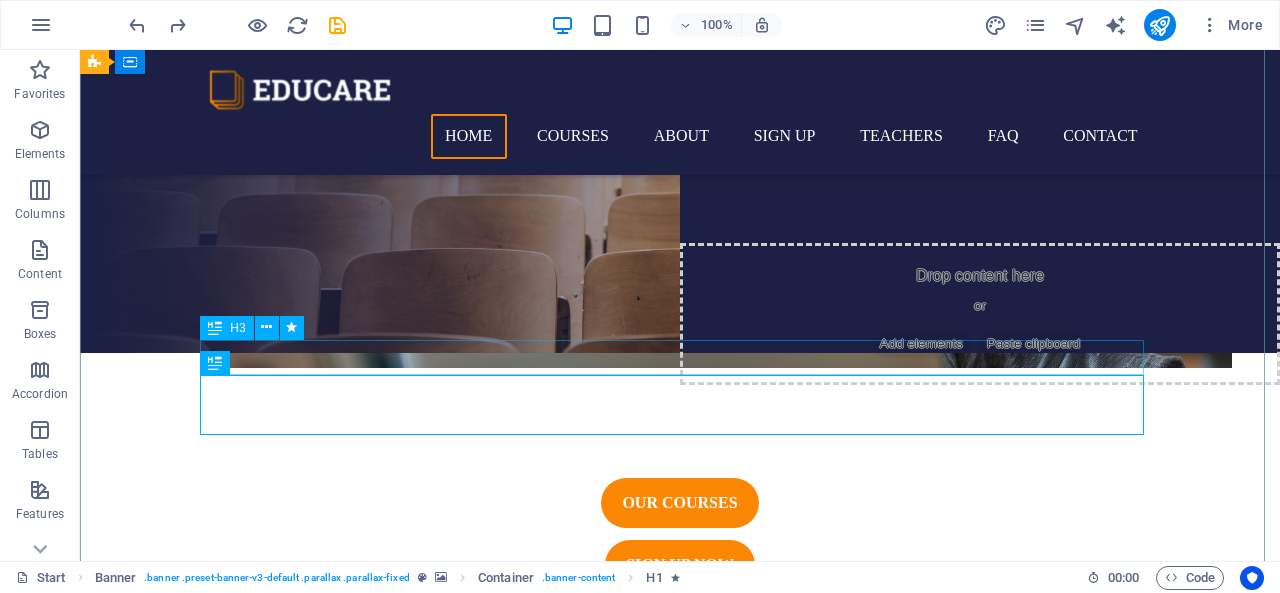 click on "Are you ready to learn new languages?" at bounding box center [680, 385] 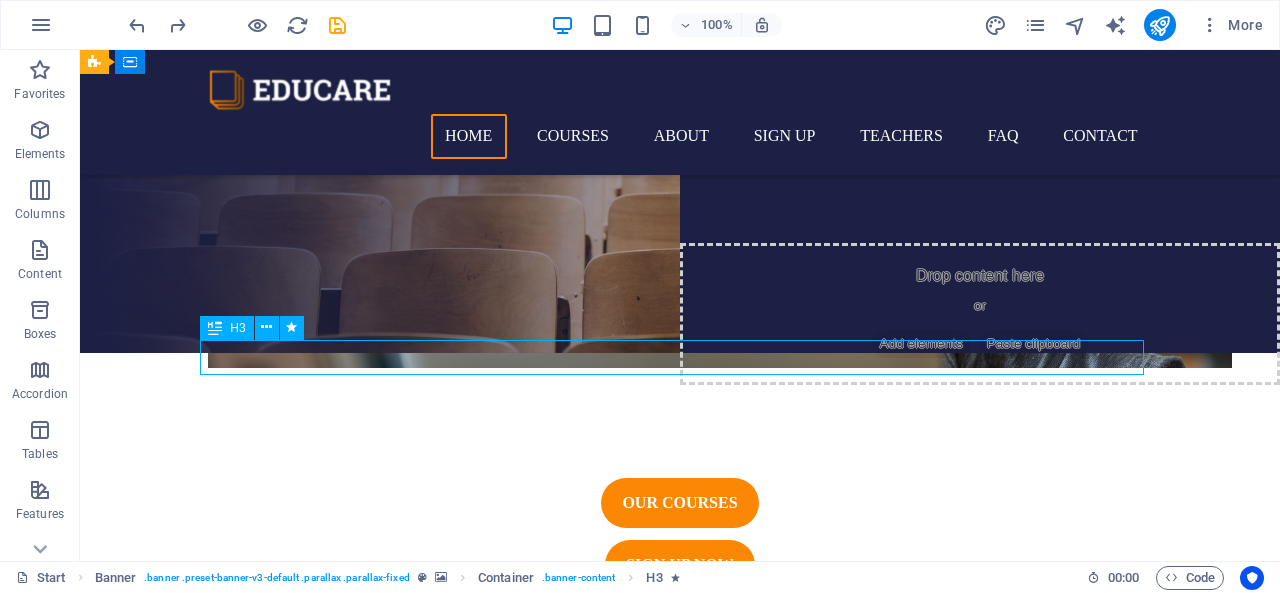 click on "Are you ready to learn new languages?" at bounding box center [680, 385] 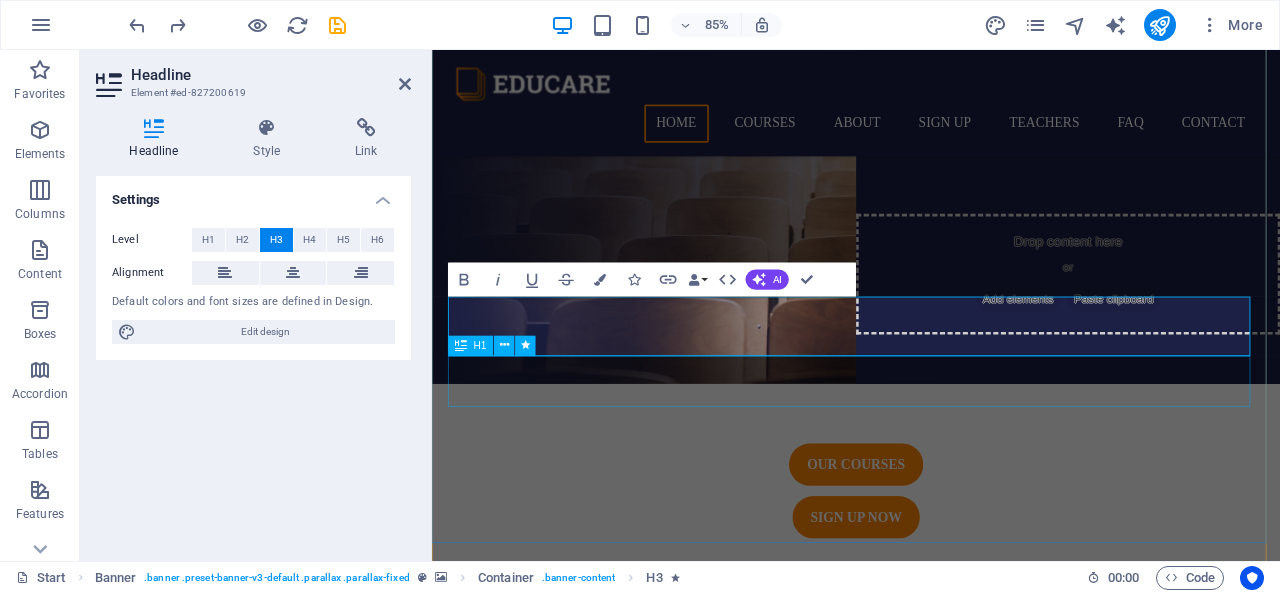click on "Join our Language School" at bounding box center [931, 468] 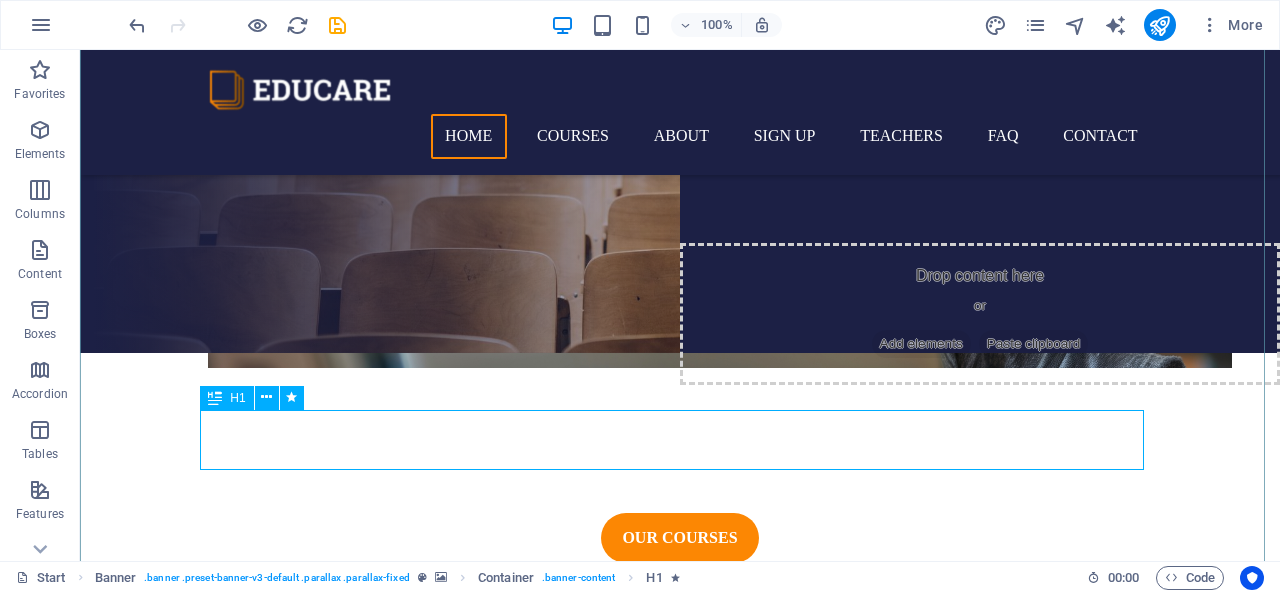 click on "Join our Language School" at bounding box center [680, 468] 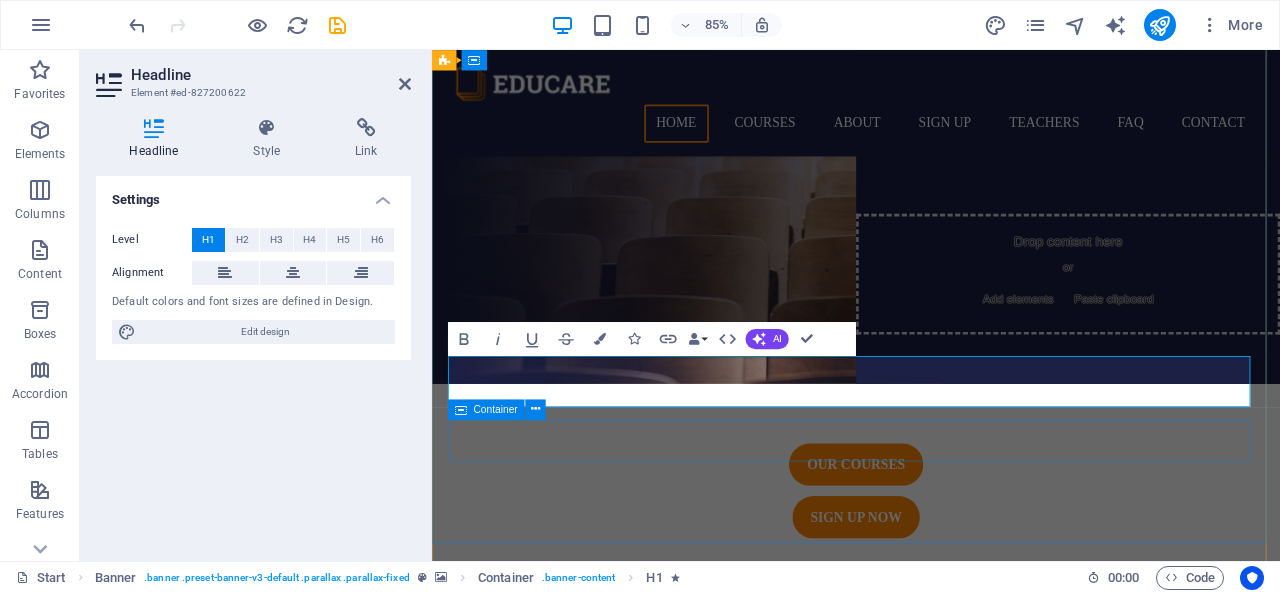 type 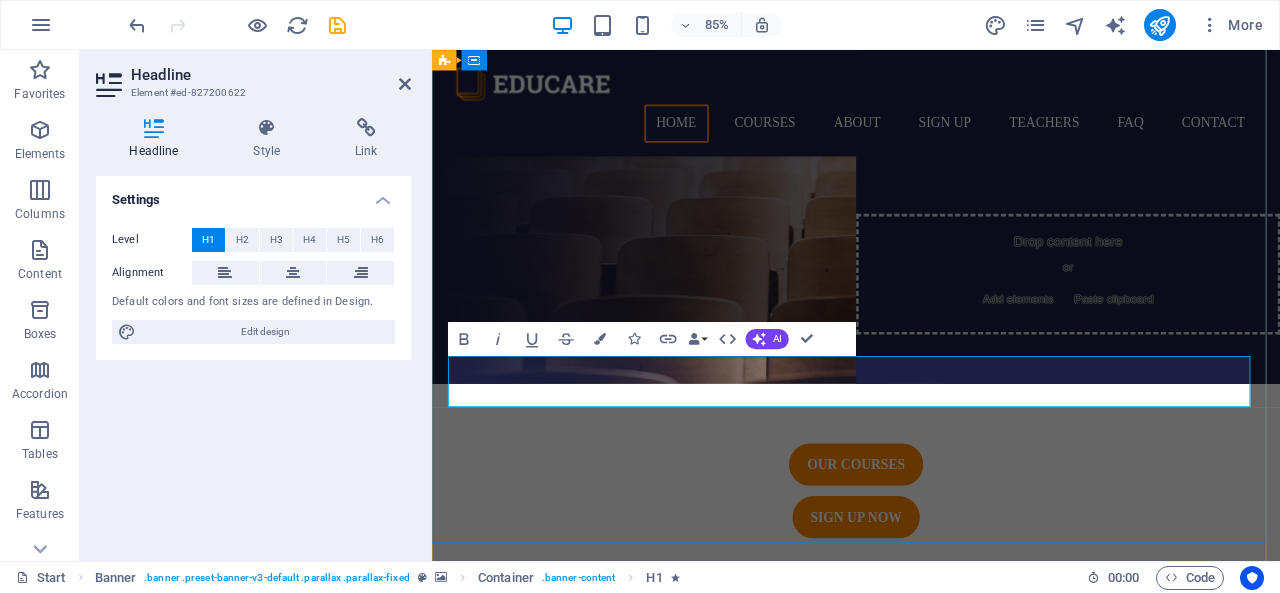 click on "PandL" at bounding box center [931, 467] 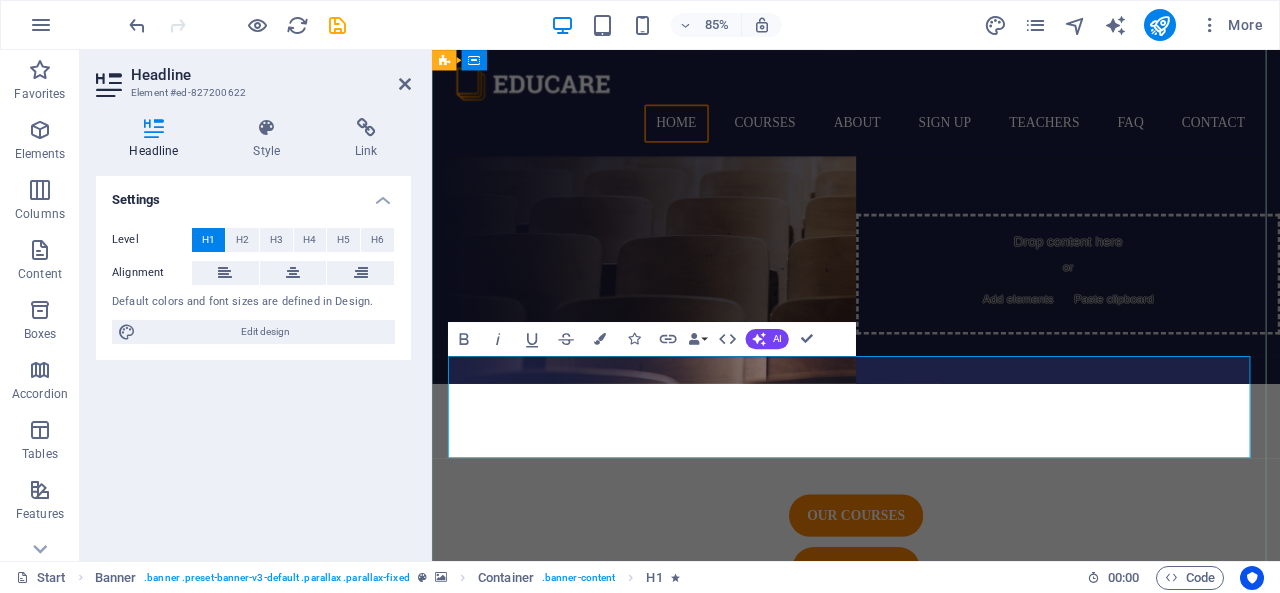 click on "PandLKIDS.COM fOR fUN iNVESTMENT KNOWLEDGE" at bounding box center (930, 497) 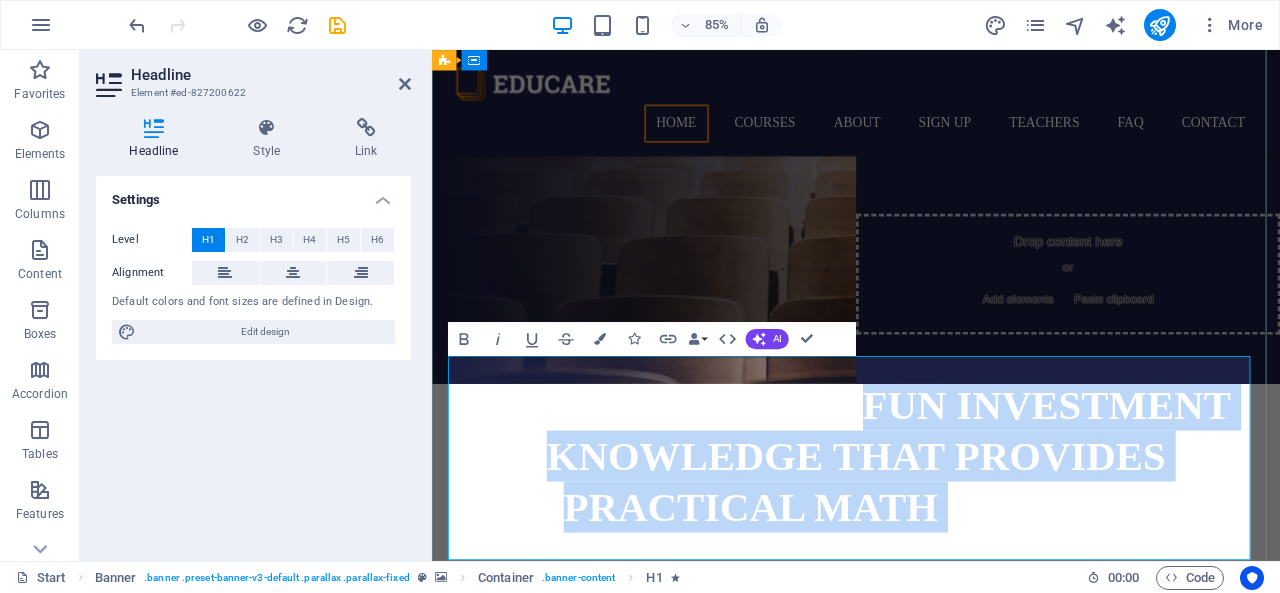 drag, startPoint x: 938, startPoint y: 436, endPoint x: 1053, endPoint y: 575, distance: 180.4051 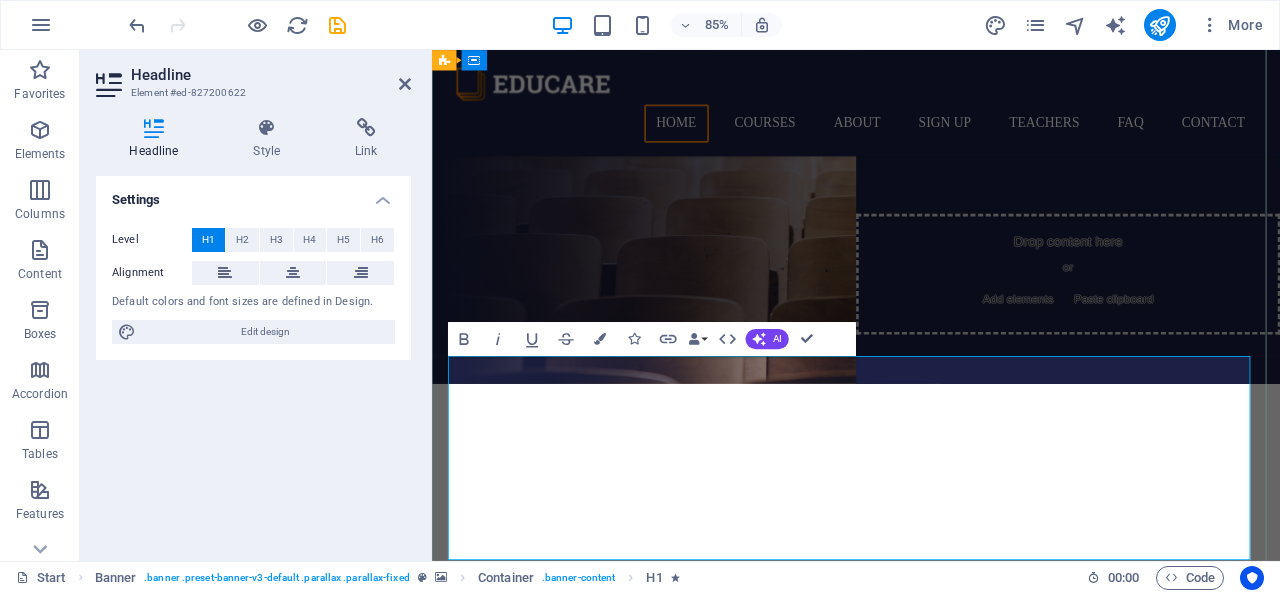click on "PandLKIDS.COM - fUN iNVESTMENT KNOWLEDGE THAT PROVIDES PRACTICAL MATH & mONEY mANGMENT sKILLS" at bounding box center (931, 557) 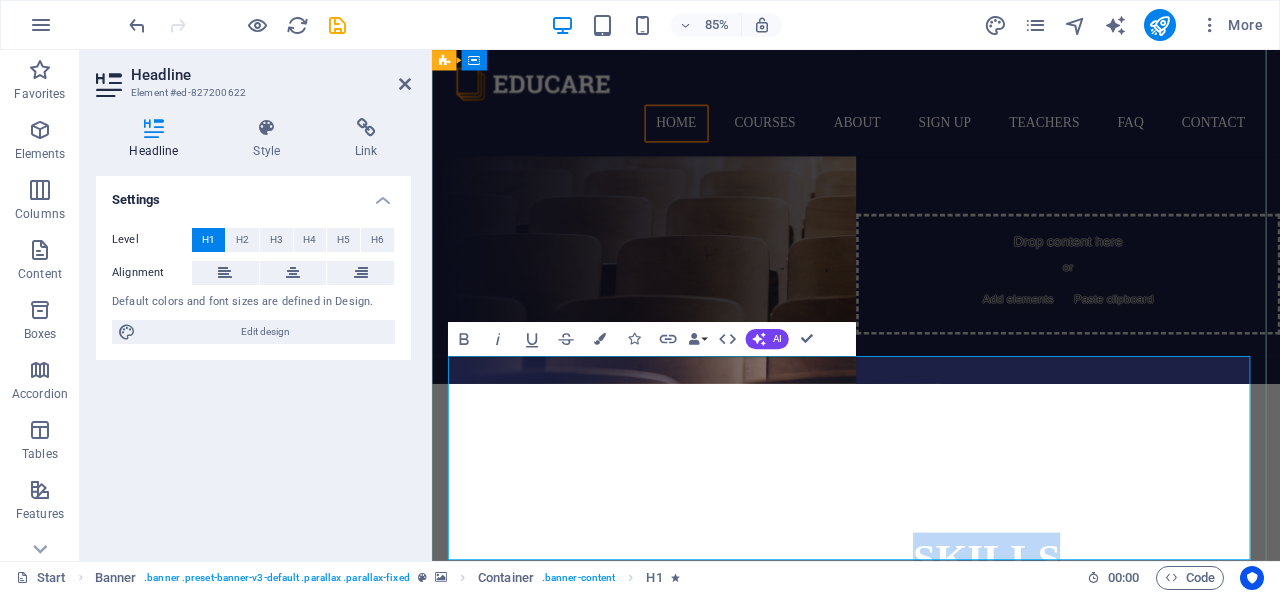 click on "PandLKIDS.COM - fUN iNVESTMENT KNOWLEDGE THAT PROVIDES PRACTICAL MATH & mONEY mANGMENT sKILLS" at bounding box center [931, 557] 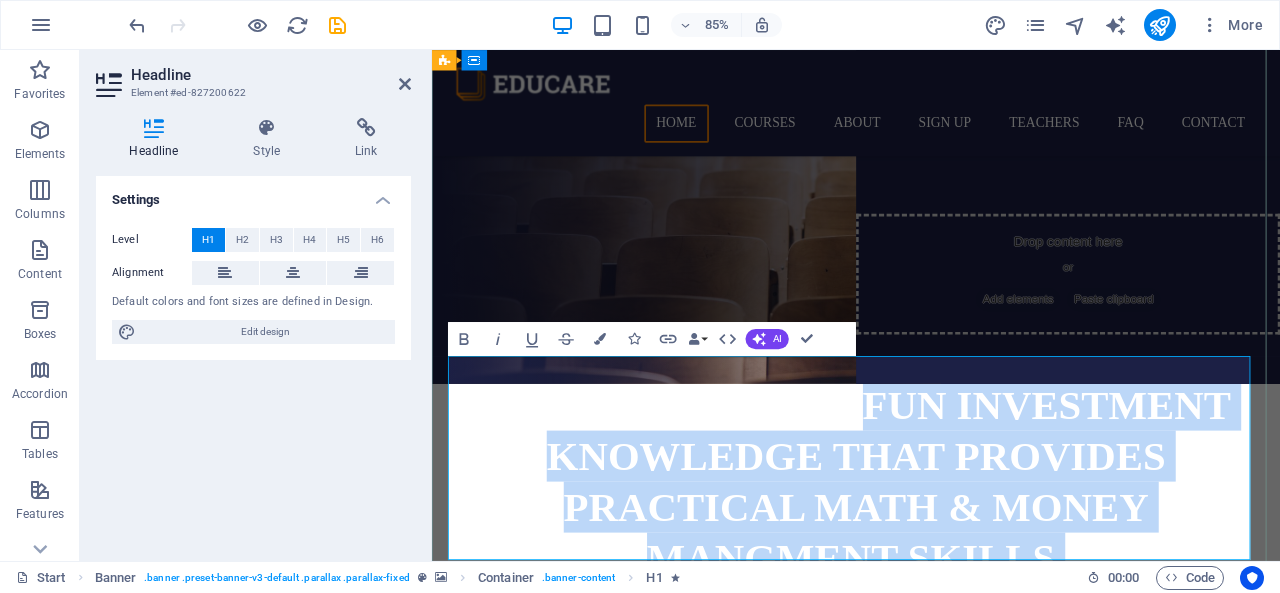 drag, startPoint x: 1191, startPoint y: 629, endPoint x: 943, endPoint y: 439, distance: 312.41638 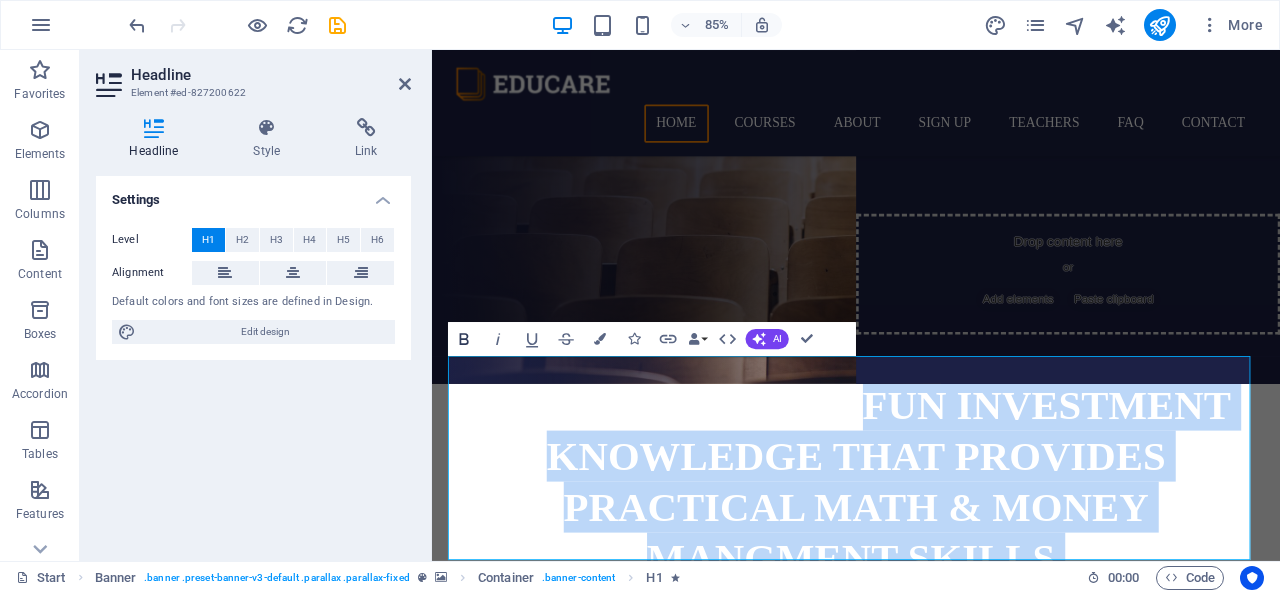 click 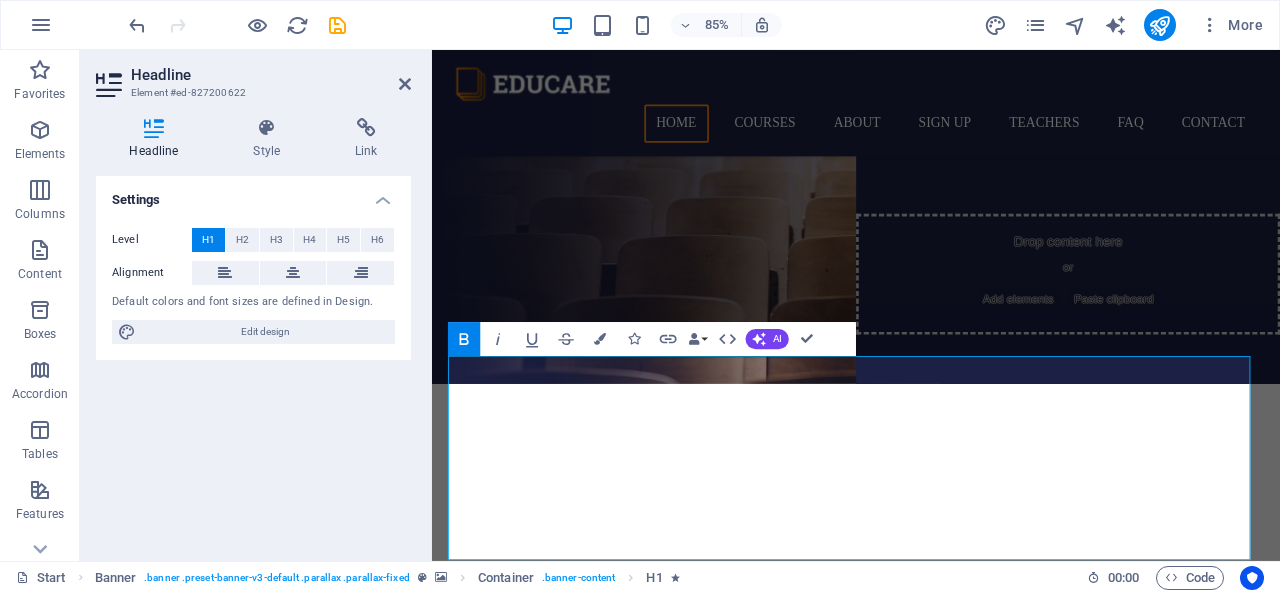 click 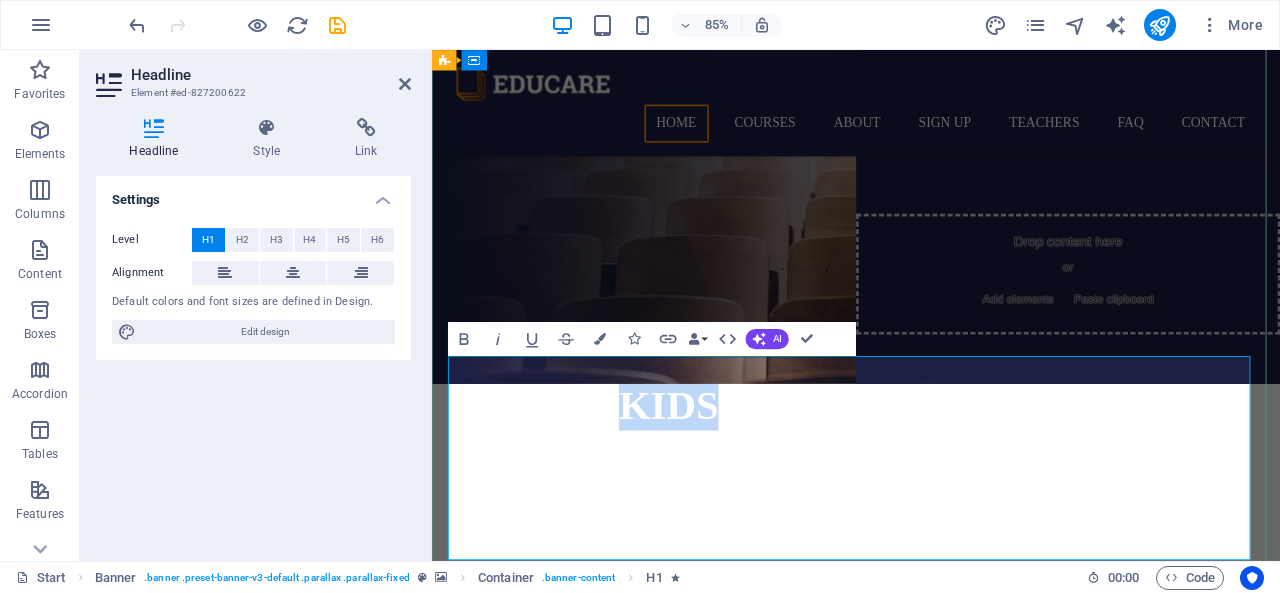 drag, startPoint x: 754, startPoint y: 437, endPoint x: 644, endPoint y: 433, distance: 110.0727 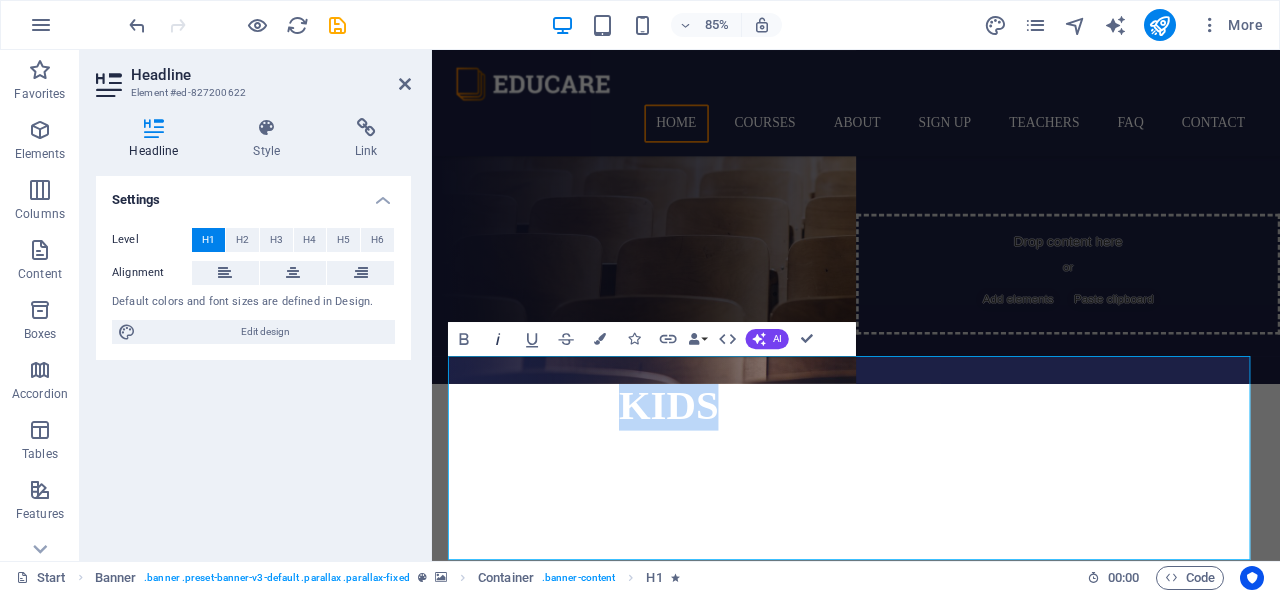 click 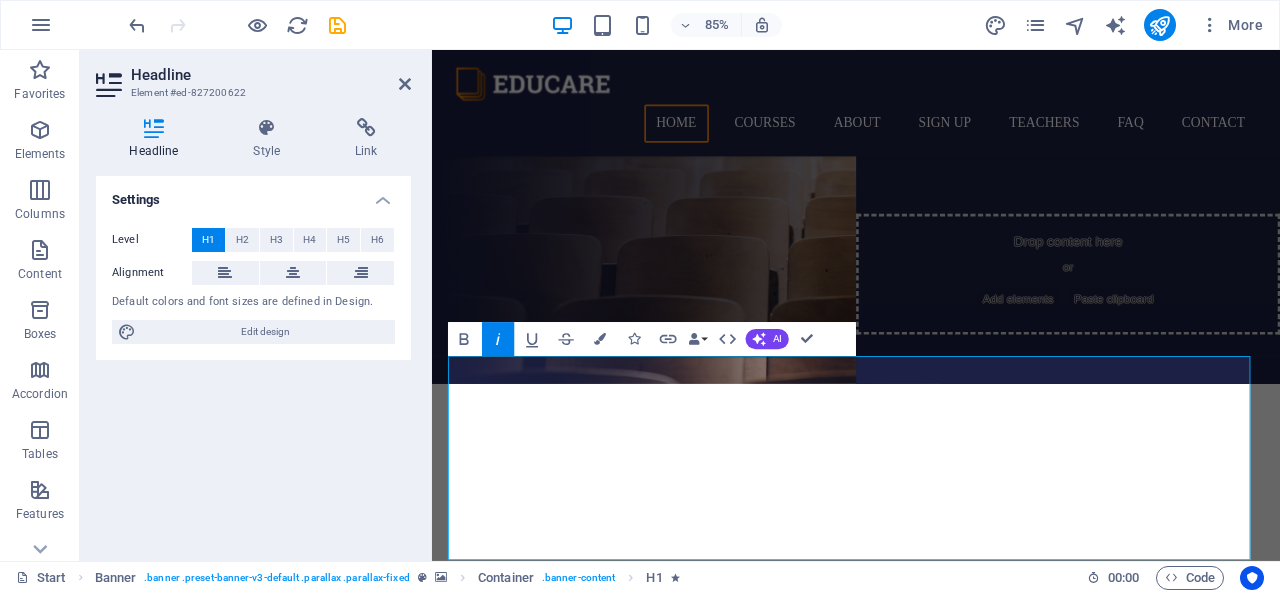 click 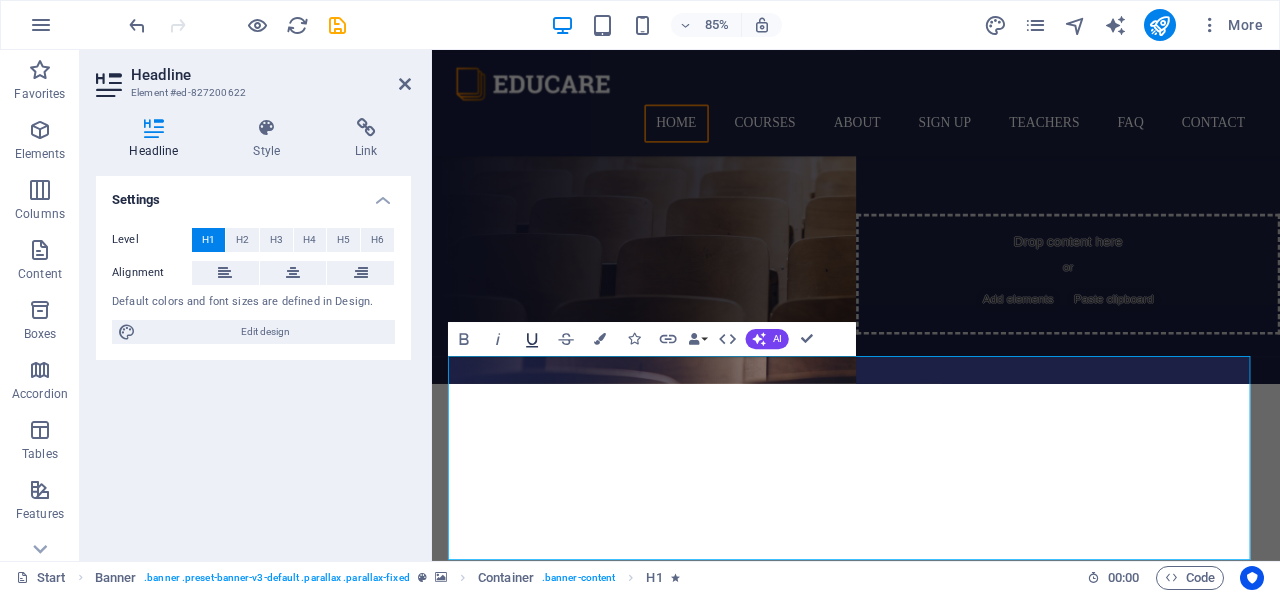 click 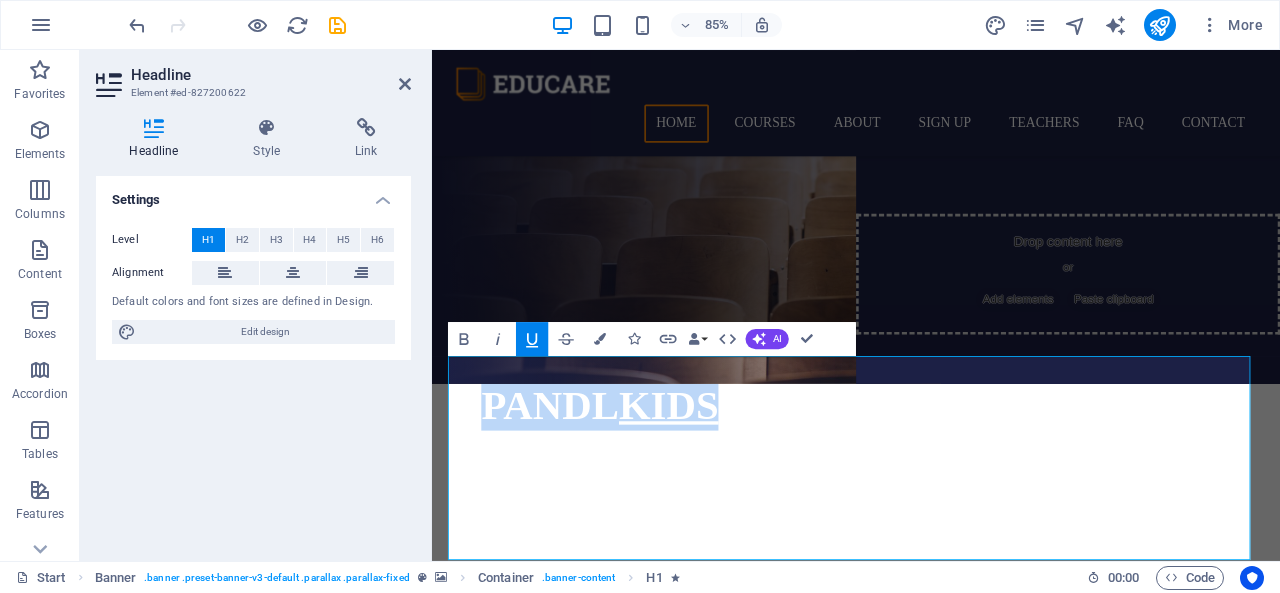 click 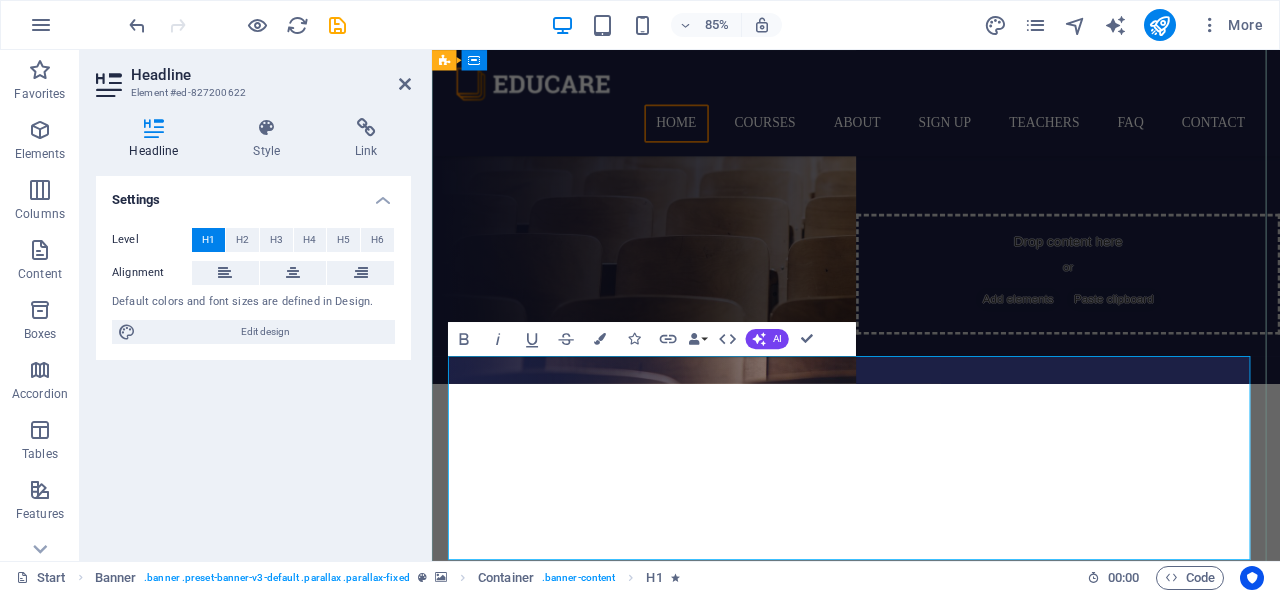 click on "PandLKIDS.COM - fUN iNVESTMENT KNOWLEDGE THAT PROVIDES PRACTICAL MATH & mONEY mANGMENT sKILLS." at bounding box center (931, 557) 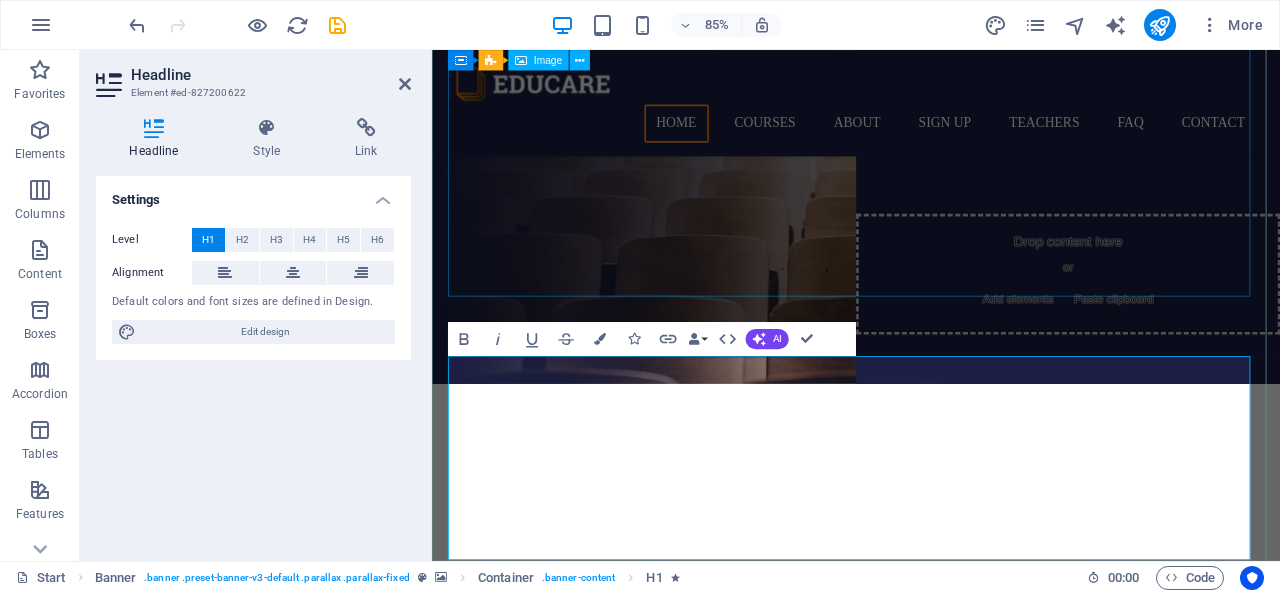 click at bounding box center [931, 191] 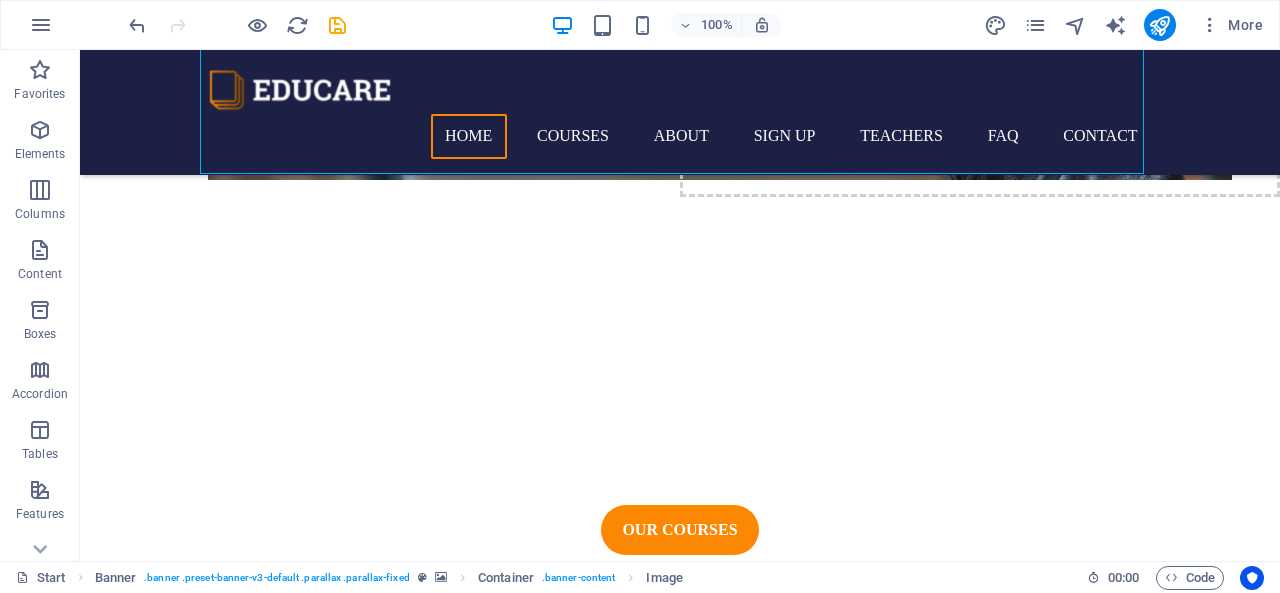 scroll, scrollTop: 310, scrollLeft: 0, axis: vertical 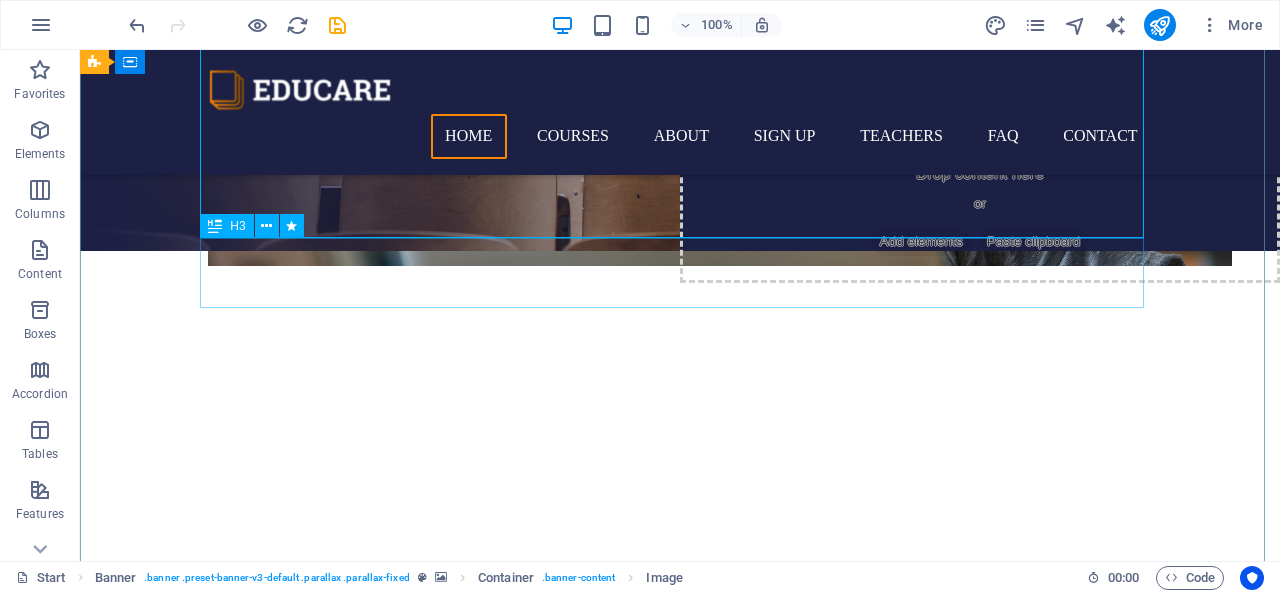 click on "Are you ready to learn  Practical Math and Money Management skills for the real world?" at bounding box center (680, 301) 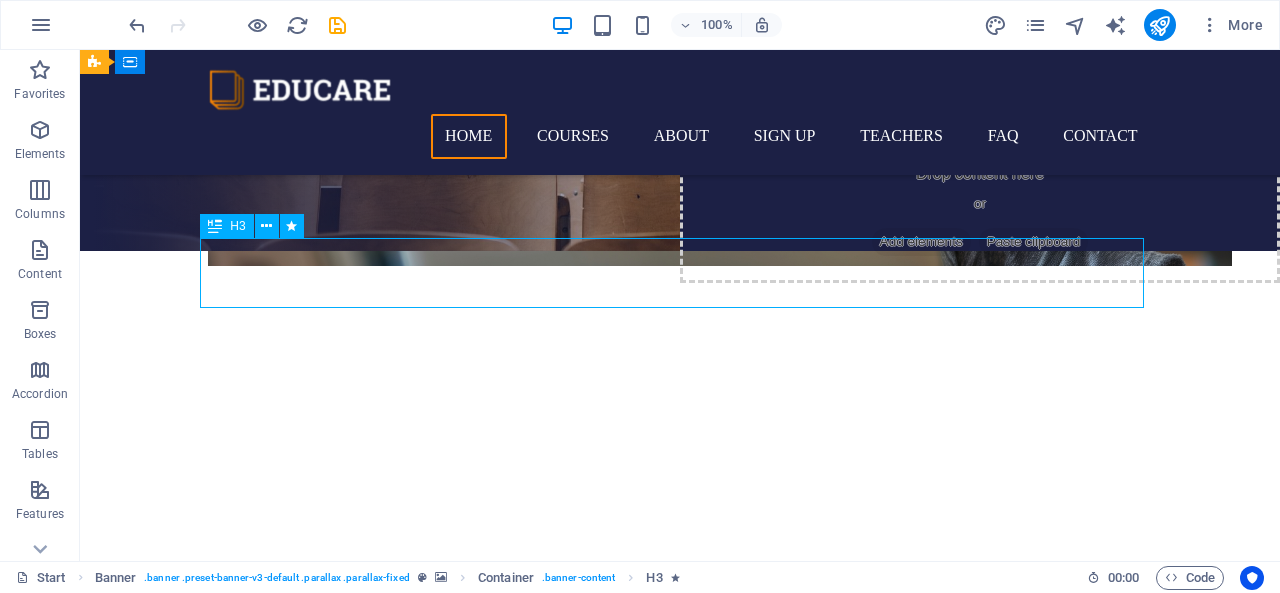 click on "Are you ready to learn  Practical Math and Money Management skills for the real world?" at bounding box center [680, 301] 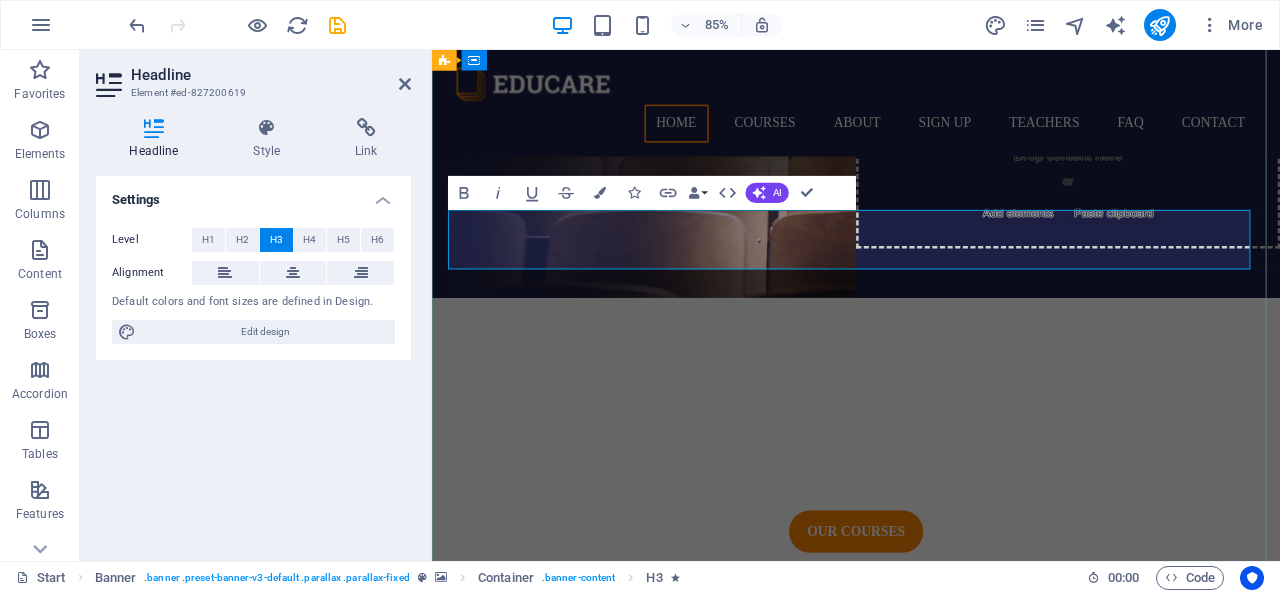click on "Are you ready to learn  Practical Math and Money Management skills for the real world?" at bounding box center (930, 301) 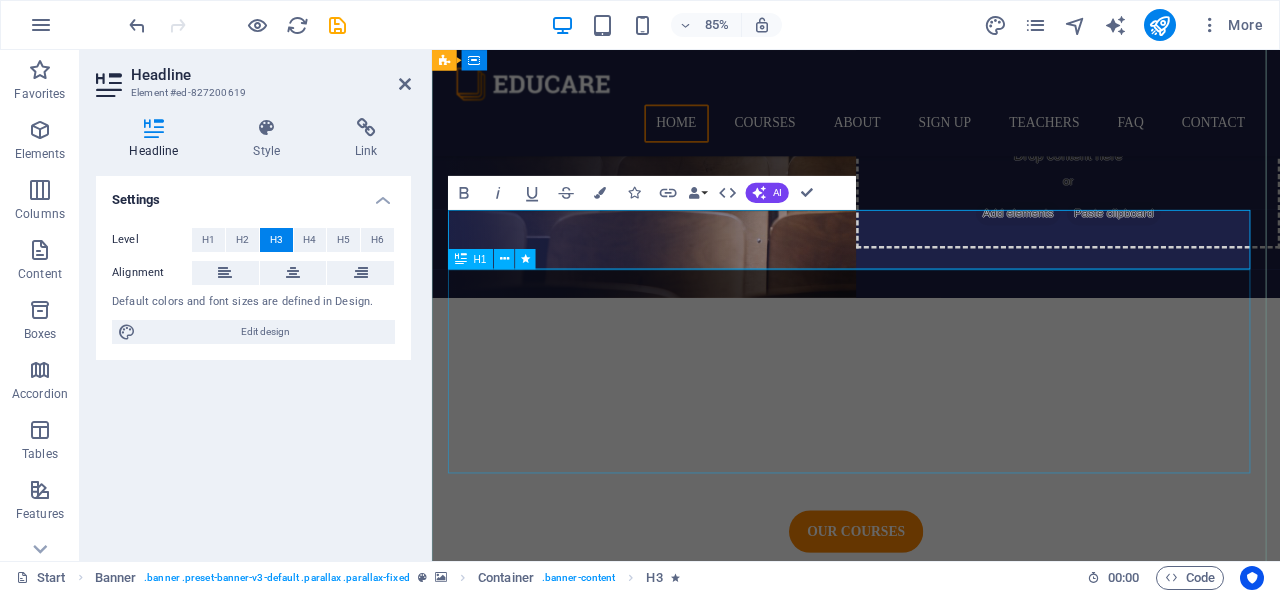 click on "PandLKIDS.COM - fUN iNVESTMENT KNOWLEDGE THAT PROVIDES PRACTICAL MATH & mONEY mANGMENT sKILLS." at bounding box center [931, 456] 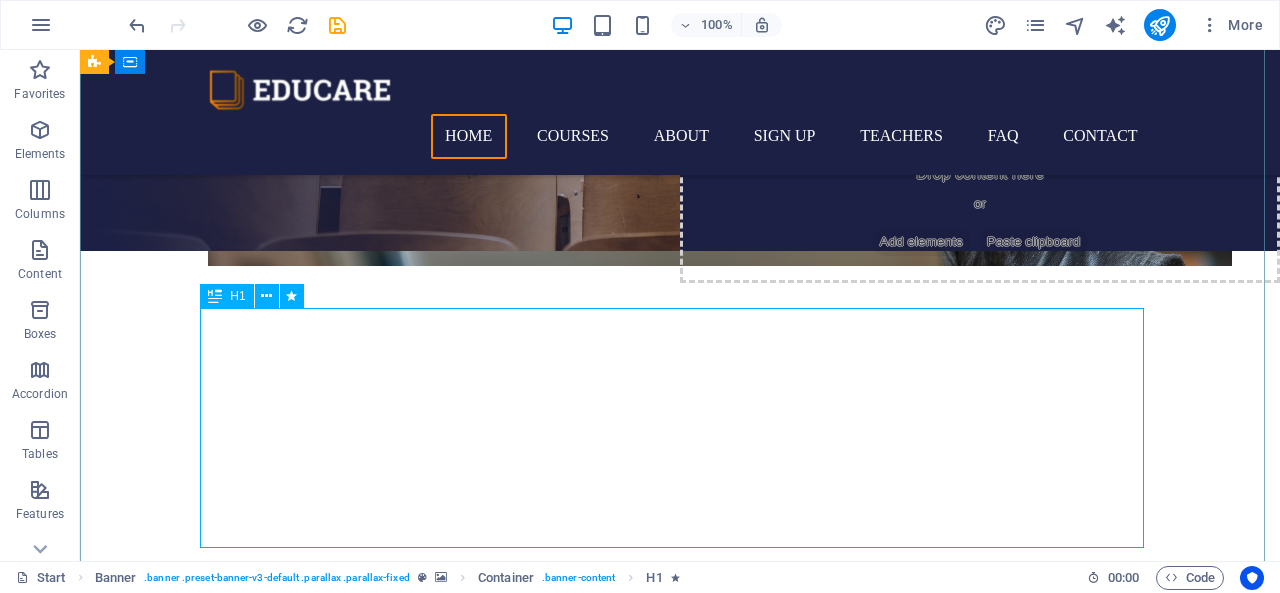 click on "PandLKIDS.COM - fUN iNVESTMENT KNOWLEDGE THAT PROVIDES PRACTICAL MATH & mONEY mANGMENT sKILLS." at bounding box center (680, 456) 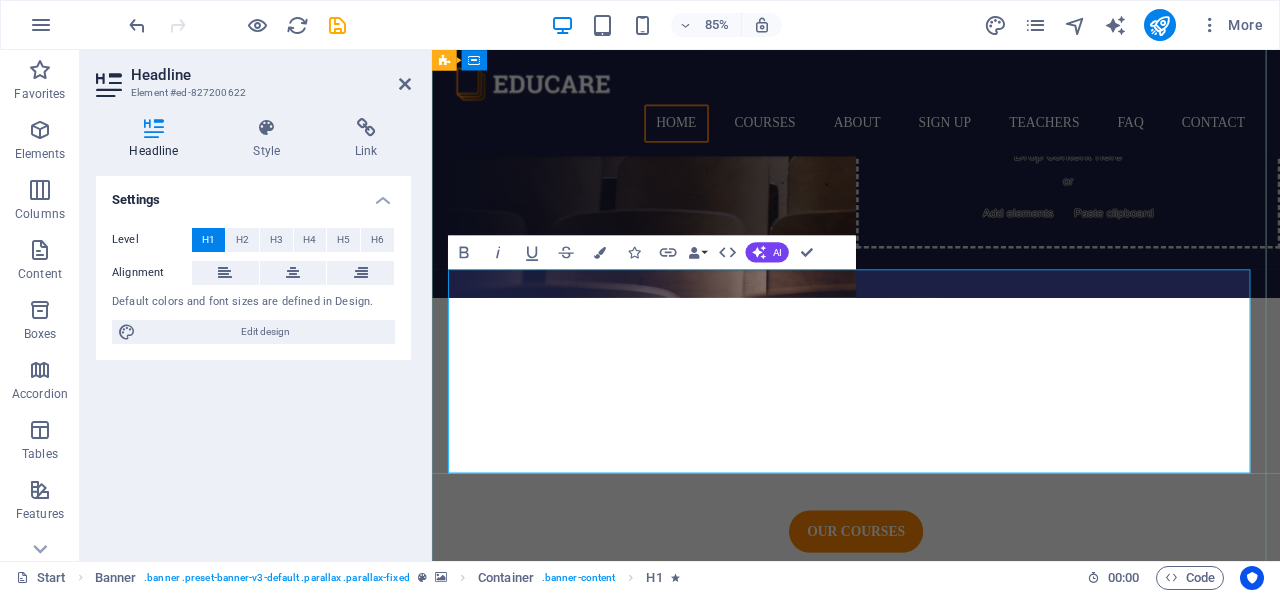 click on "PandLKIDS.COM - fUN iNVESTMENT KNOWLEDGE THAT PROVIDES PRACTICAL MATH & mONEY mANGMENT sKILLS." at bounding box center [931, 455] 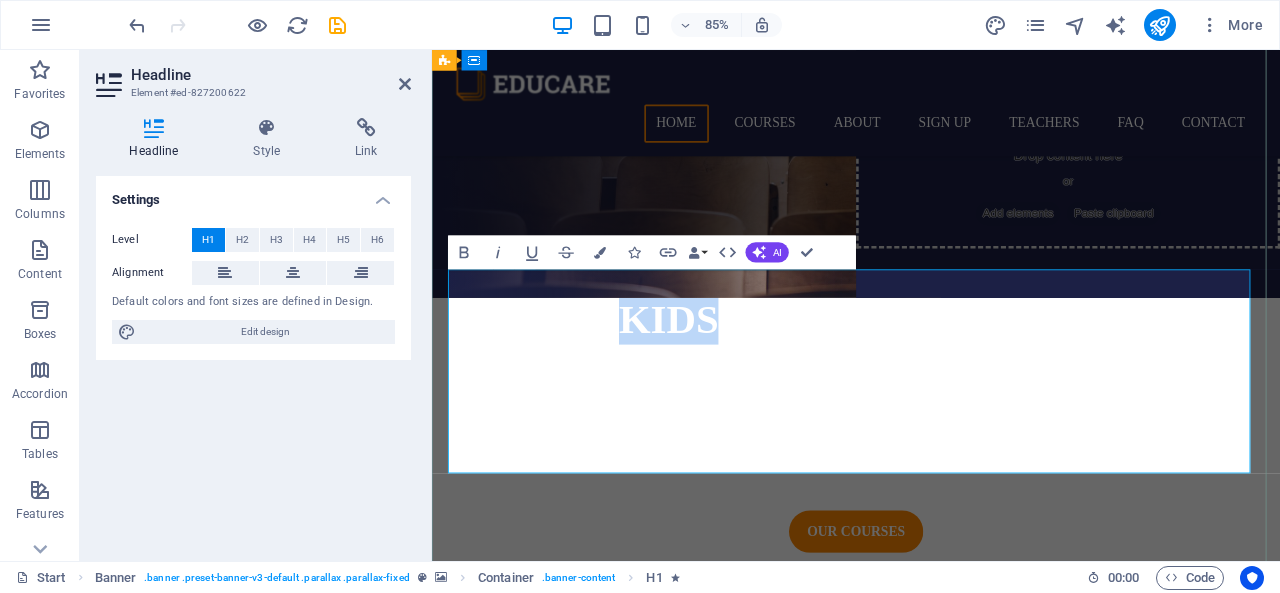 drag, startPoint x: 753, startPoint y: 340, endPoint x: 635, endPoint y: 354, distance: 118.82761 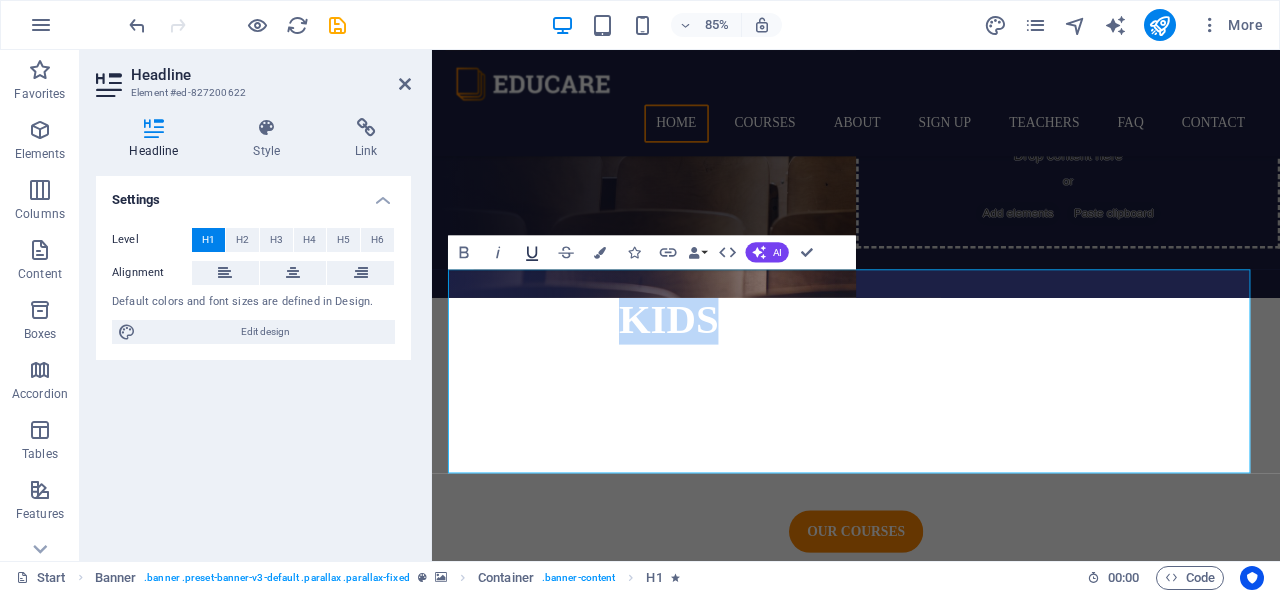 click 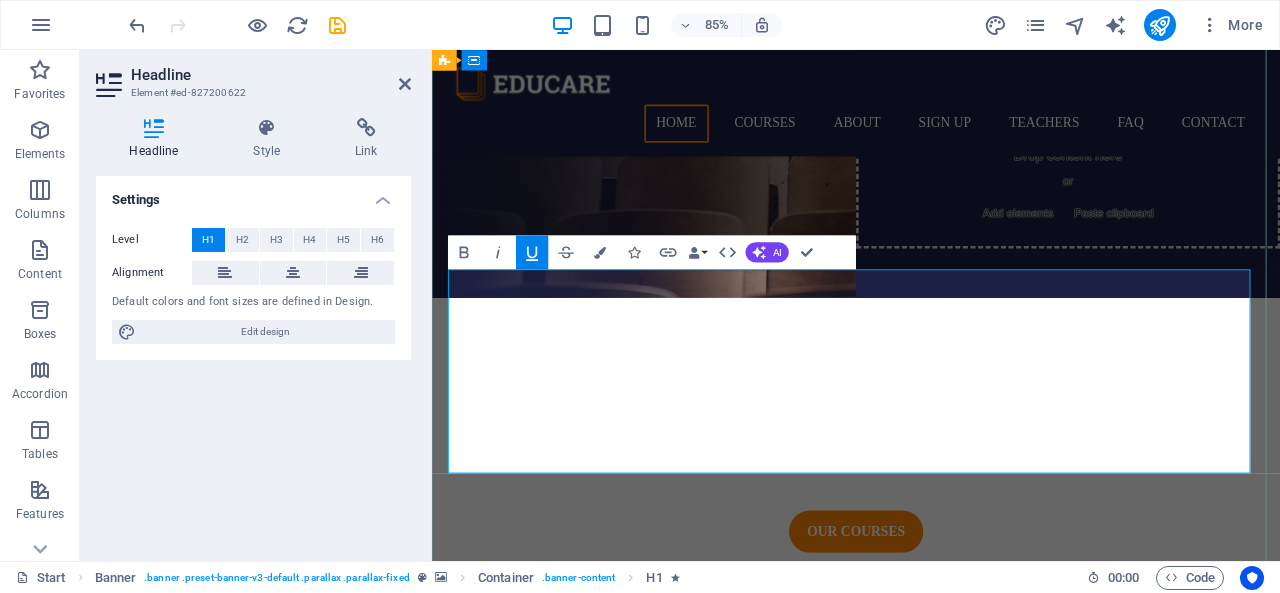 click on "PandL KIDS .COM - fUN iNVESTMENT KNOWLEDGE THAT PROVIDES PRACTICAL MATH & mONEY mANGMENT sKILLS." at bounding box center (931, 455) 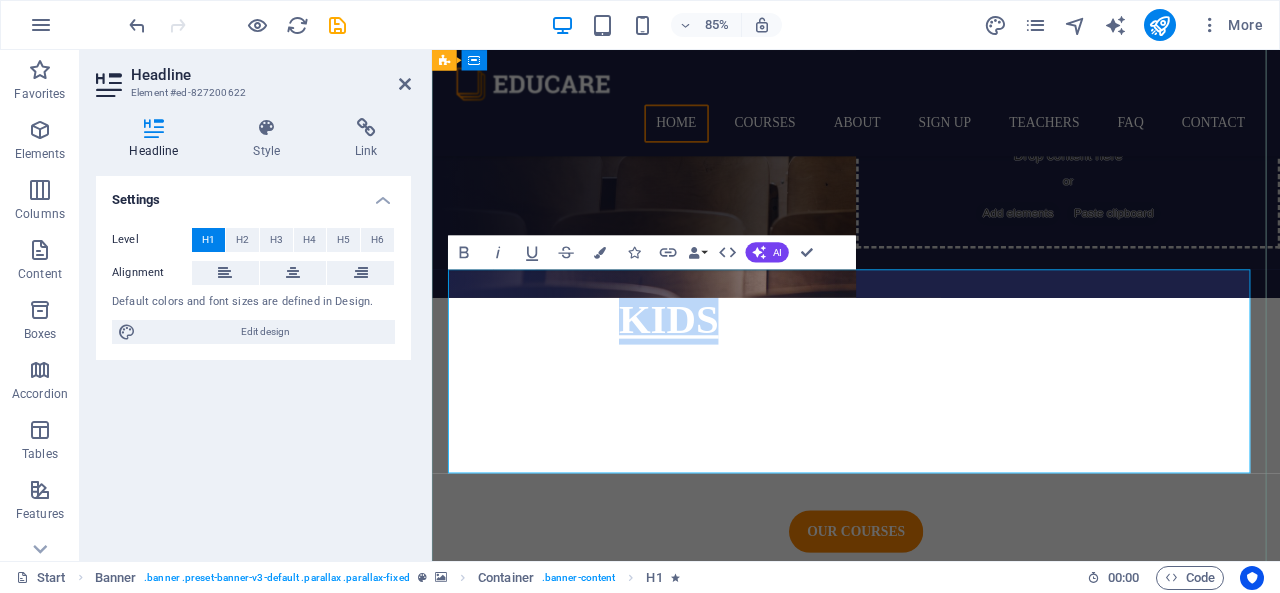 drag, startPoint x: 754, startPoint y: 339, endPoint x: 653, endPoint y: 342, distance: 101.04455 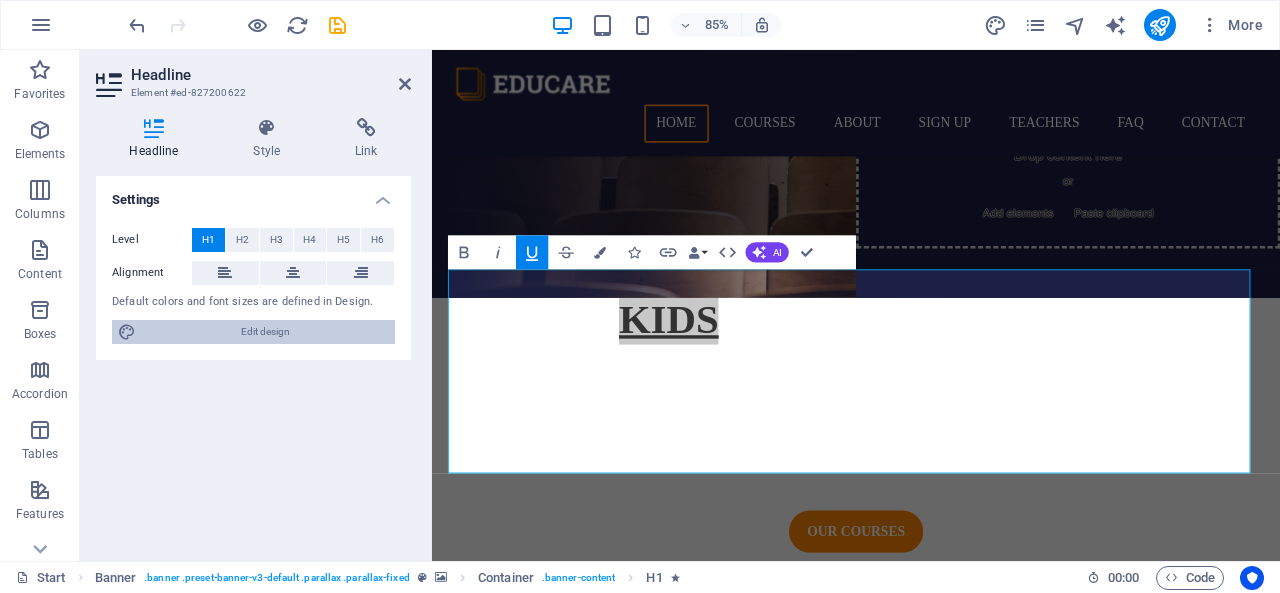 click on "Edit design" at bounding box center [265, 332] 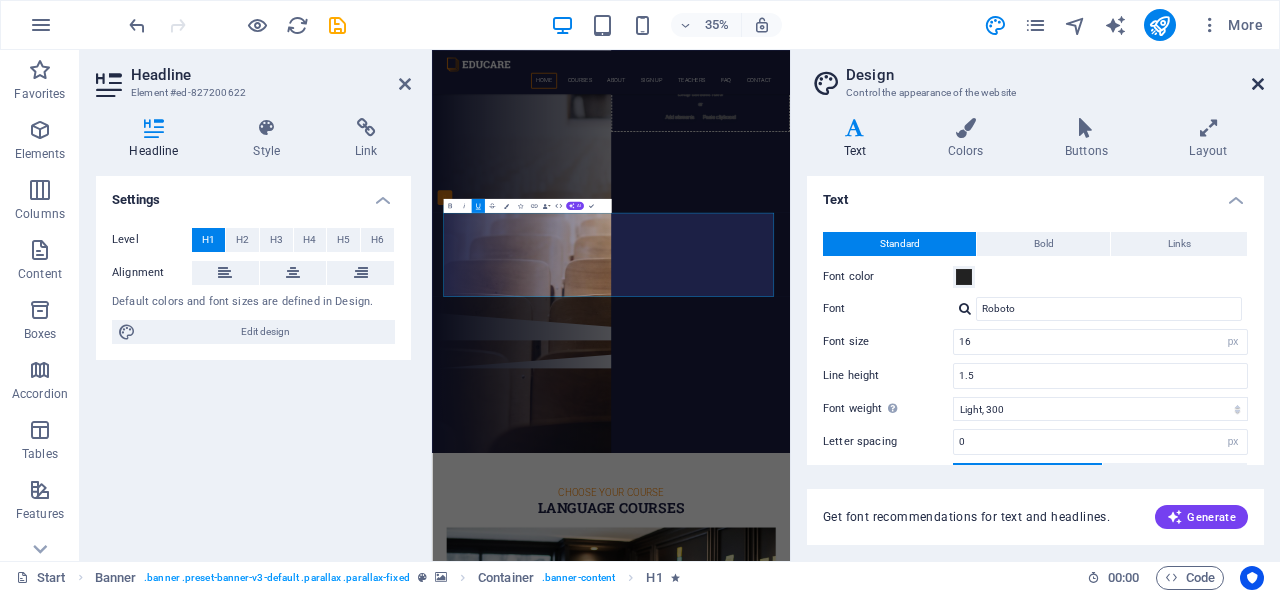click at bounding box center (1258, 84) 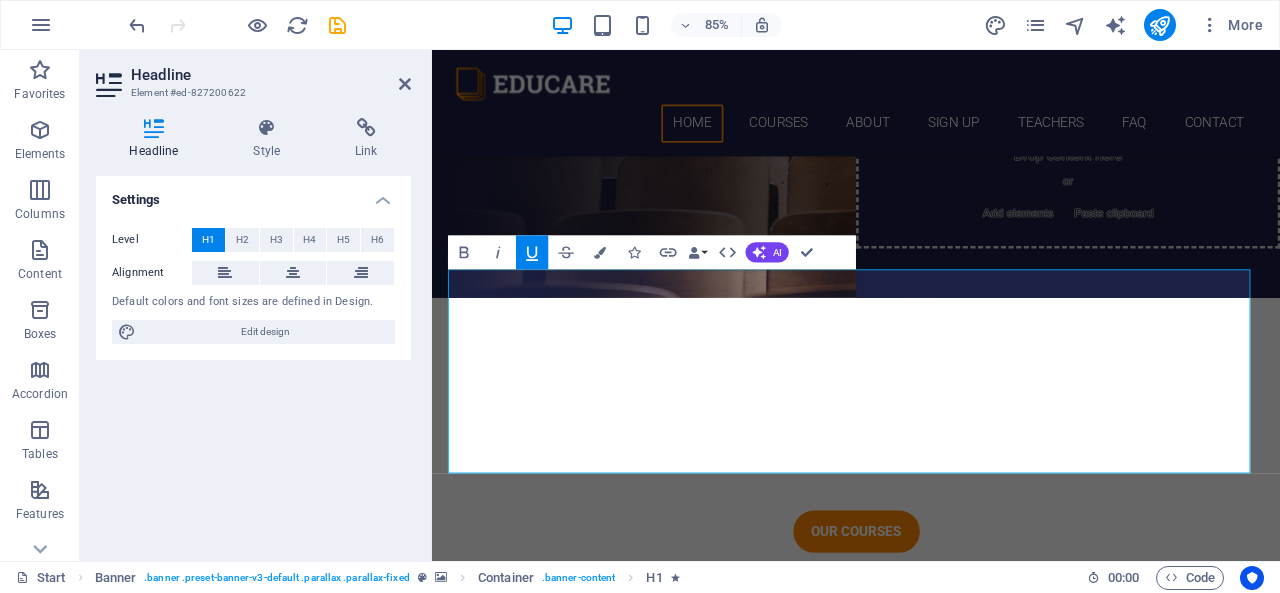 click 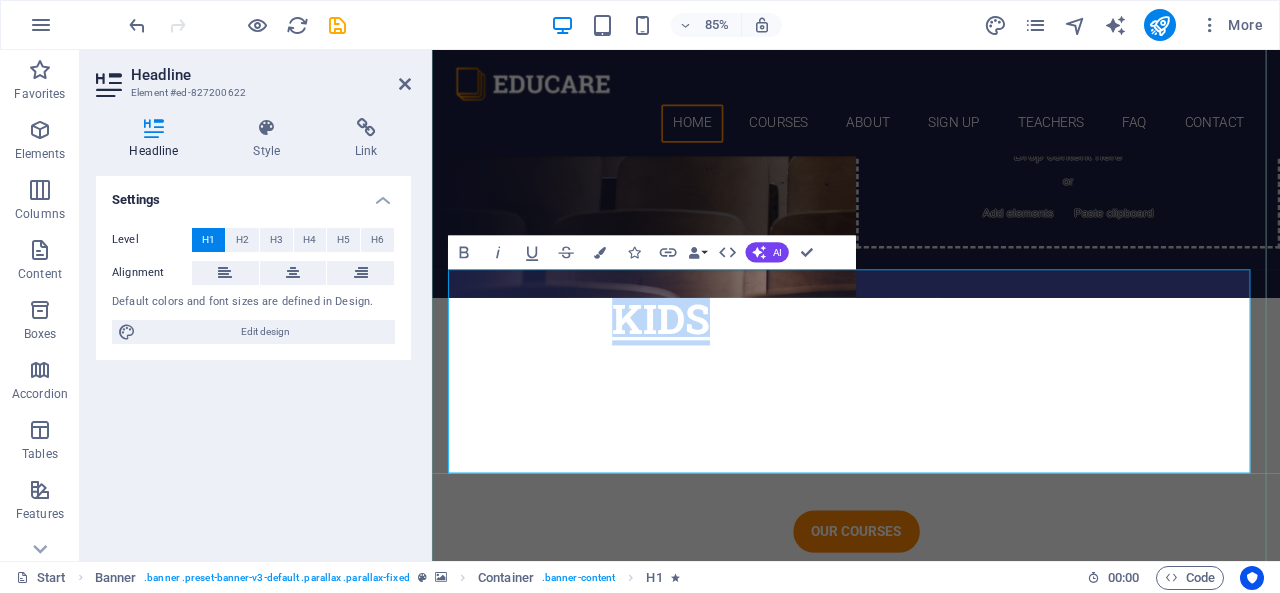 drag, startPoint x: 747, startPoint y: 334, endPoint x: 646, endPoint y: 342, distance: 101.31634 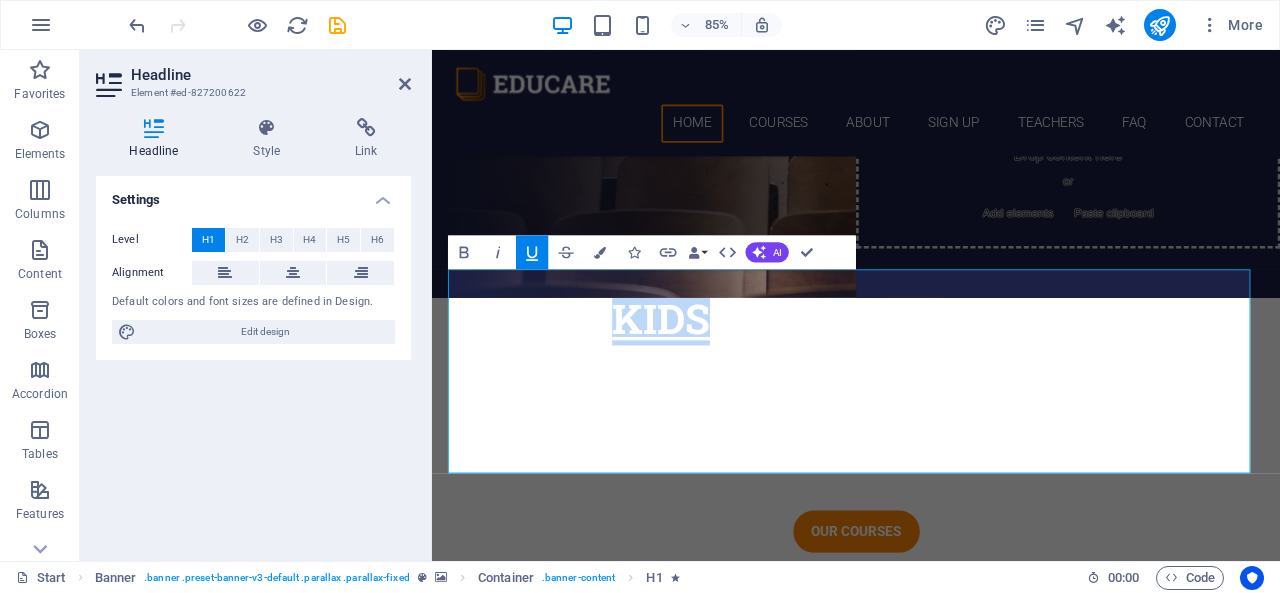 click 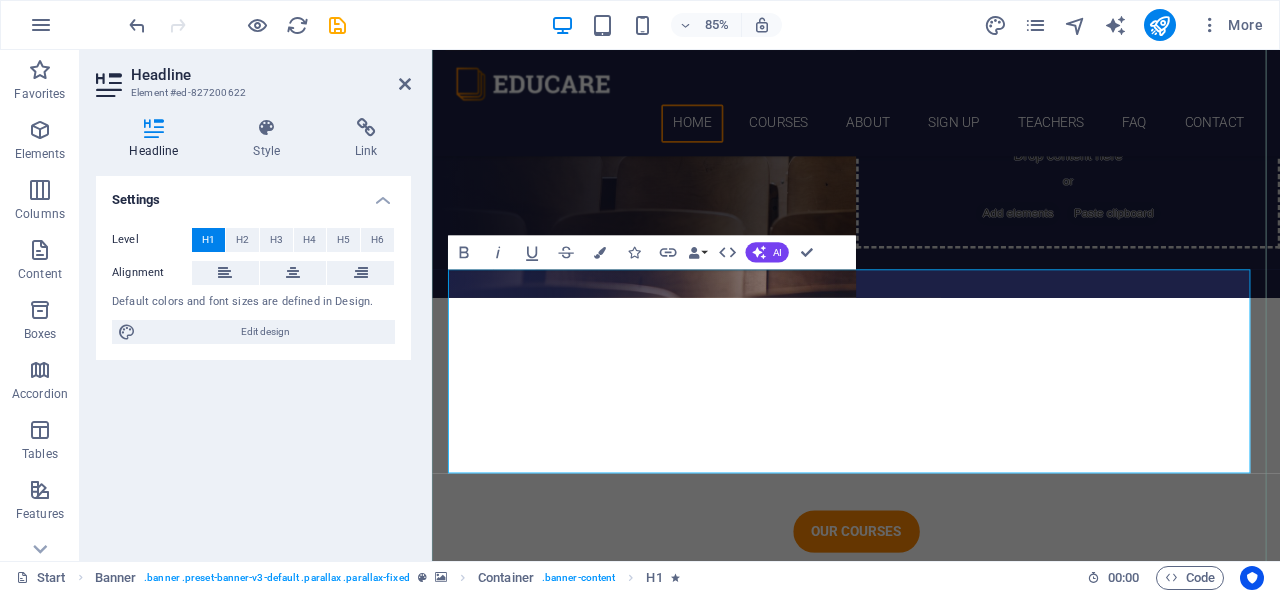 click on "PandLKIDS.COM - fUN iNVESTMENT KNOWLEDGE THAT PROVIDES PRACTICAL MATH & mONEY mANGMENT sKILLS." at bounding box center (931, 455) 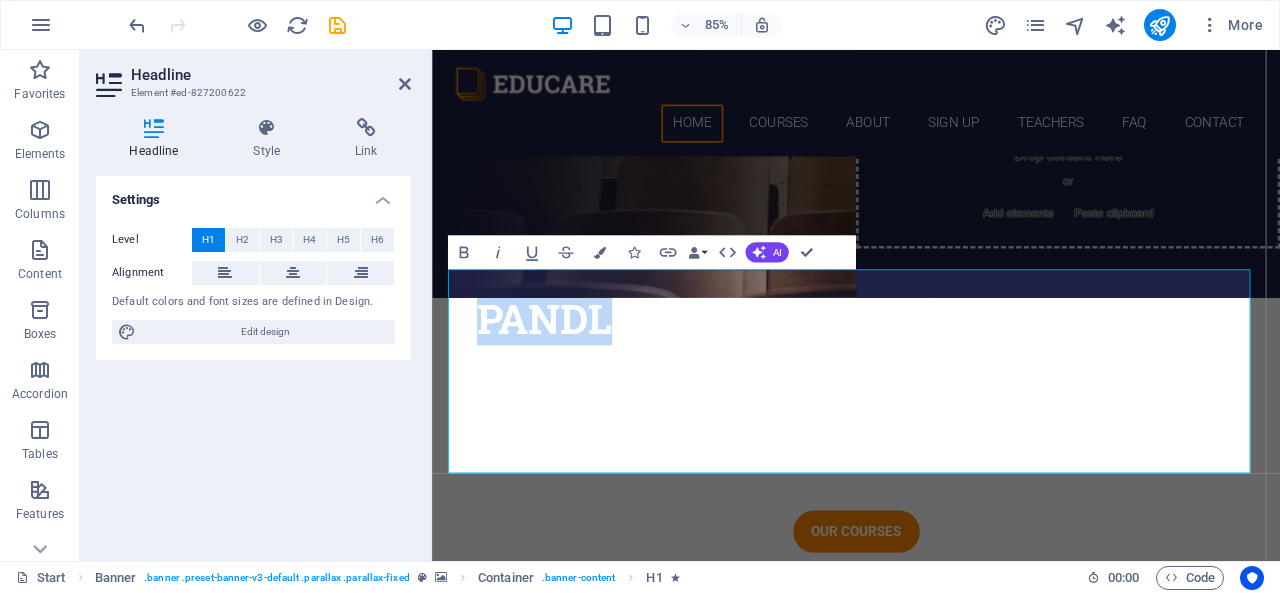 drag, startPoint x: 635, startPoint y: 336, endPoint x: 488, endPoint y: 336, distance: 147 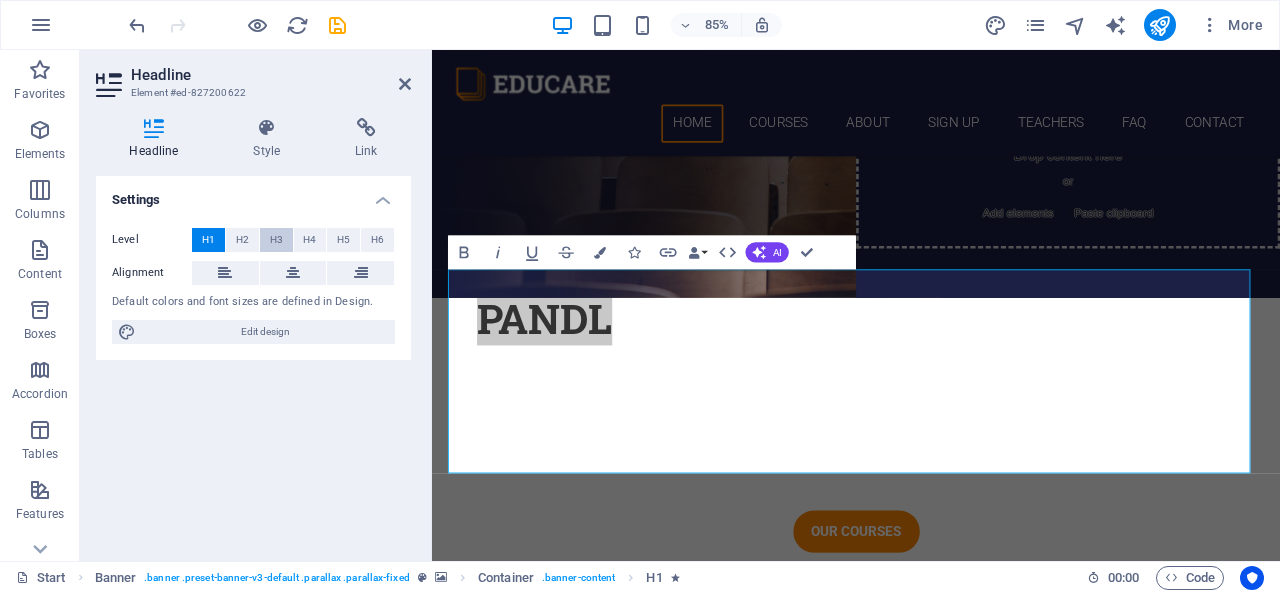 click on "H3" at bounding box center (276, 240) 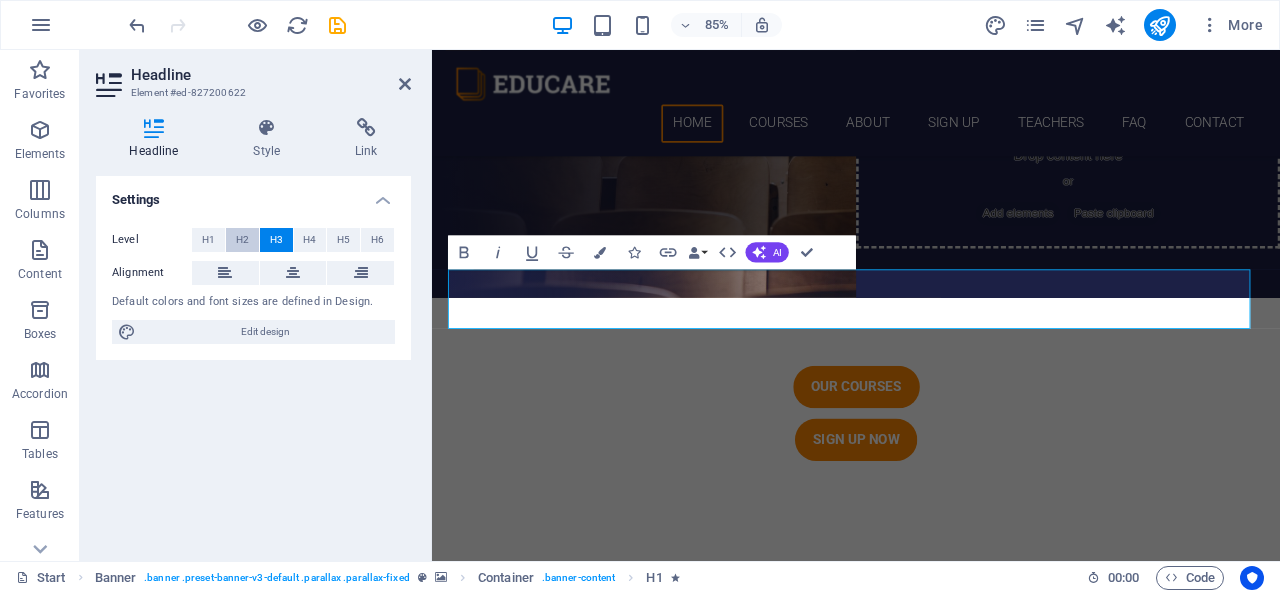 click on "H2" at bounding box center [242, 240] 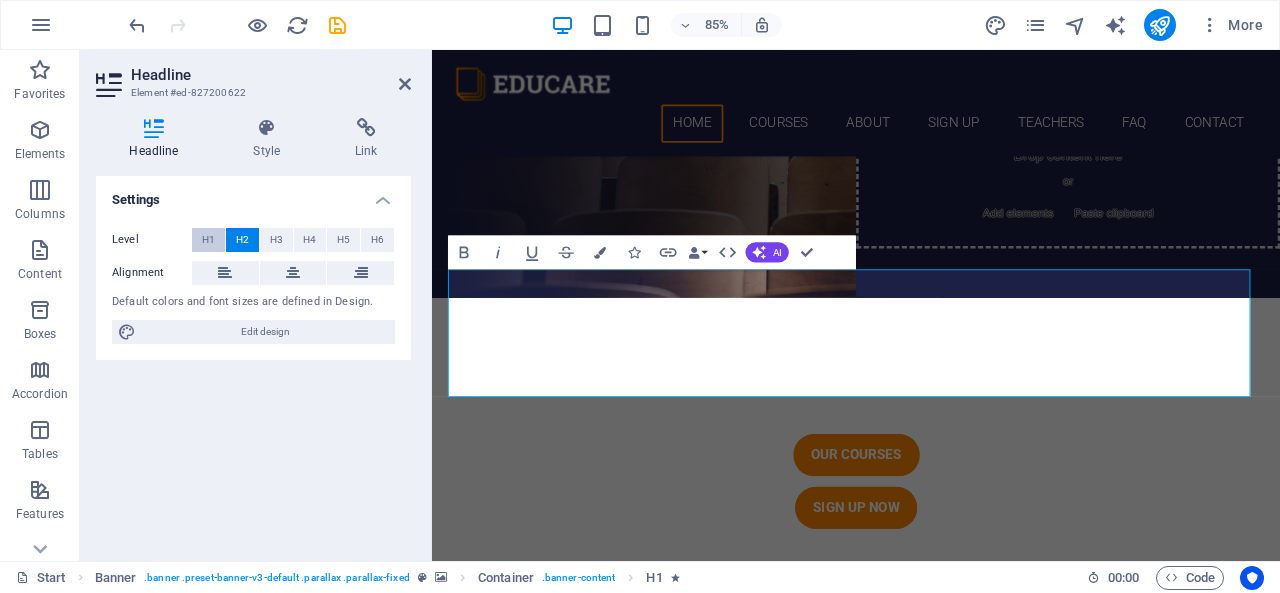 click on "H1" at bounding box center (208, 240) 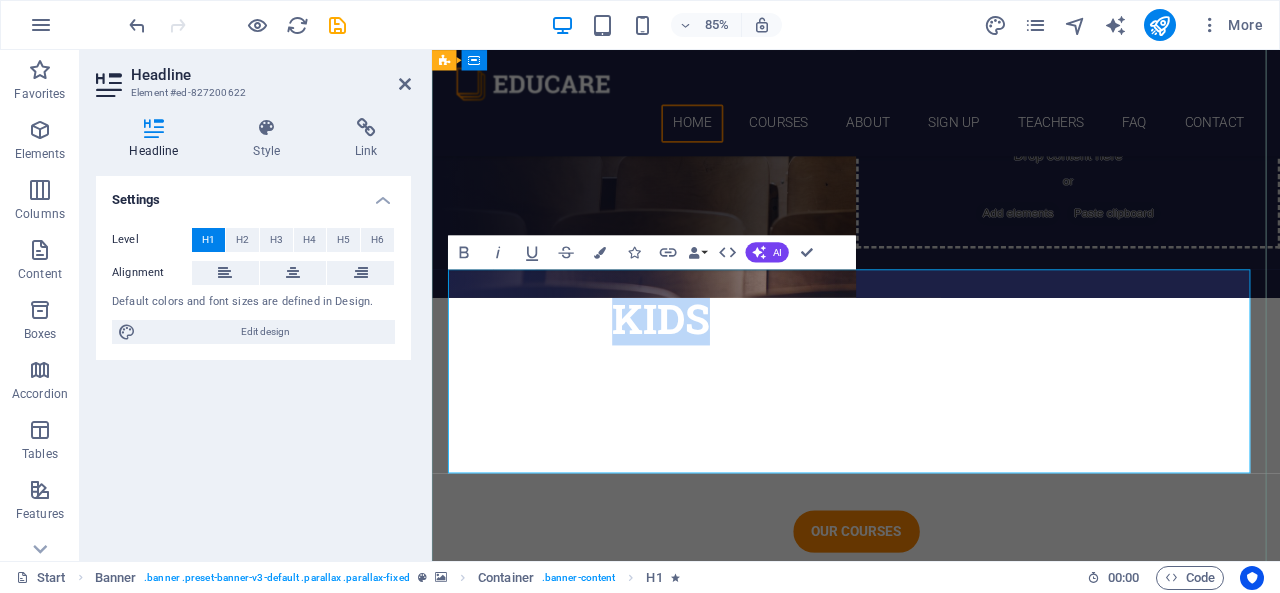 drag, startPoint x: 743, startPoint y: 339, endPoint x: 653, endPoint y: 341, distance: 90.02222 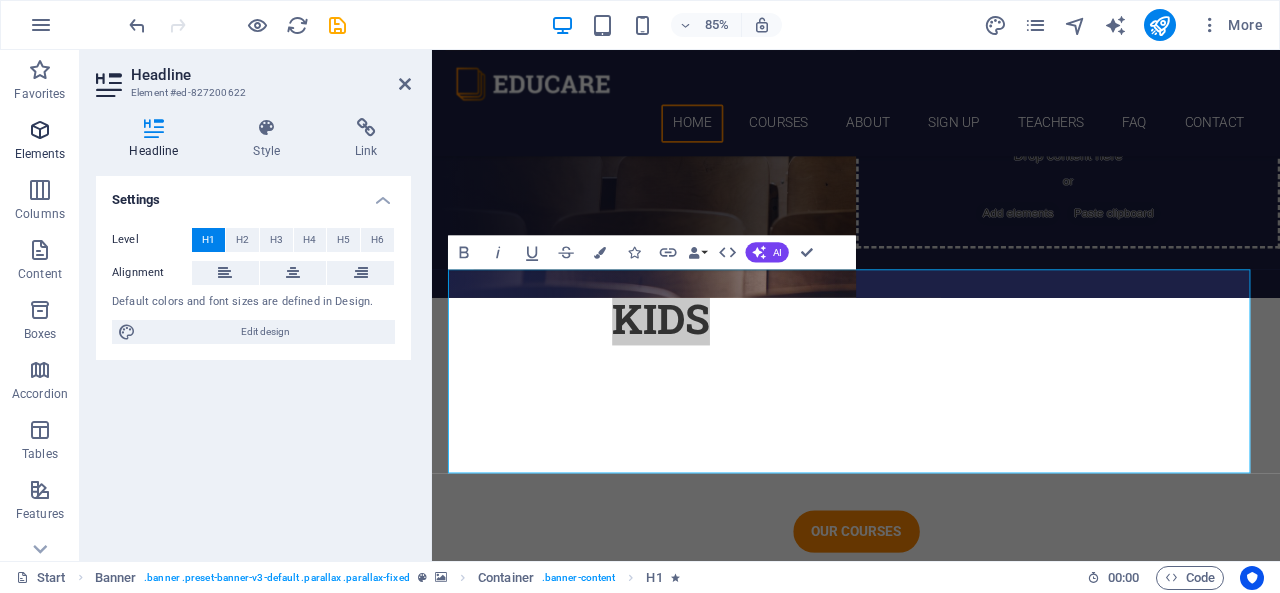 click on "Elements" at bounding box center [40, 142] 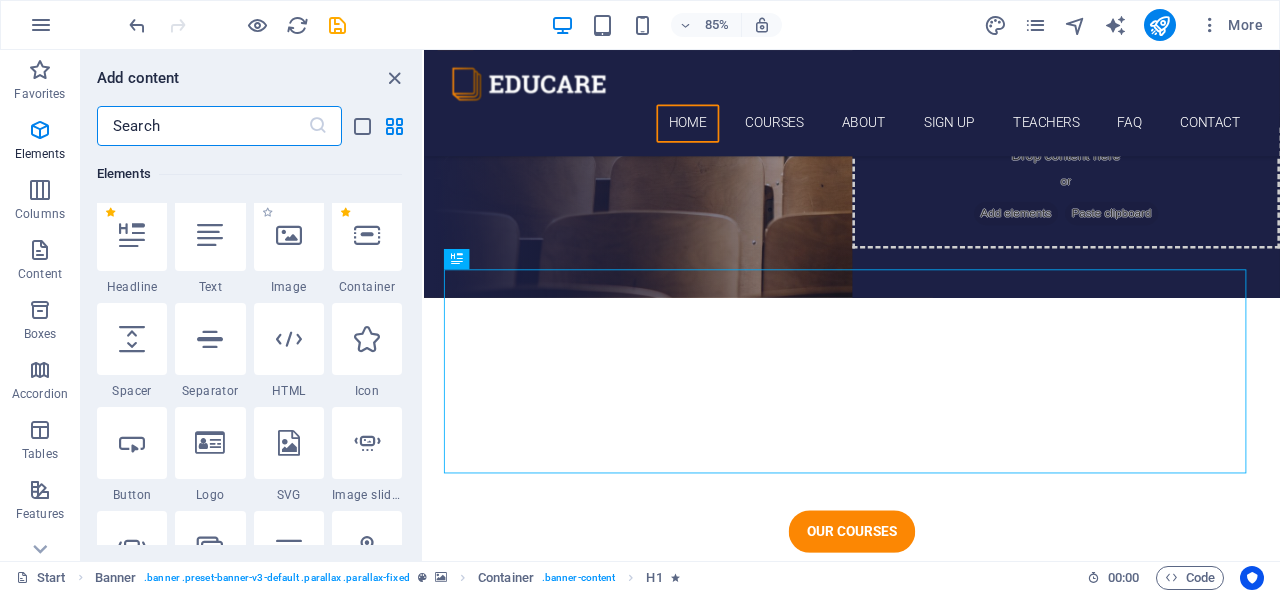 scroll, scrollTop: 211, scrollLeft: 0, axis: vertical 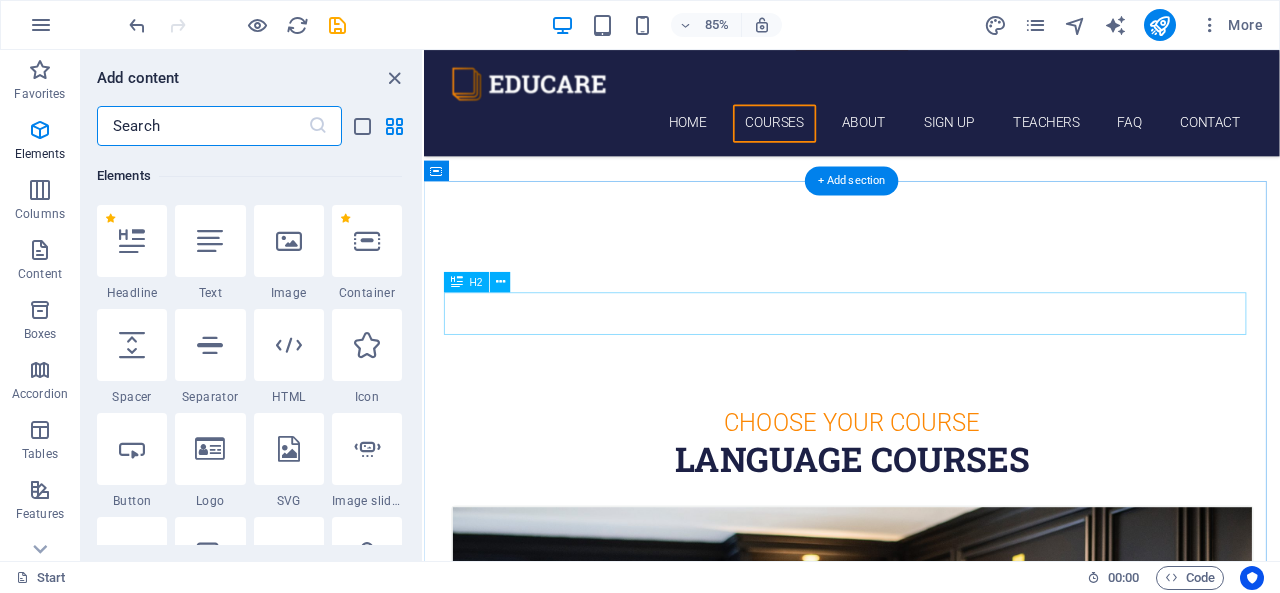 click on "Language Courses" at bounding box center (928, 531) 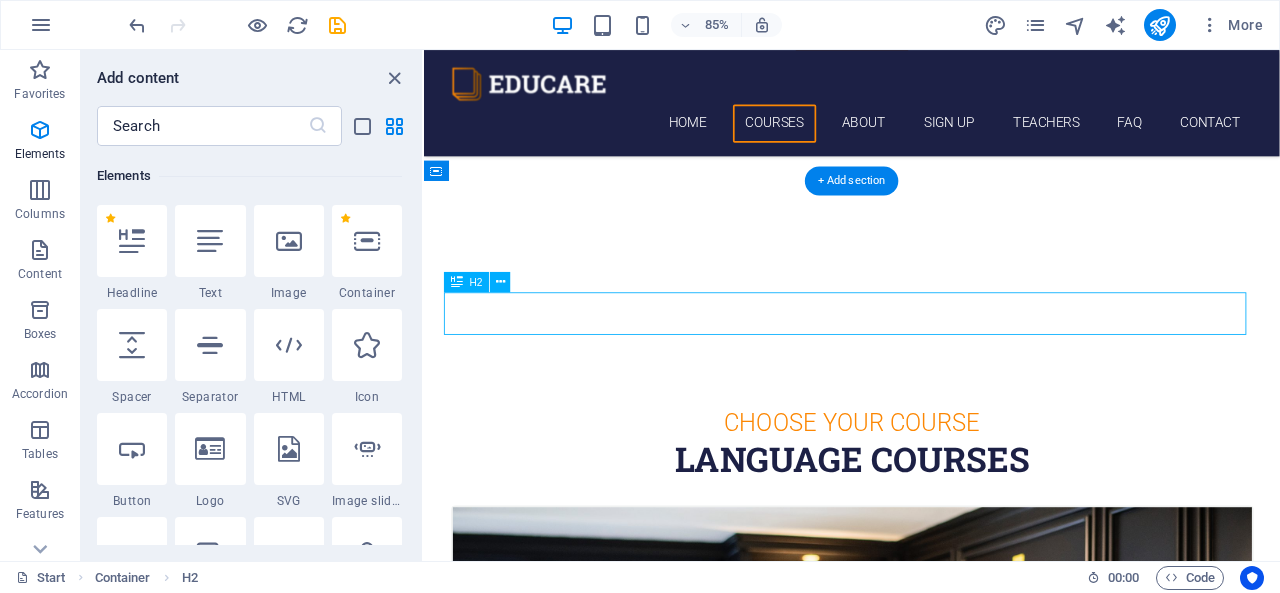 click on "Language Courses" at bounding box center [928, 531] 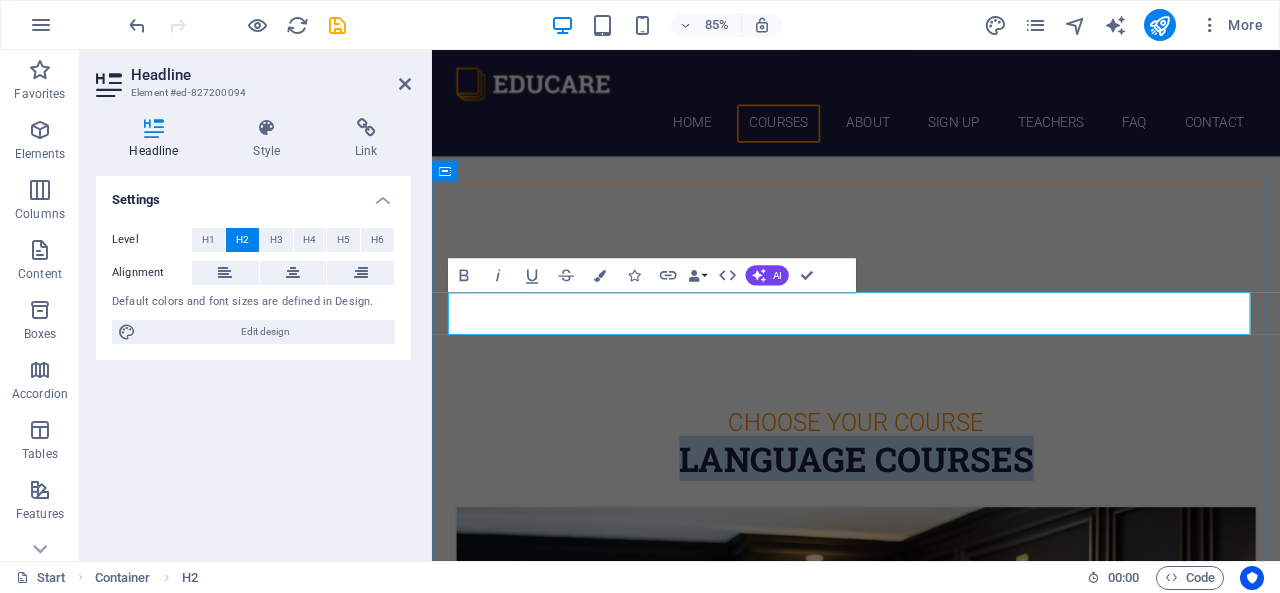 type 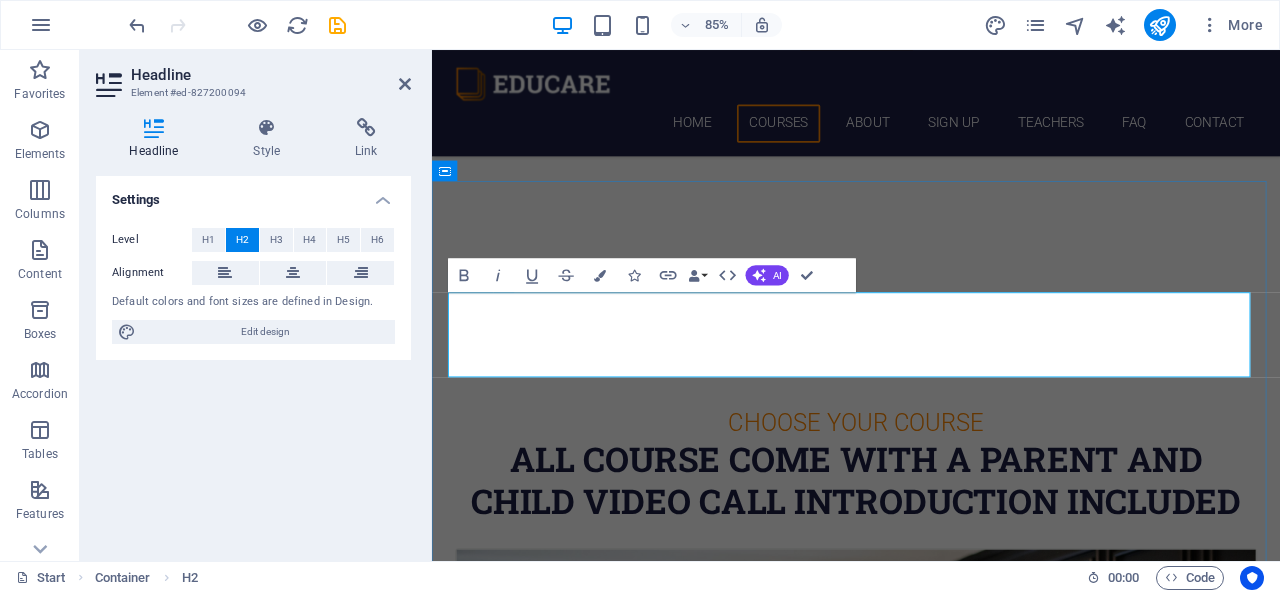 click on "aLL cOURSE COME WITH A pARENT AND cHILD VIDEO CALL INTRODUCTION INCLUDED" at bounding box center [931, 556] 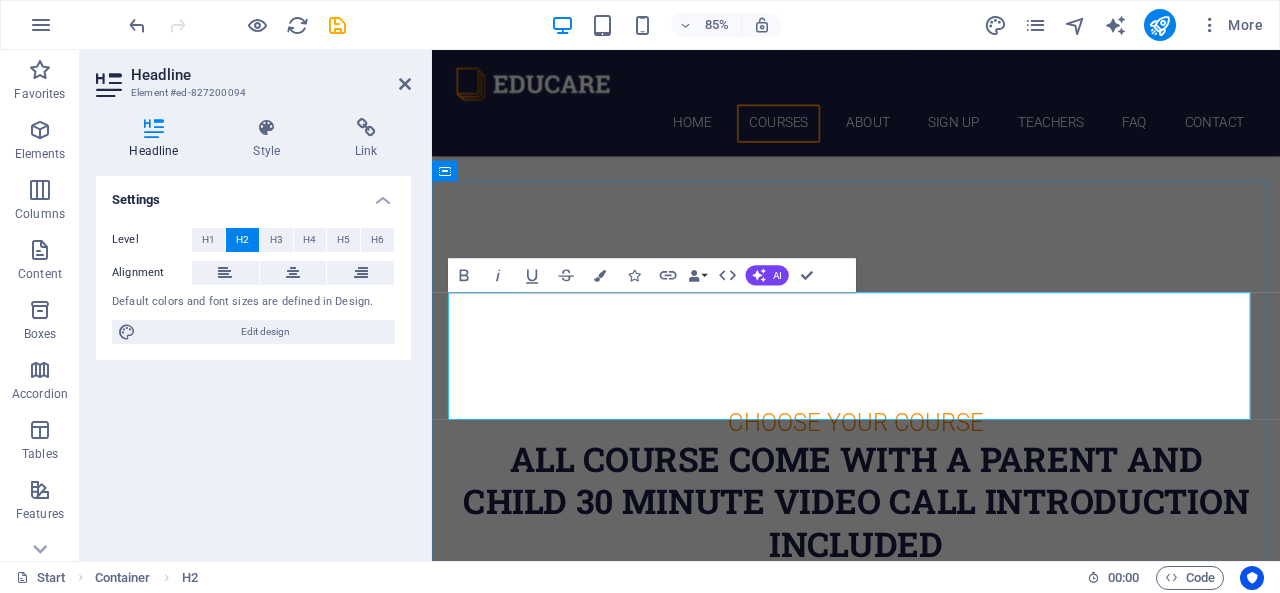 click on "aLL cOURSE COME WITH A pARENT AND cHILD 30 MINUTE VIDEO CALL INTRODUCTION INCLUDED" at bounding box center (931, 581) 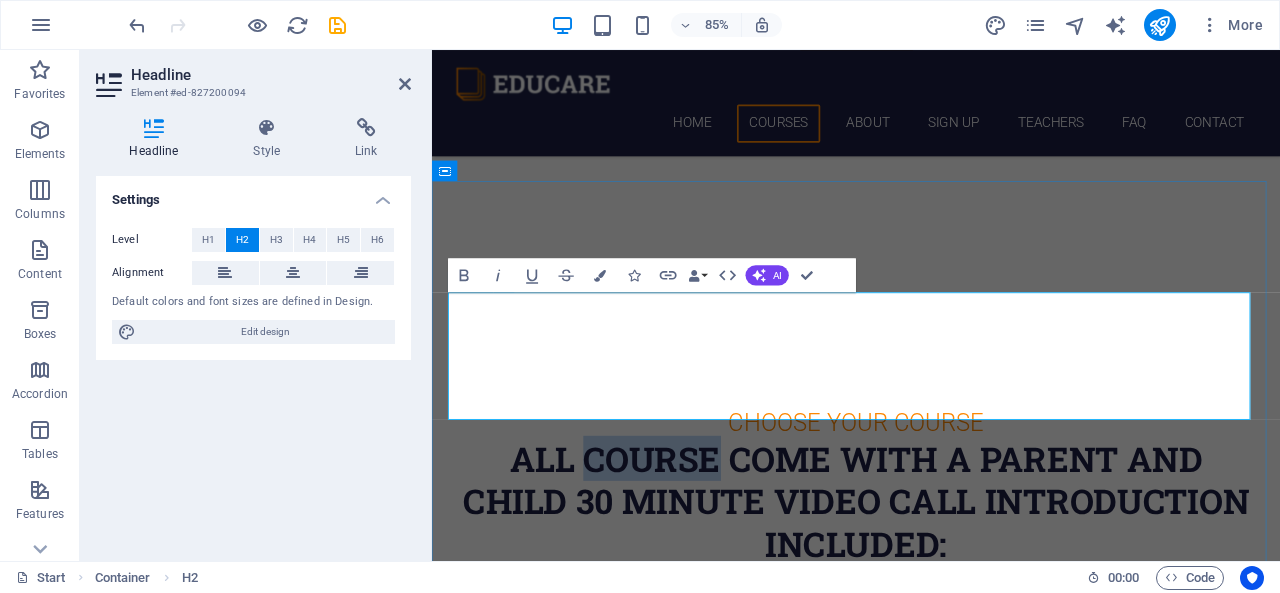 drag, startPoint x: 768, startPoint y: 360, endPoint x: 613, endPoint y: 367, distance: 155.15799 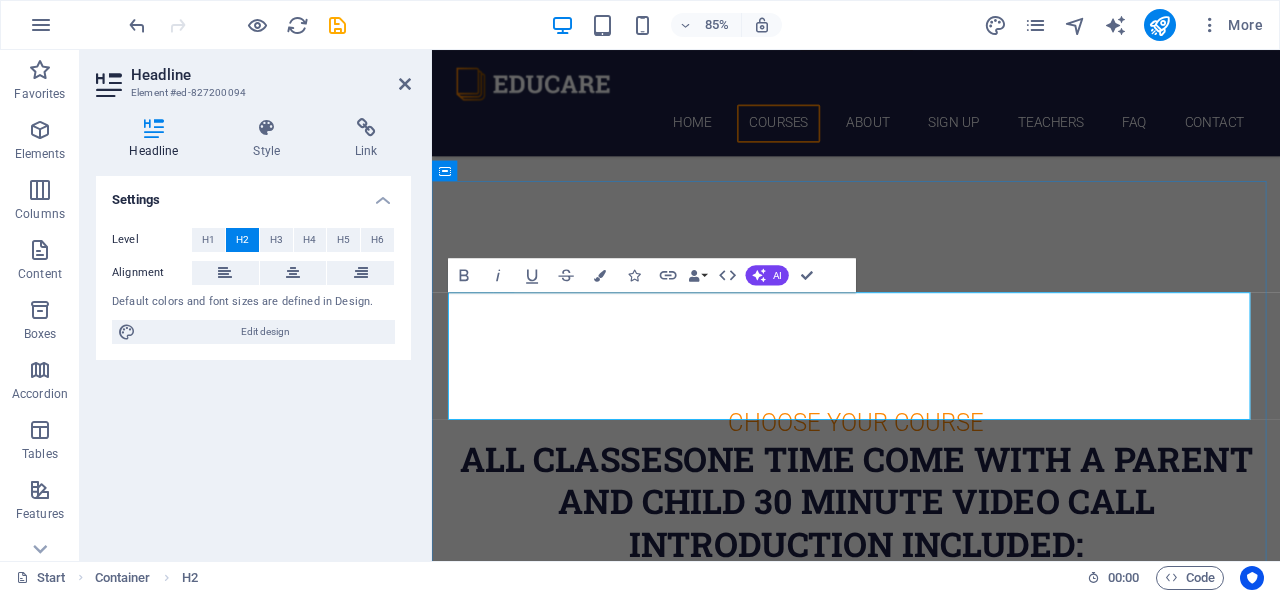 click on "aLL CLASSESONE TIME COME WITH A pARENT AND cHILD 30 MINUTE VIDEO CALL INTRODUCTION INCLUDED:" at bounding box center [931, 581] 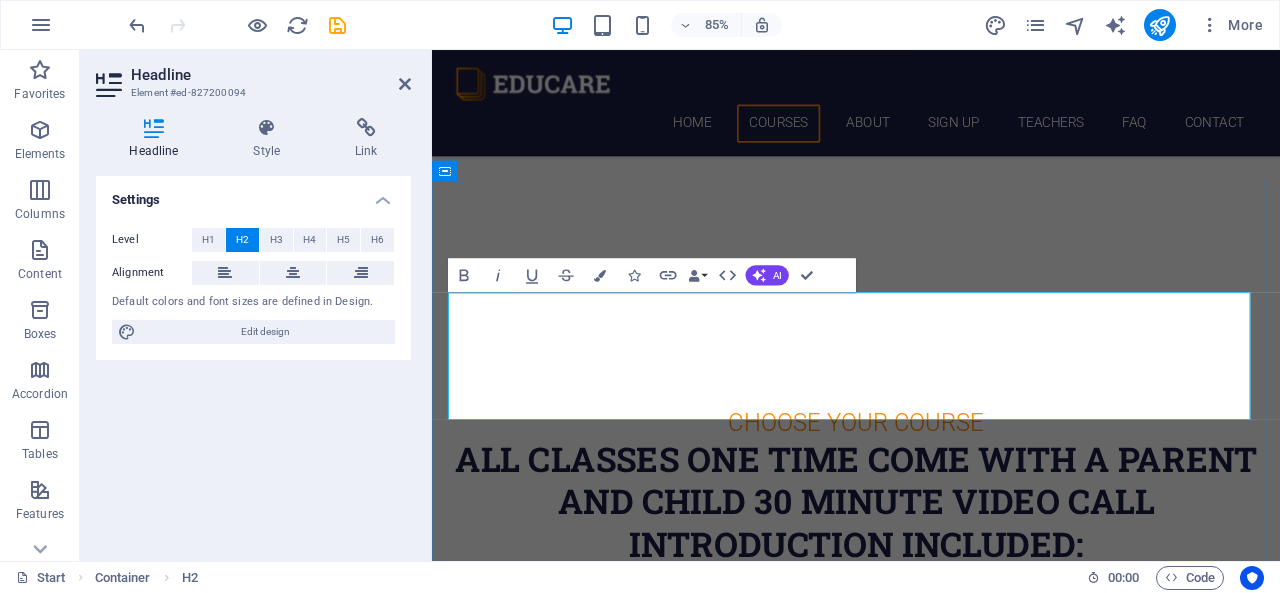 click on "aLL CLASSES ONE TIME COME WITH A pARENT AND cHILD 30 MINUTE VIDEO CALL INTRODUCTION INCLUDED:" at bounding box center [931, 581] 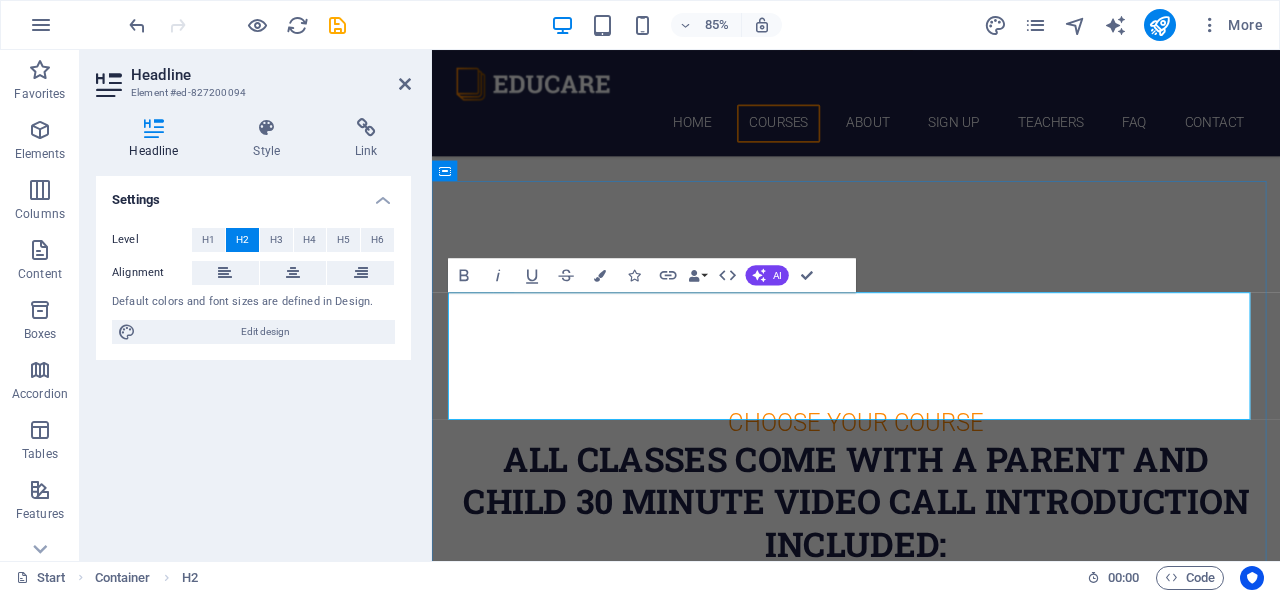 click on "aLL CLASSES COME WITH A pARENT AND cHILD 30 MINUTE VIDEO CALL INTRODUCTION INCLUDED:" at bounding box center (931, 581) 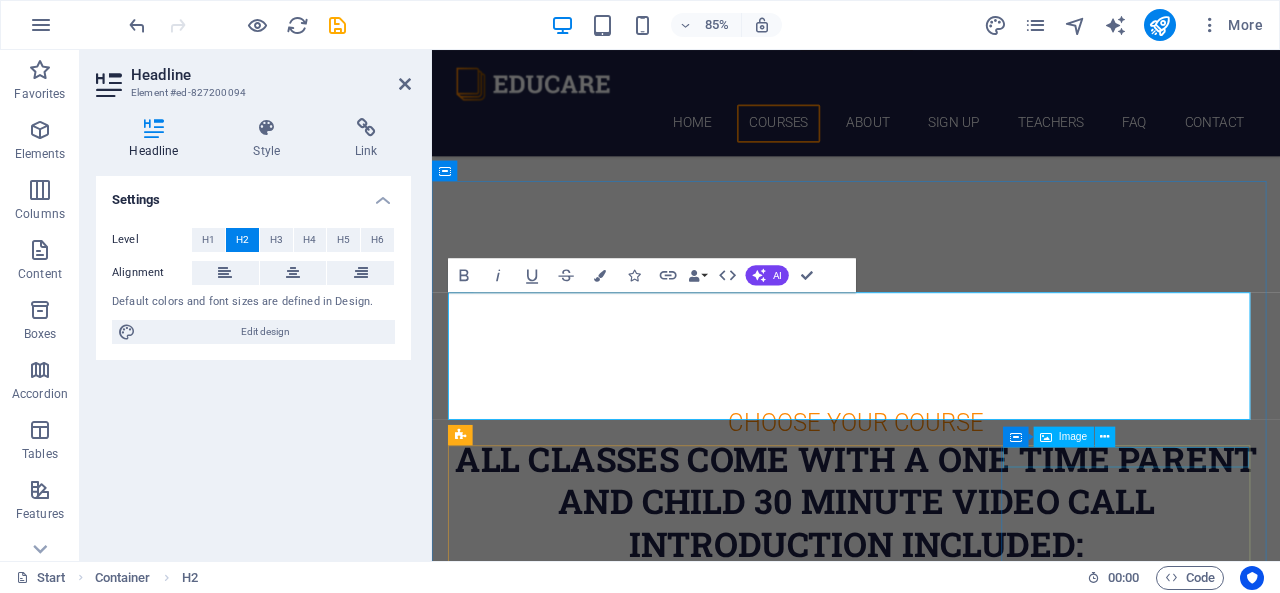 click at bounding box center (931, 2621) 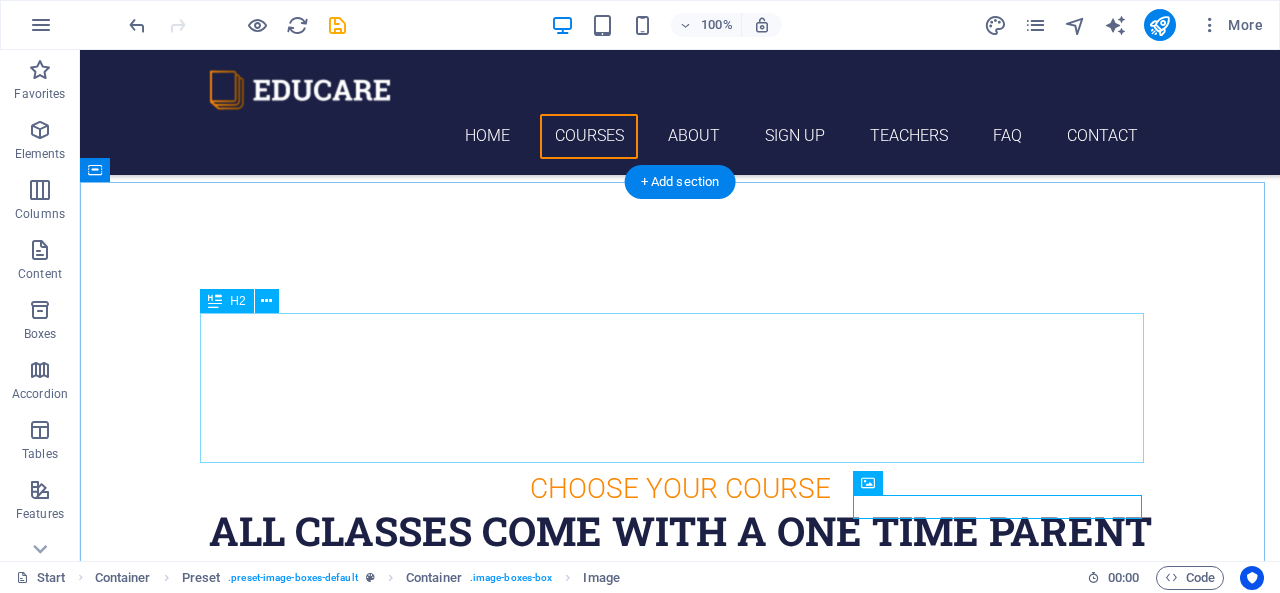 scroll, scrollTop: 922, scrollLeft: 0, axis: vertical 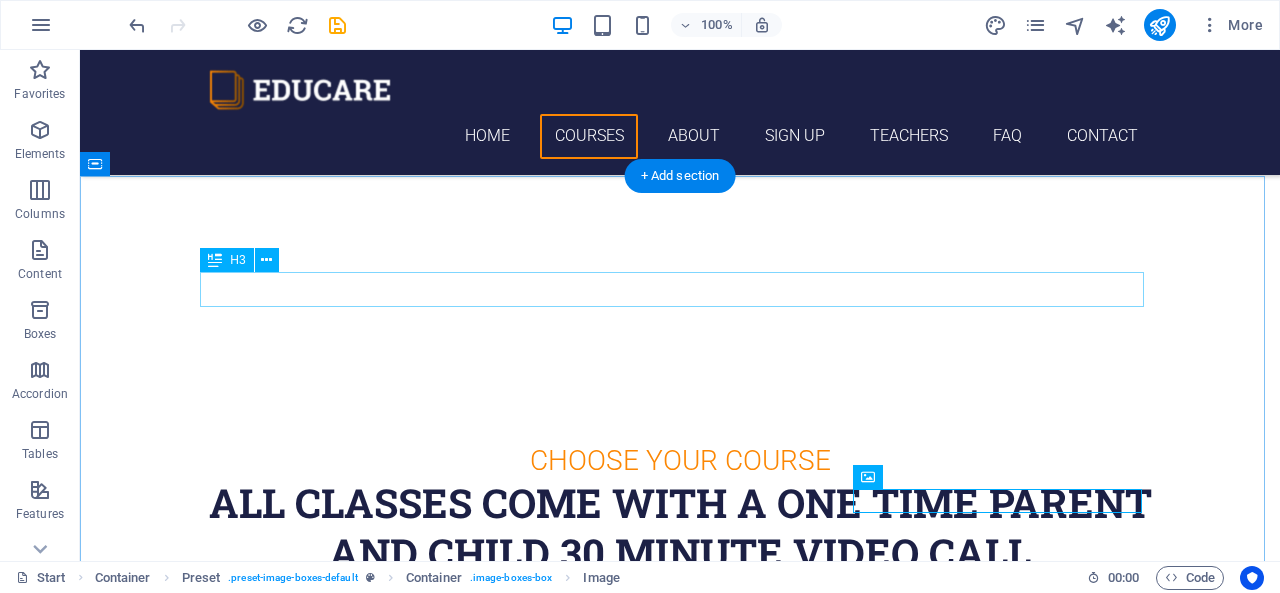 click on "Choose Your Course" at bounding box center [680, 460] 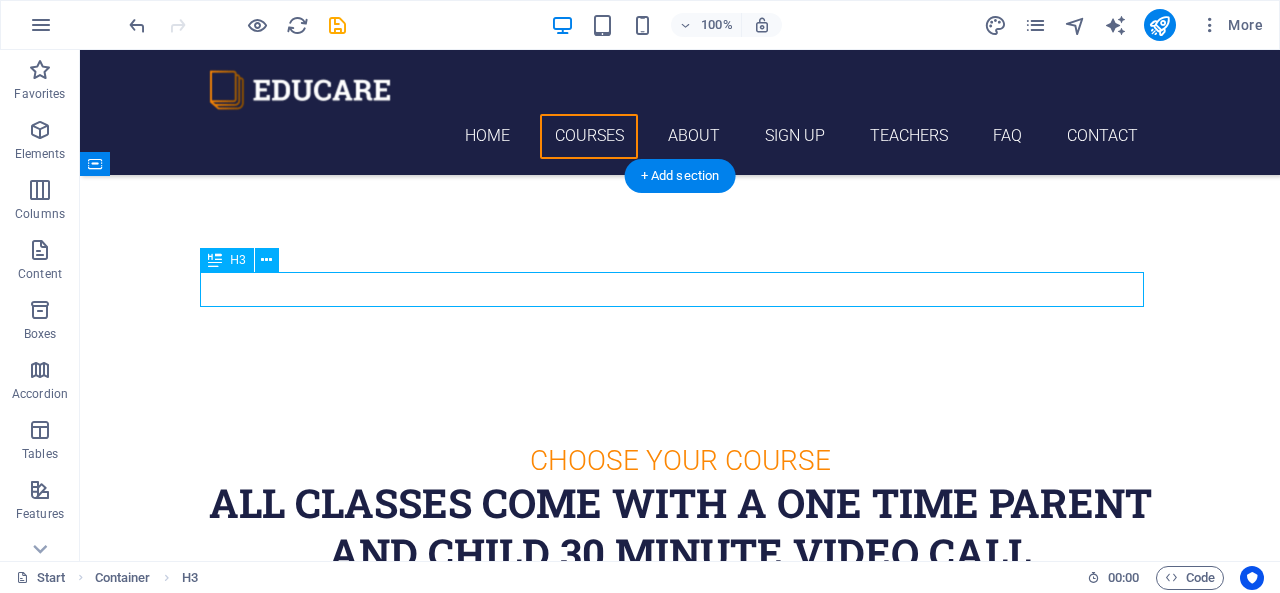 click on "Choose Your Course" at bounding box center (680, 460) 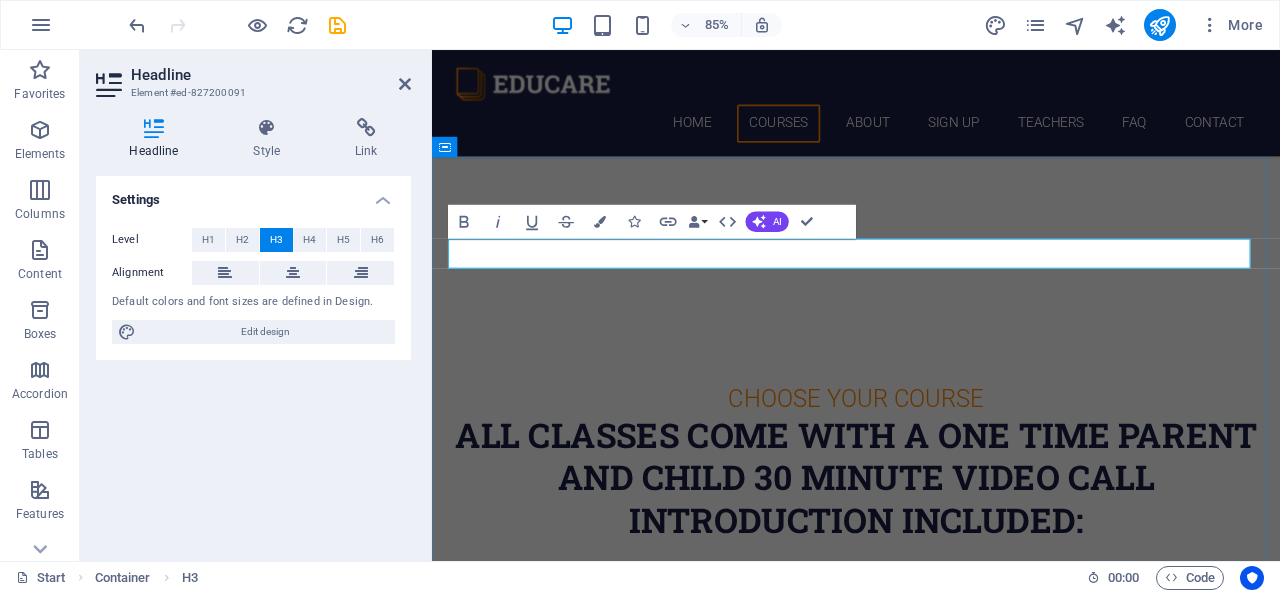 click on "Choose Your Course" at bounding box center (931, 460) 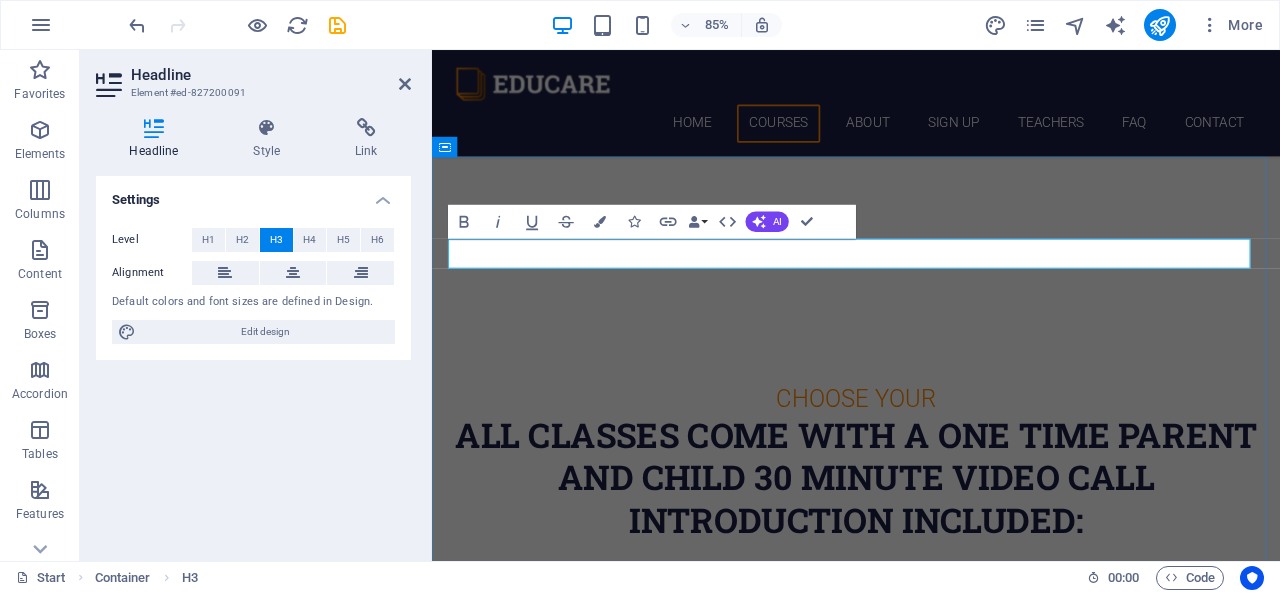 type 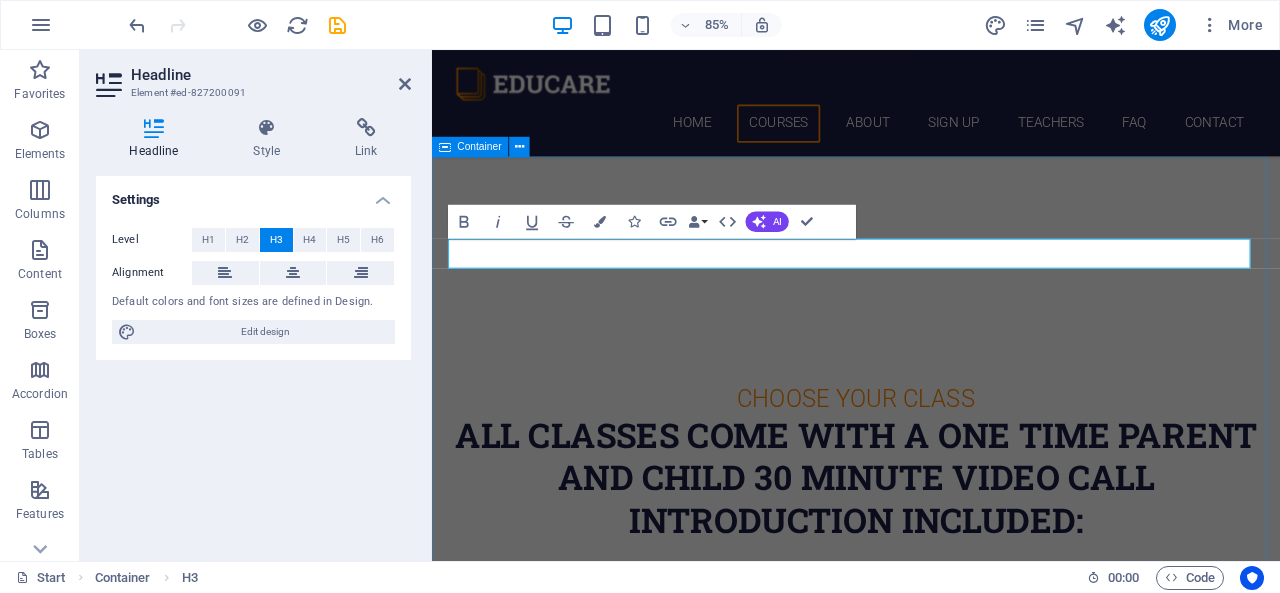 click on "Choose Your CLASS aLL CLASSES COME WITH A ONE TIME pARENT AND cHILD 30 MINUTE VIDEO CALL INTRODUCTION INCLUDED: Spanish 12. [MONTH] [YEAR] 08:00 am - 04:00 pm Lorem ipsum dolor sit amet, consectetur adipisicing elit. Veritatis, dolorem! Swedish 12. [MONTH] [YEAR] 08:00 am - 04:00 pm Lorem ipsum dolor sit amet, consectetur adipisicing elit. Veritatis, dolorem! German 12. [MONTH] [YEAR] 08:00 am - 04:00 pm Lorem ipsum dolor sit amet, consectetur adipisicing elit. Veritatis, dolorem! Italian 12. [MONTH] [YEAR] 08:00 am - 04:00 pm Lorem ipsum dolor sit amet, consectetur adipisicing elit. Veritatis, dolorem! French 12. [MONTH] [YEAR] 08:00 am - 04:00 pm Lorem ipsum dolor sit amet, consectetur adipisicing elit. Veritatis, dolorem! Danish 12. [MONTH] [YEAR] 08:00 am - 04:00 pm Lorem ipsum dolor sit amet, consectetur adipisicing elit. Veritatis, dolorem!" at bounding box center [931, 2999] 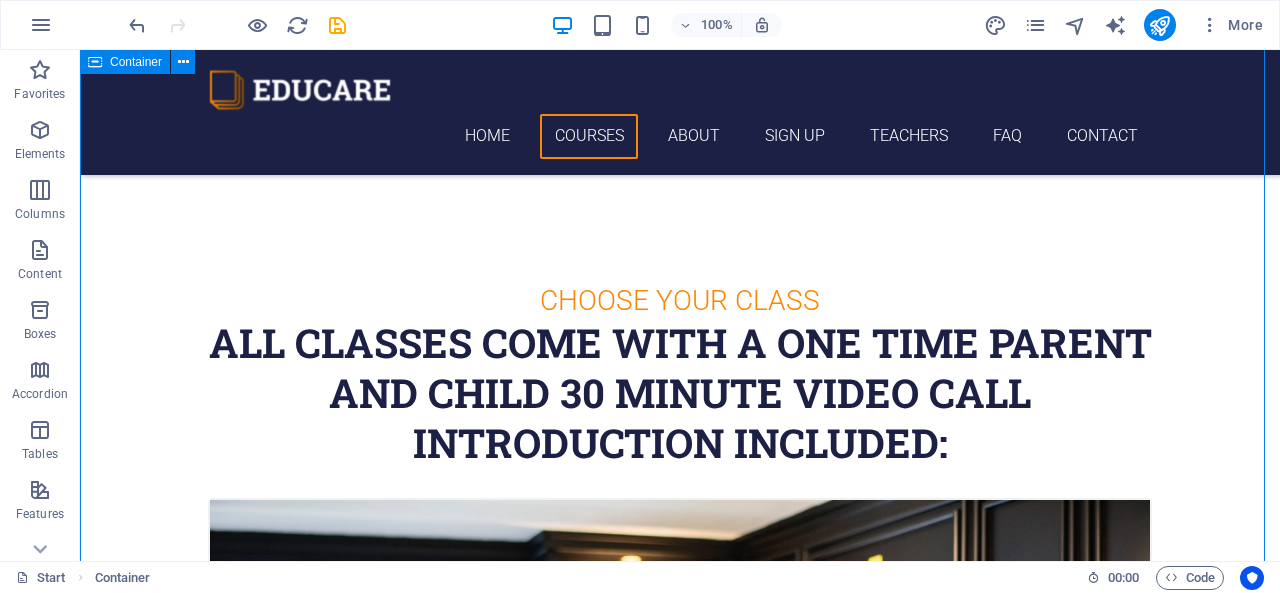 scroll, scrollTop: 1080, scrollLeft: 0, axis: vertical 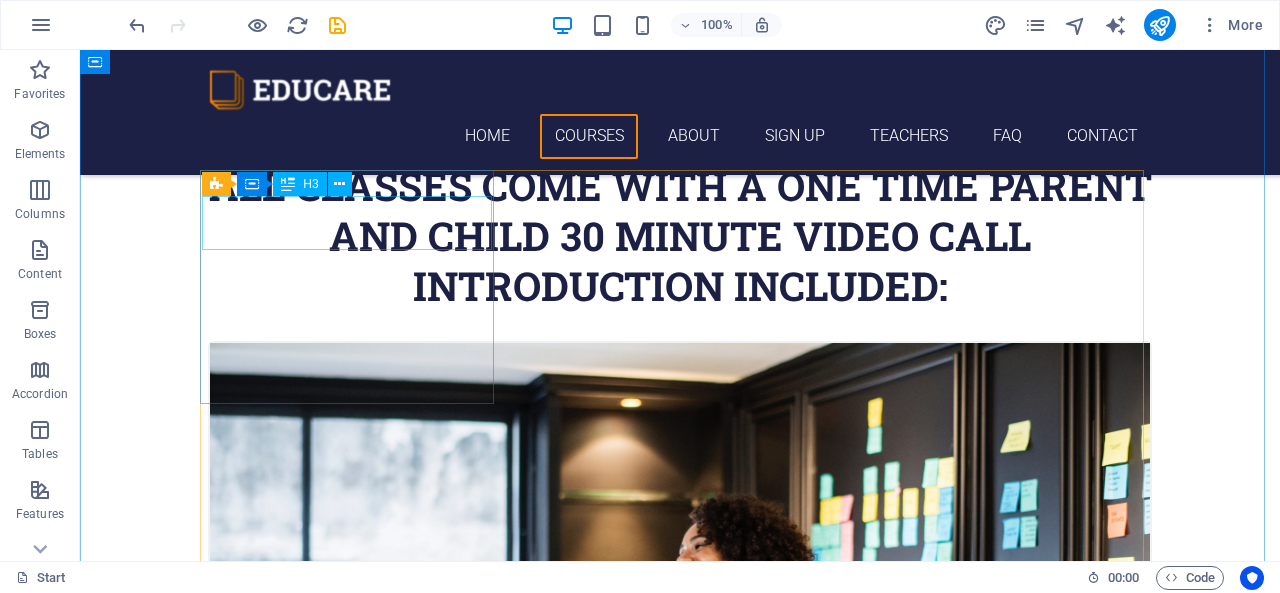 click on "Spanish" at bounding box center (680, 997) 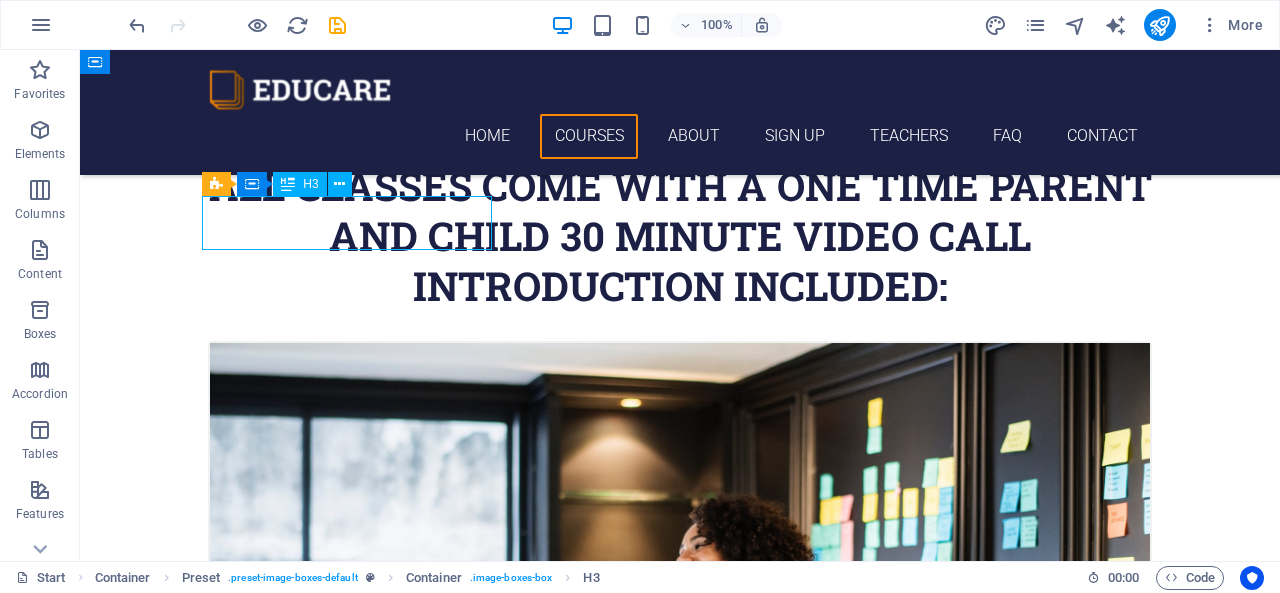click on "Spanish" at bounding box center [680, 997] 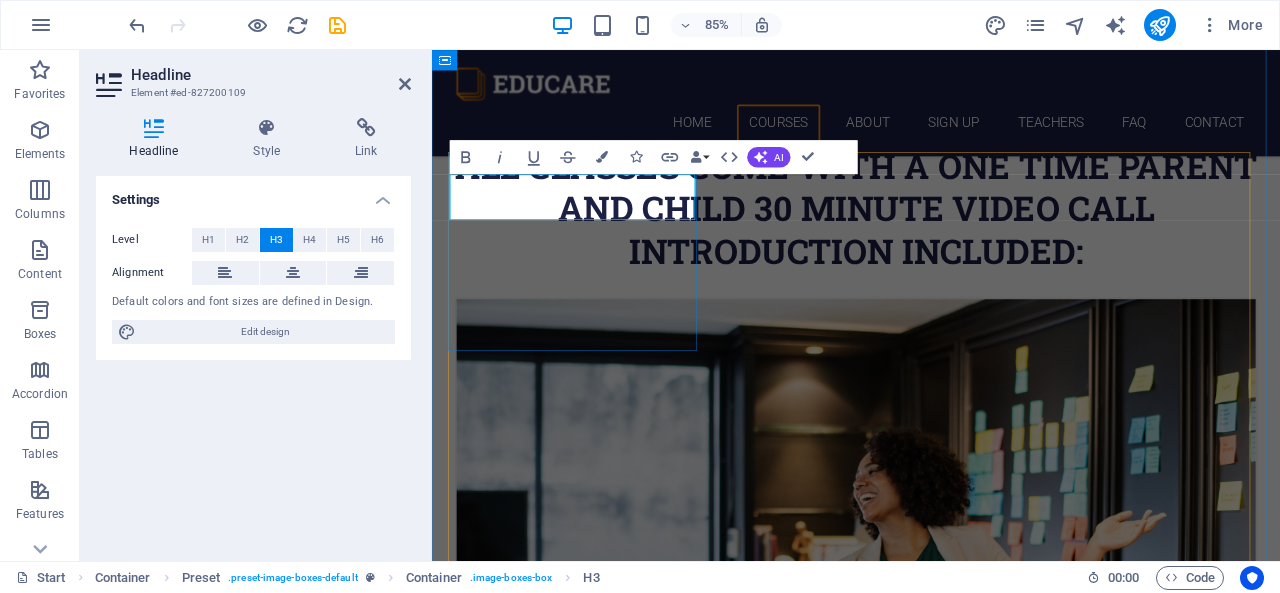 type 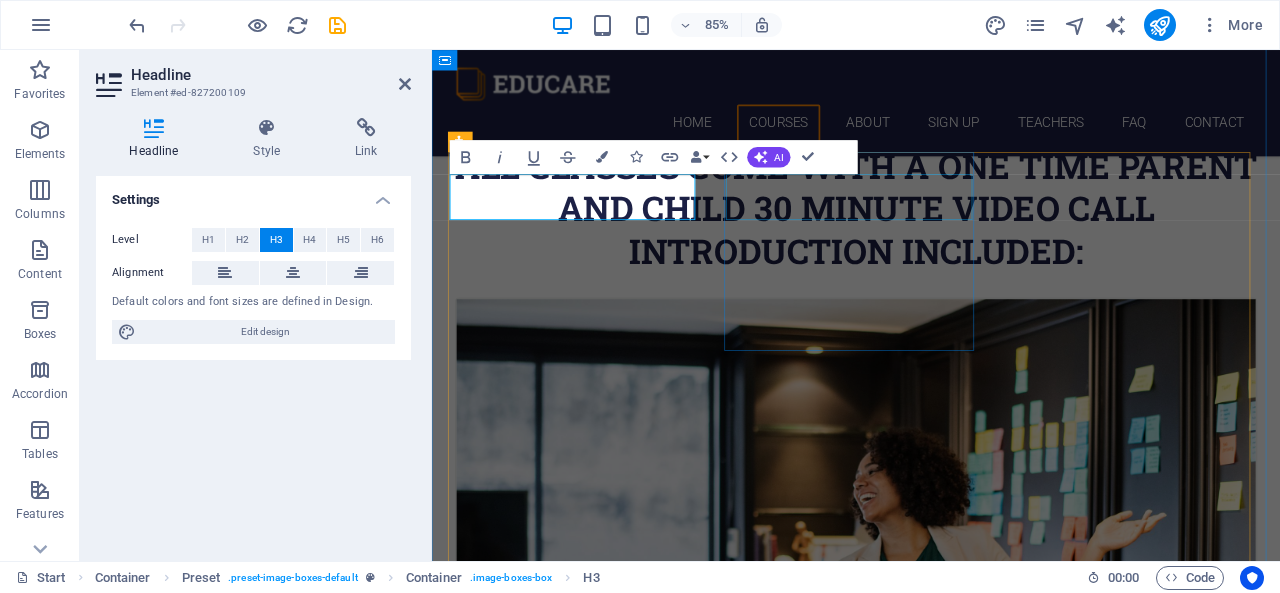 click on "Swedish" at bounding box center [931, 1807] 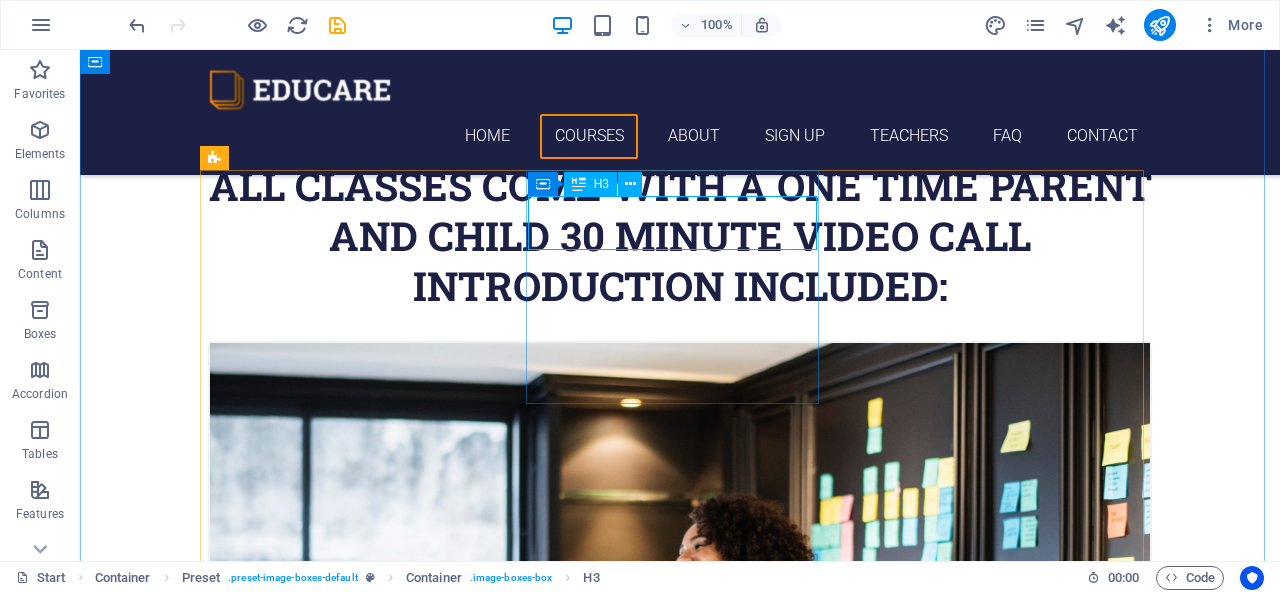 click on "Swedish" at bounding box center [680, 1807] 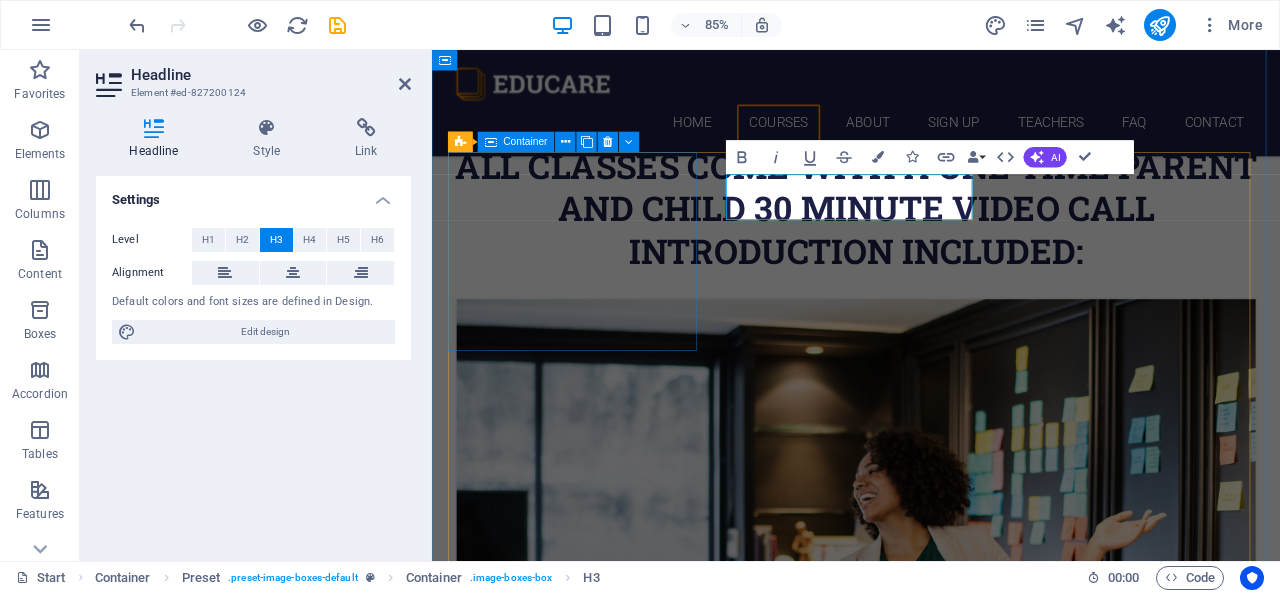 type 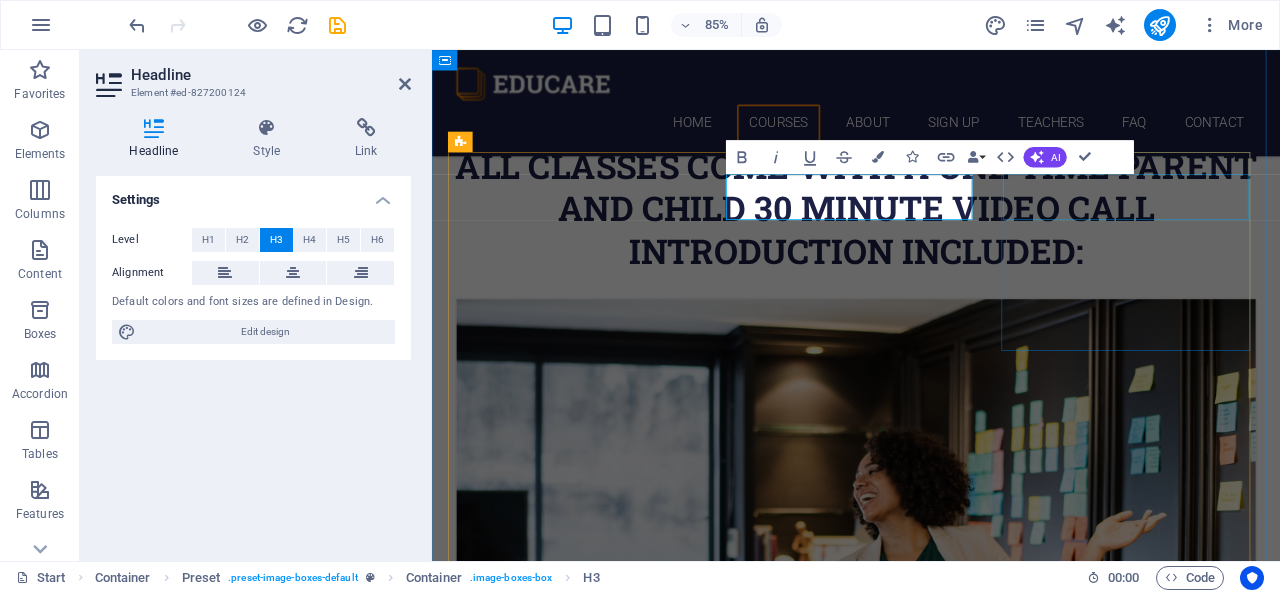 click on "German" at bounding box center (931, 2616) 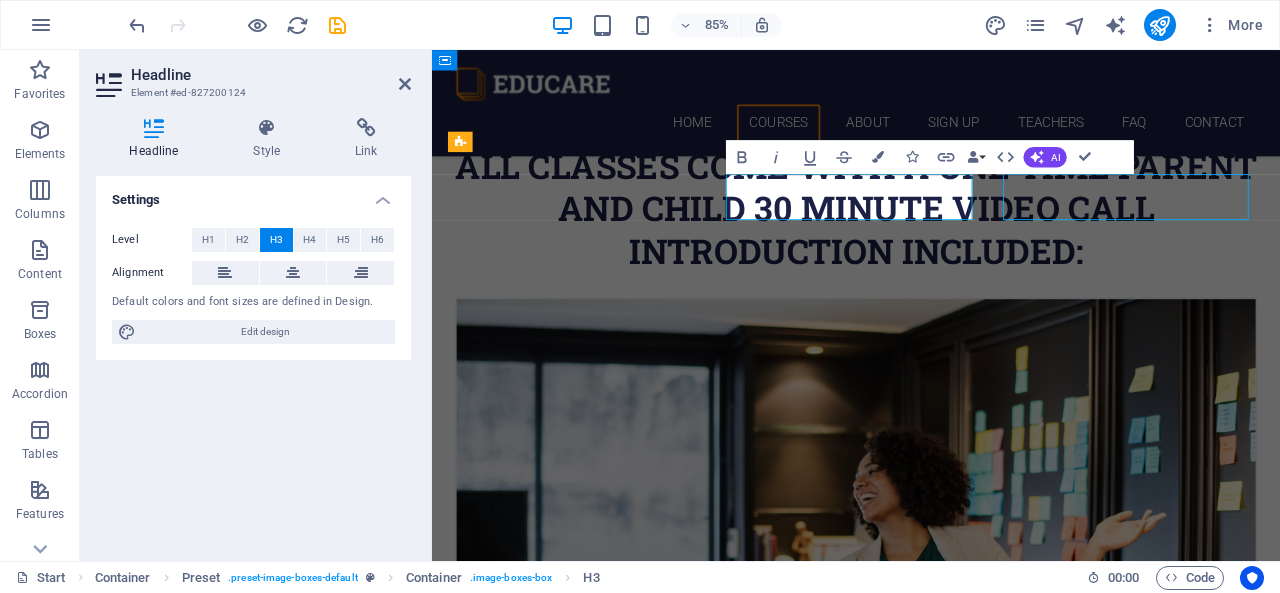 click on "German" at bounding box center (931, 2616) 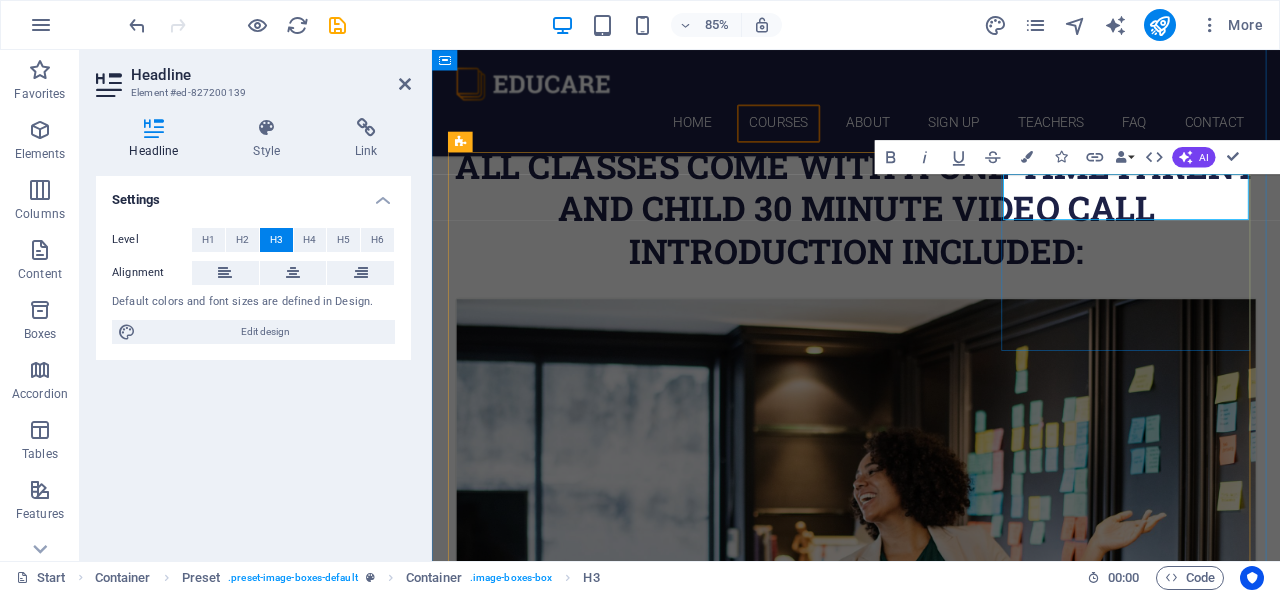 type 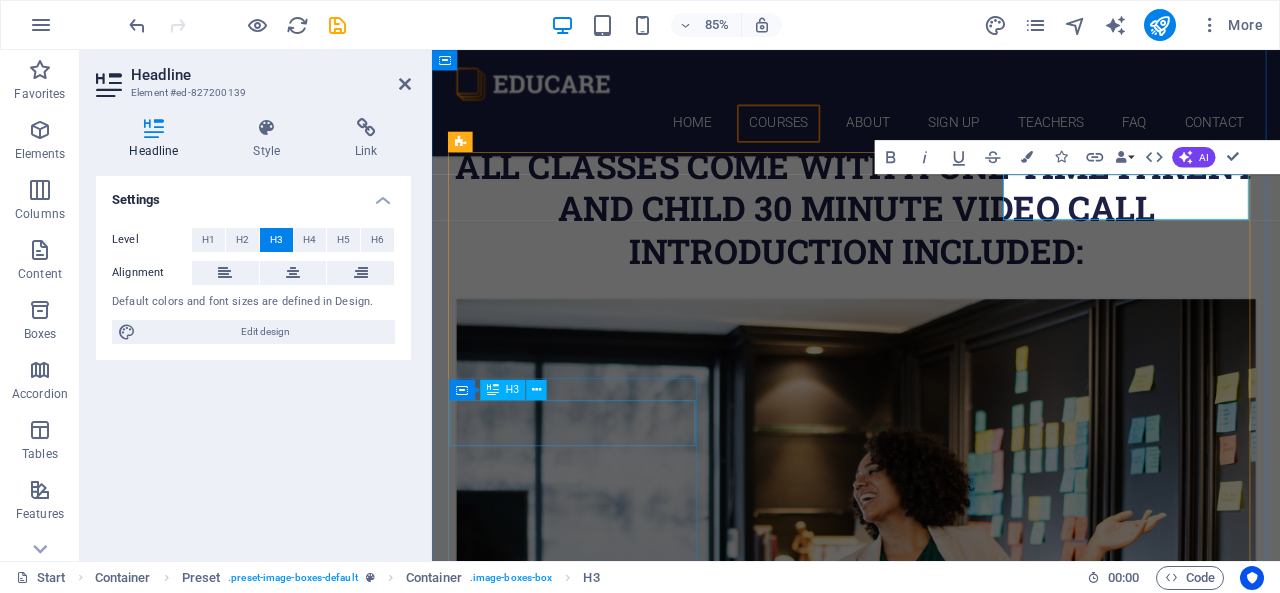 click on "Italian" at bounding box center [931, 3425] 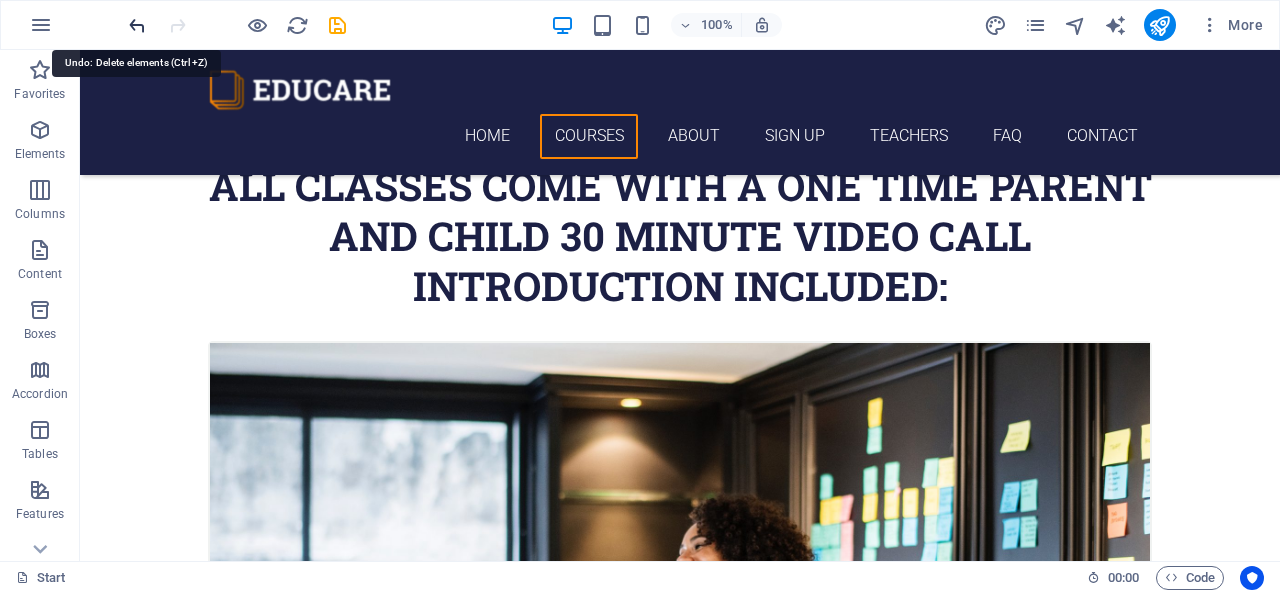 click at bounding box center (137, 25) 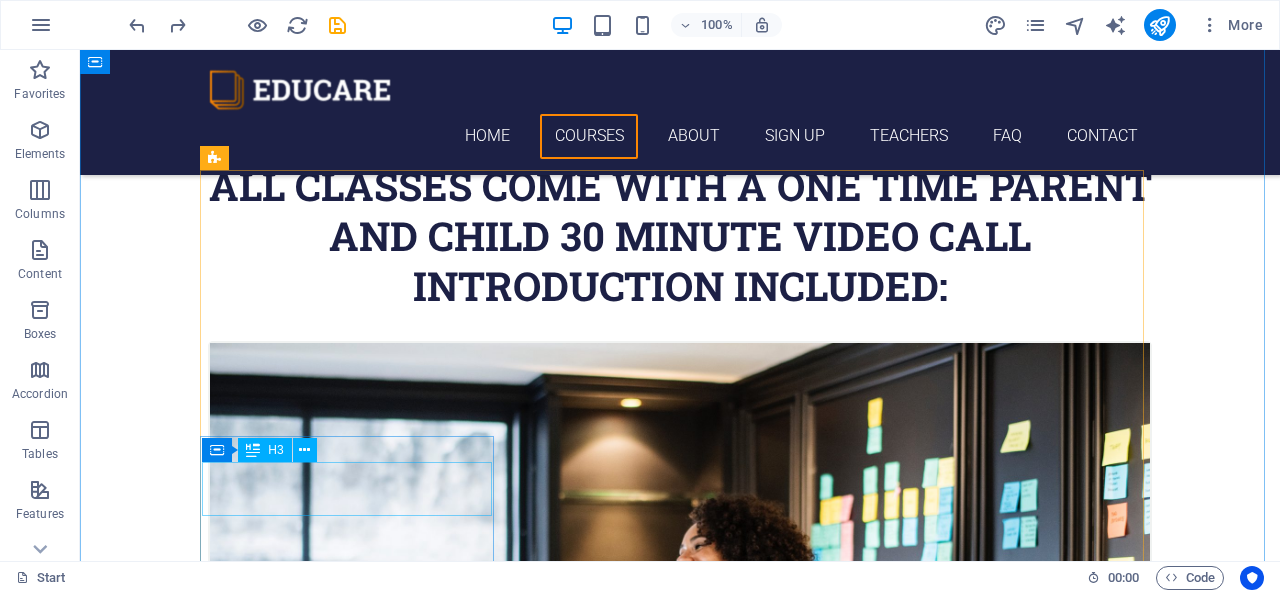 click on "Italian" at bounding box center [680, 3425] 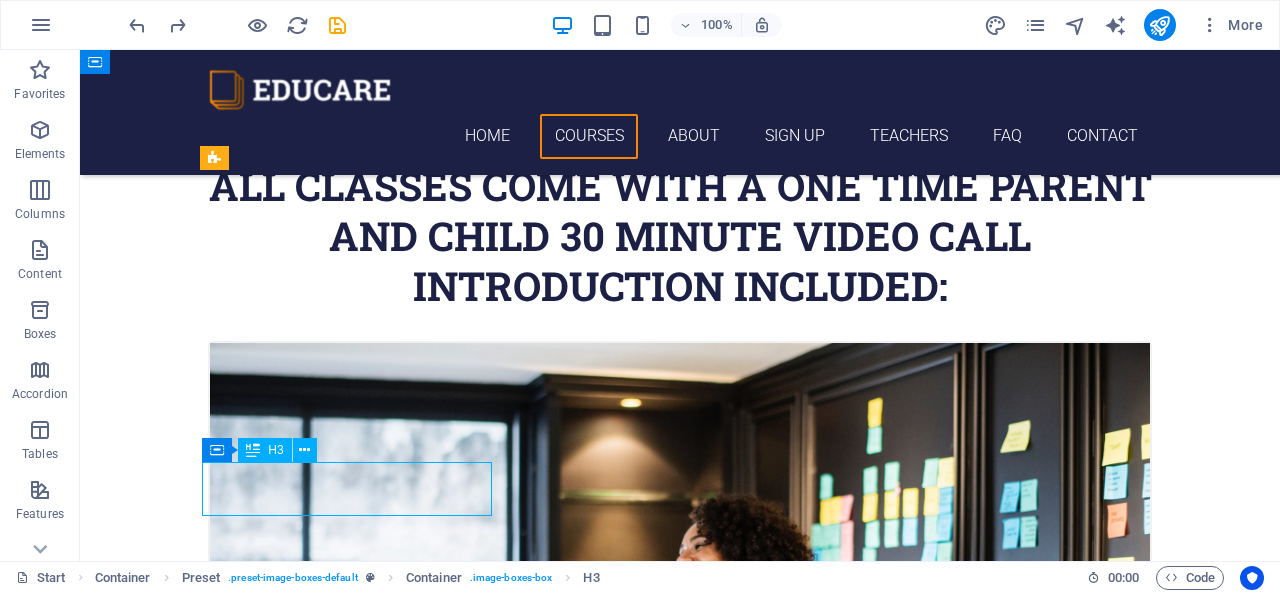 click on "Italian" at bounding box center (680, 3425) 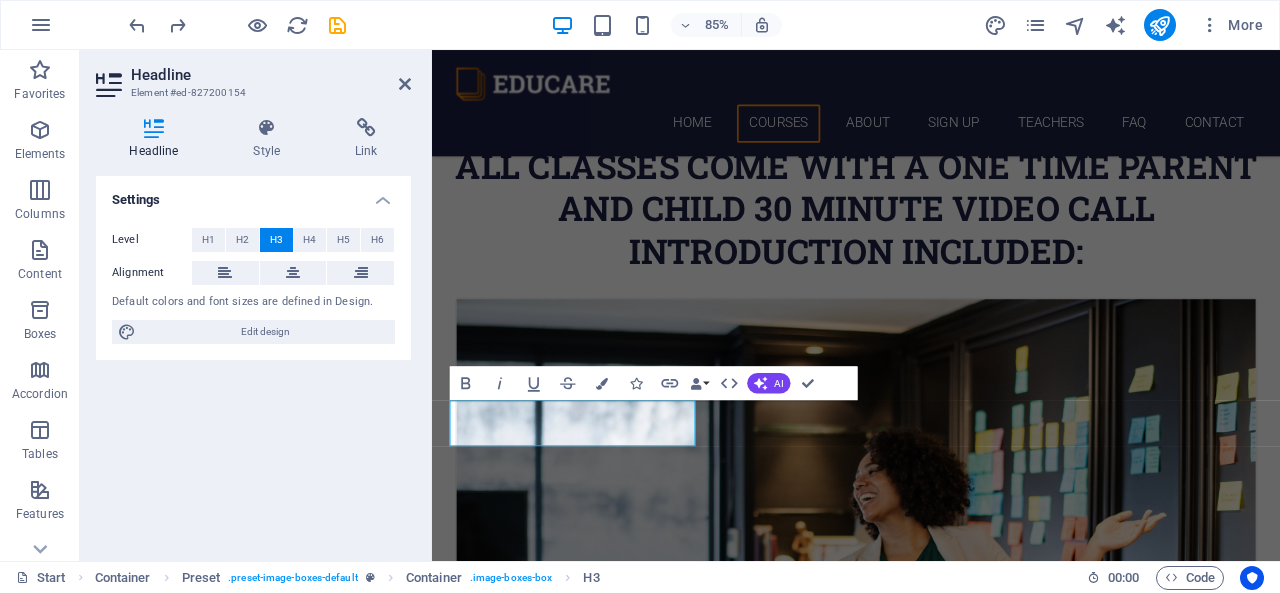 type 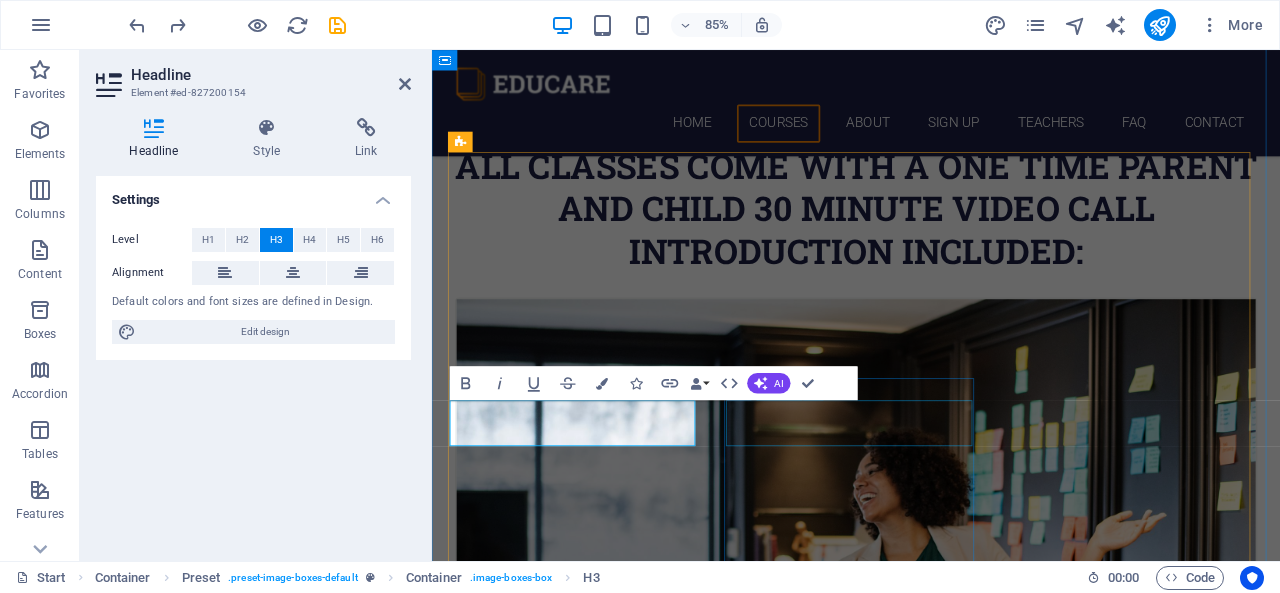 click on "French" at bounding box center (931, 4236) 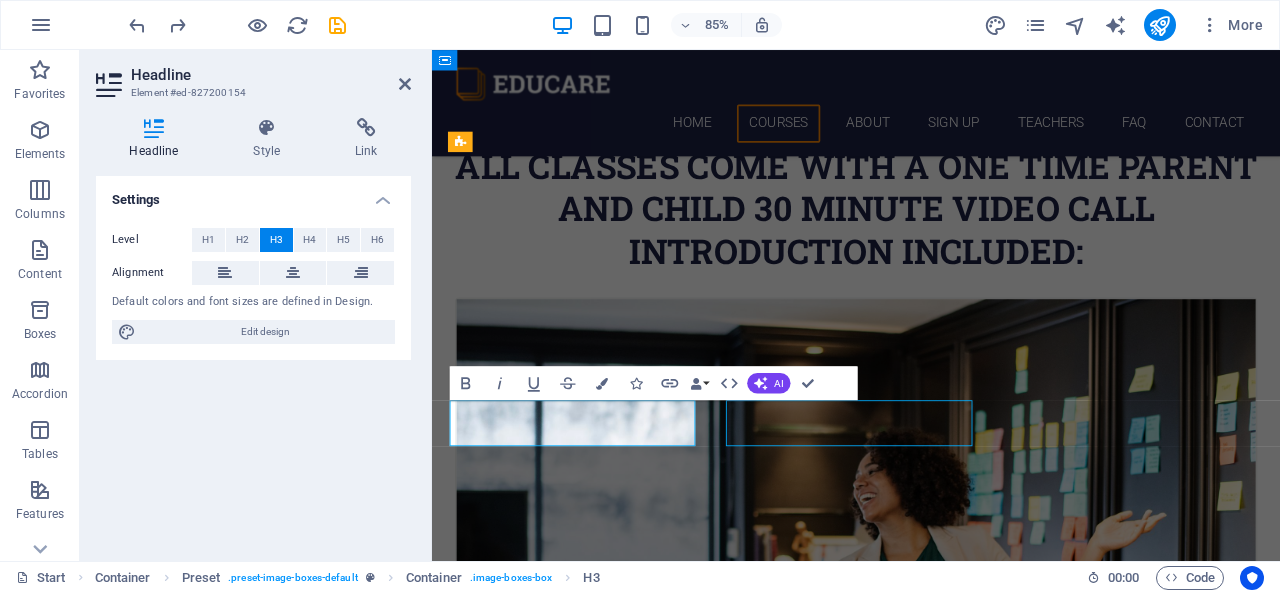 click on "French" at bounding box center [931, 4236] 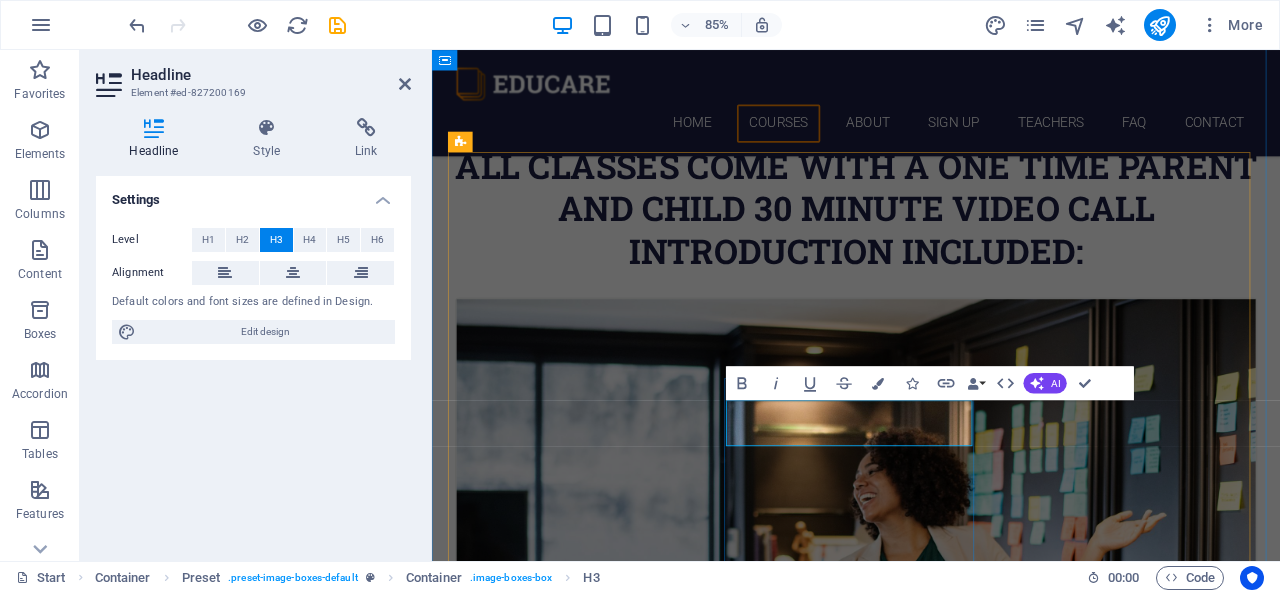 type 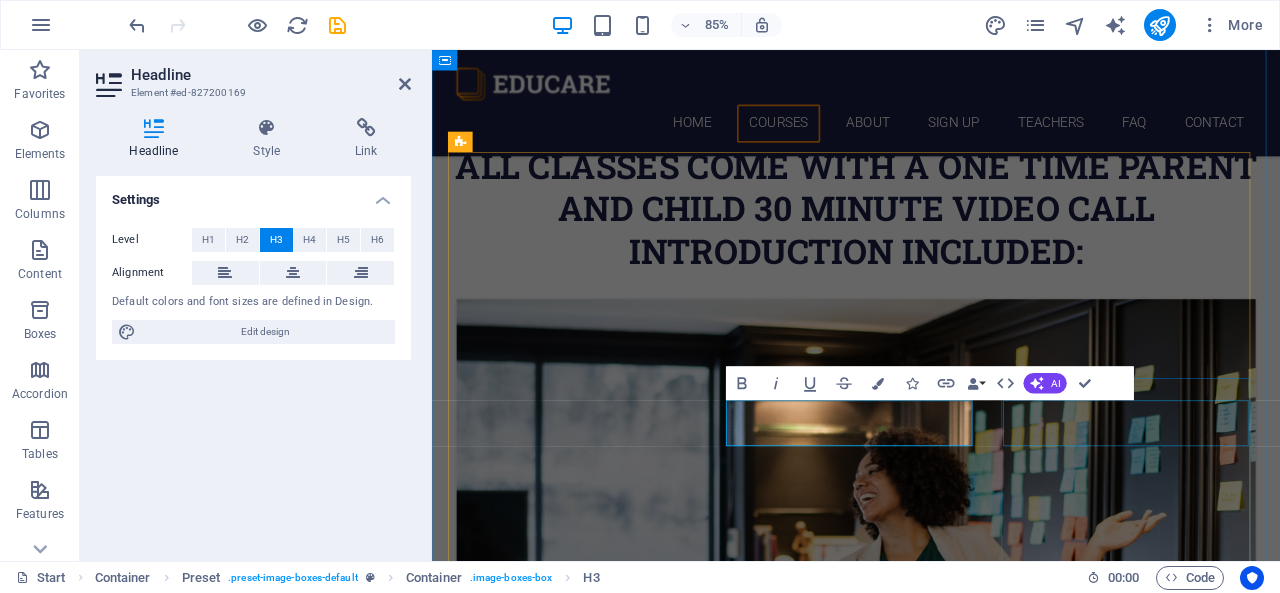 click on "Danish" at bounding box center (931, 5101) 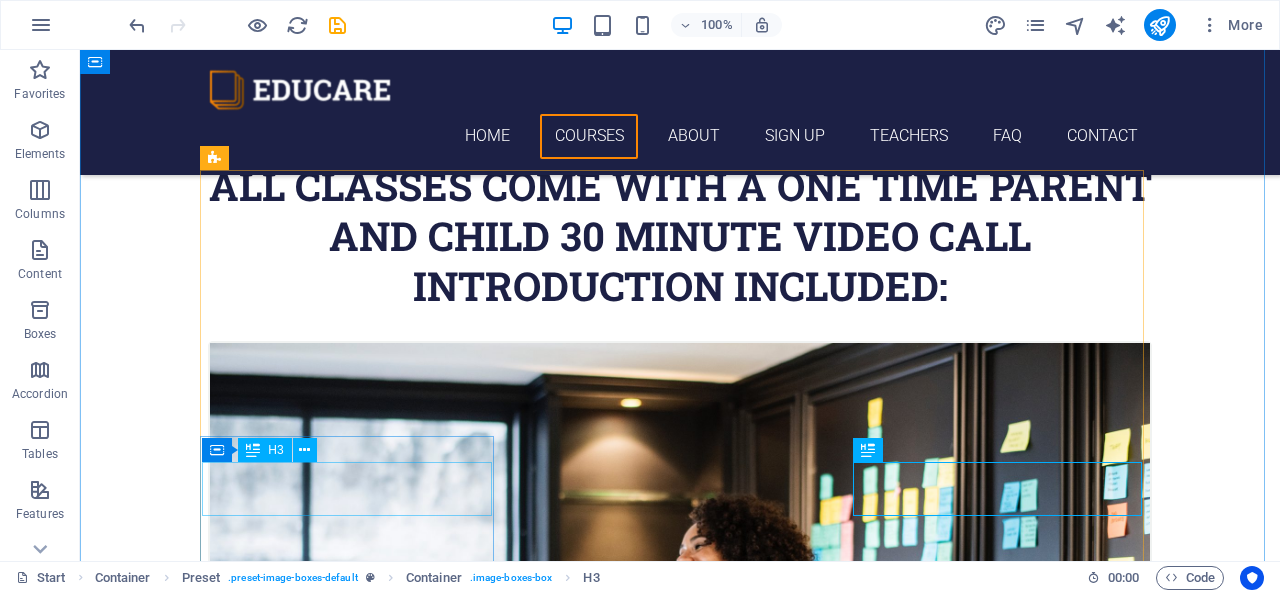 click on "bURGER & fRIES" at bounding box center [680, 3425] 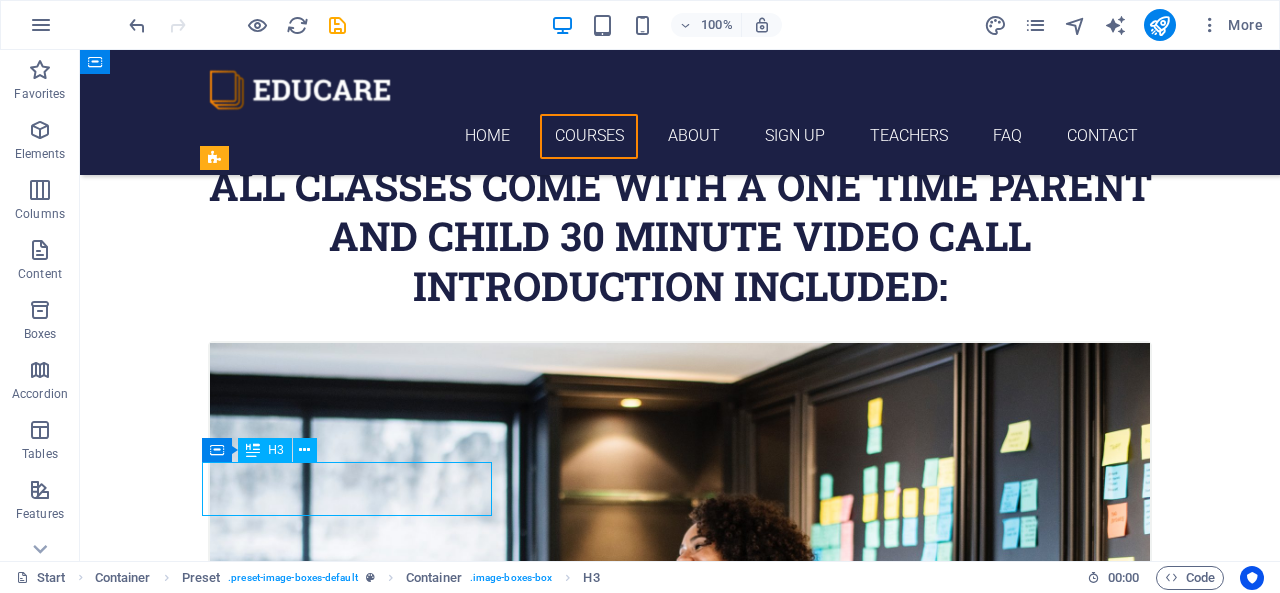 click on "bURGER & fRIES" at bounding box center (680, 3425) 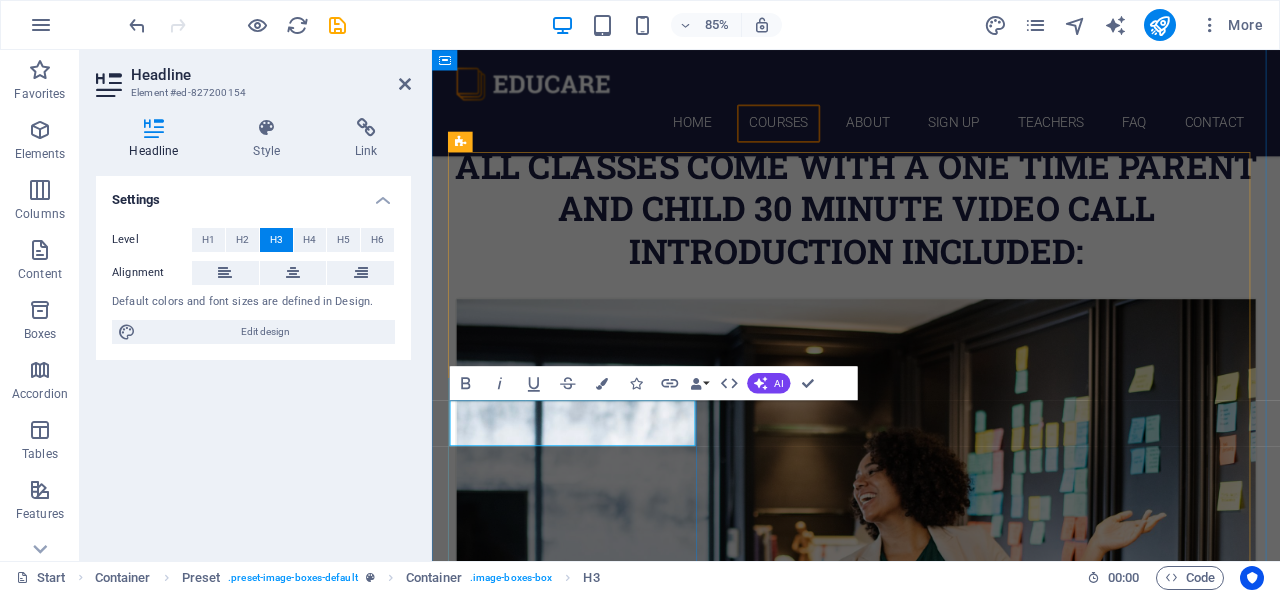 click on "bURGER & fRIES" at bounding box center [931, 3437] 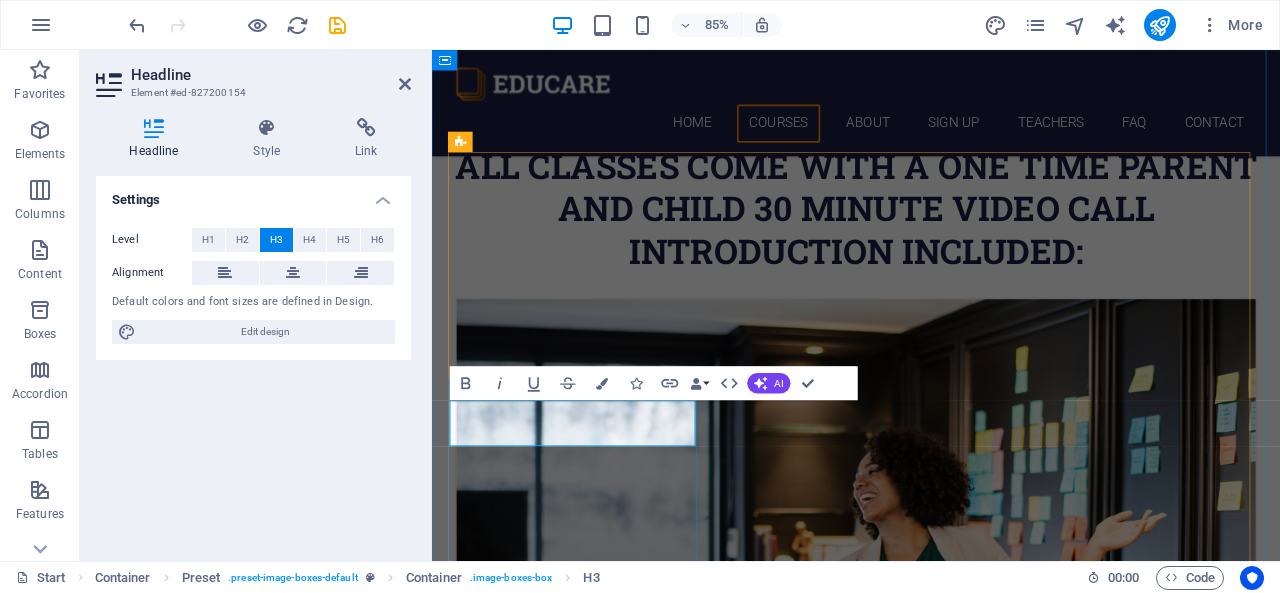 type 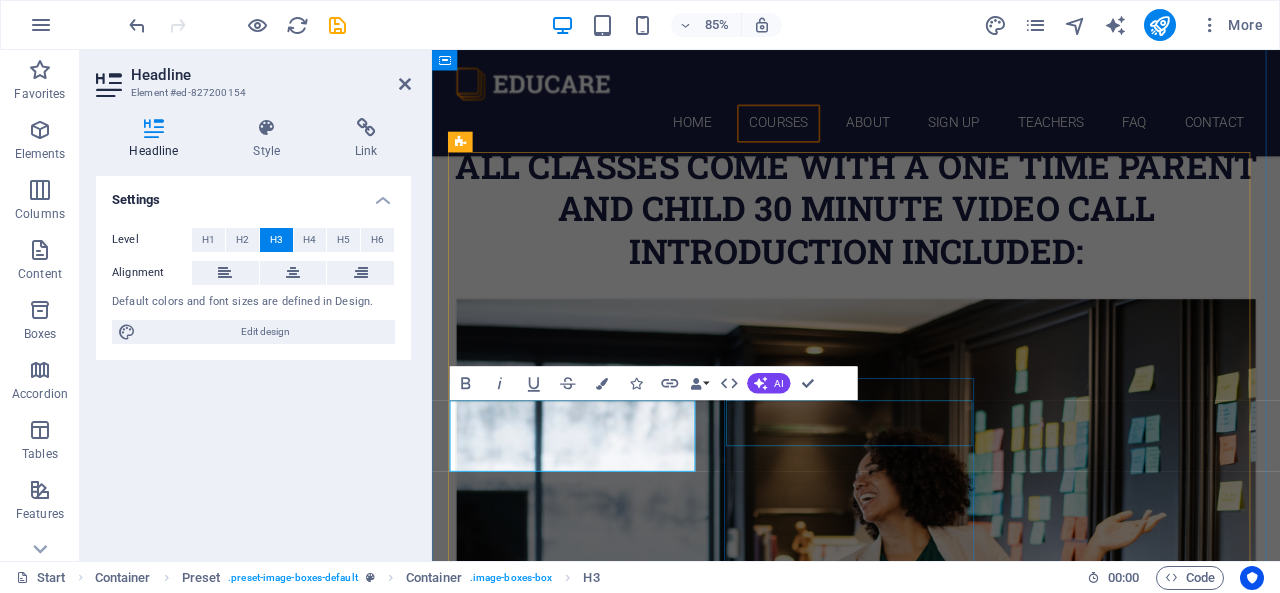 click on "fRIED cHICKEN" at bounding box center [931, 4236] 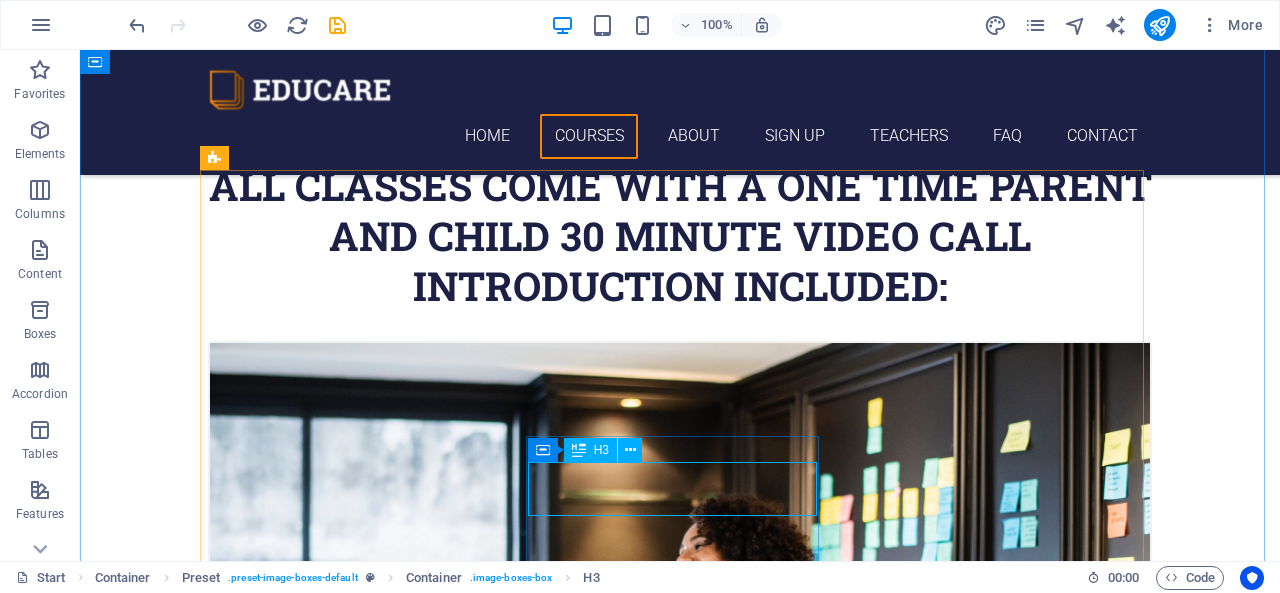 click on "fRIED cHICKEN" at bounding box center (680, 4236) 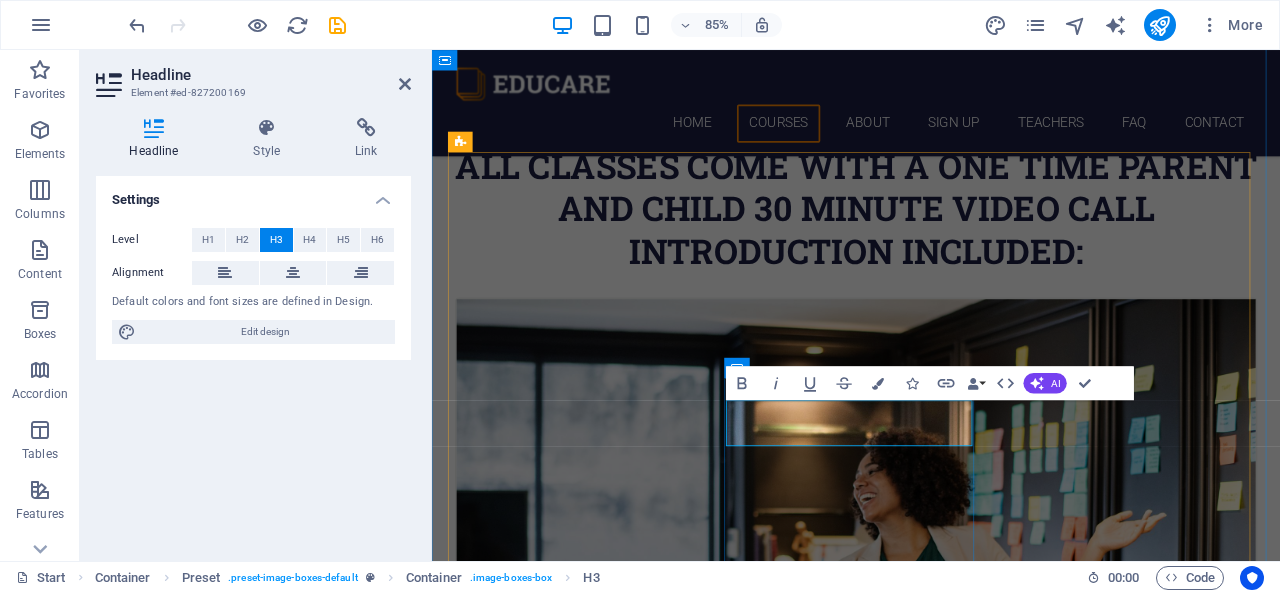 type 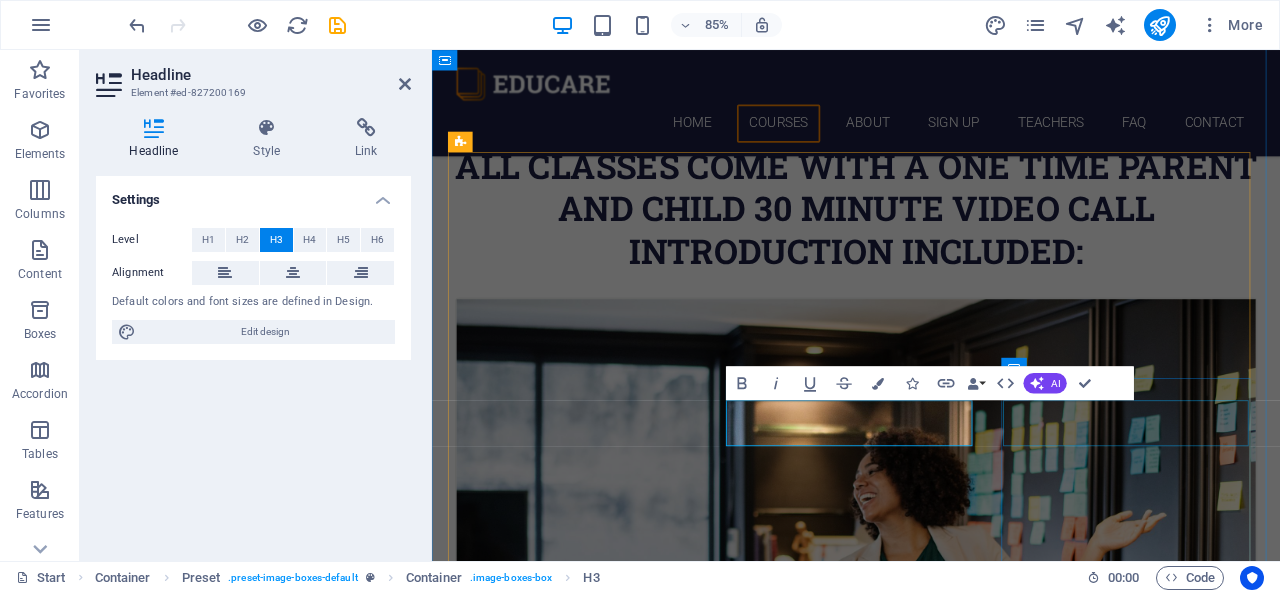 click on "Danish" at bounding box center (931, 5101) 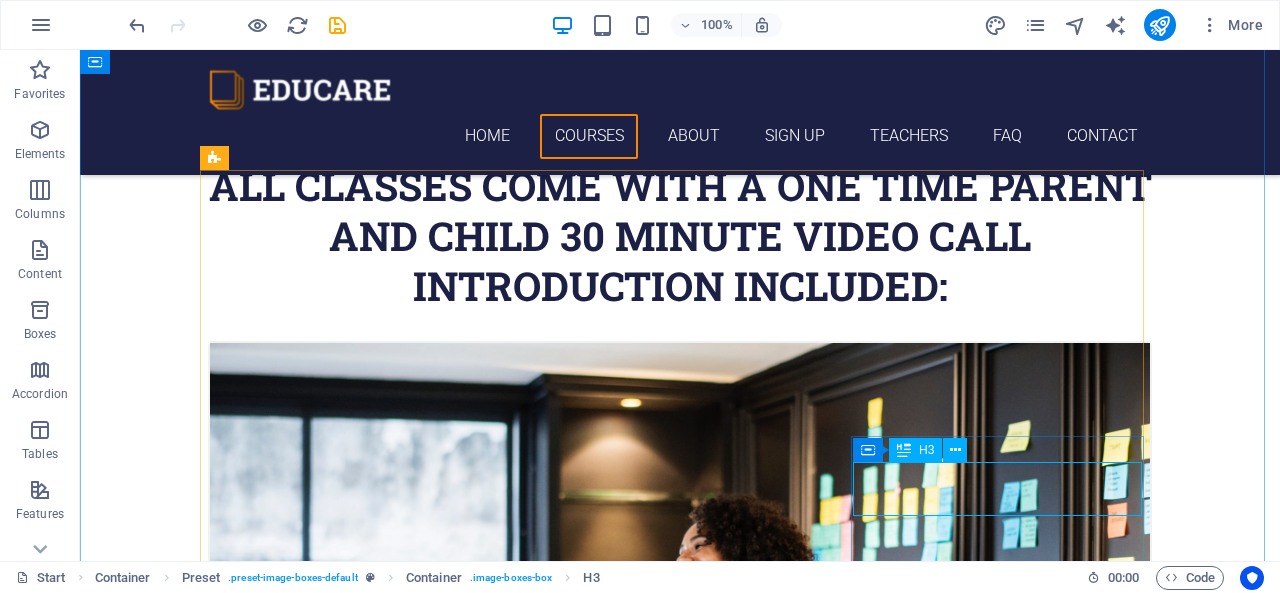 click on "Danish" at bounding box center (680, 5101) 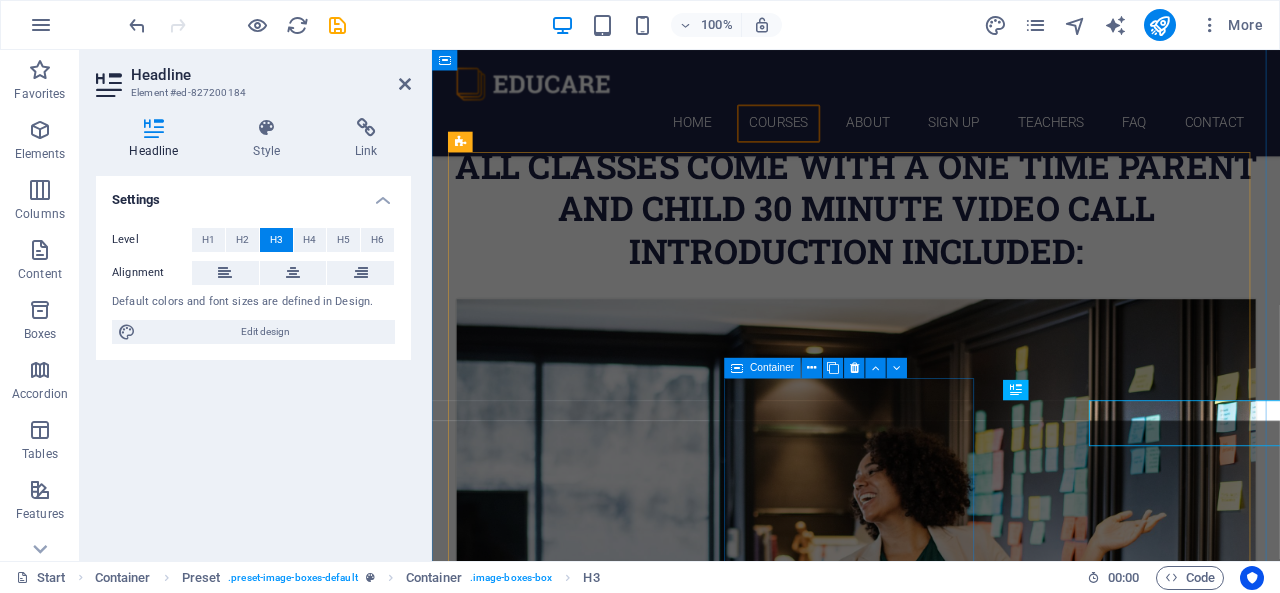 click on "fISH & cHIPS 12. September 2019 08:00 am - 04:00 pm Lorem ipsum dolor sit amet, consectetur adipisicing elit. Veritatis, dolorem!" at bounding box center (931, 3976) 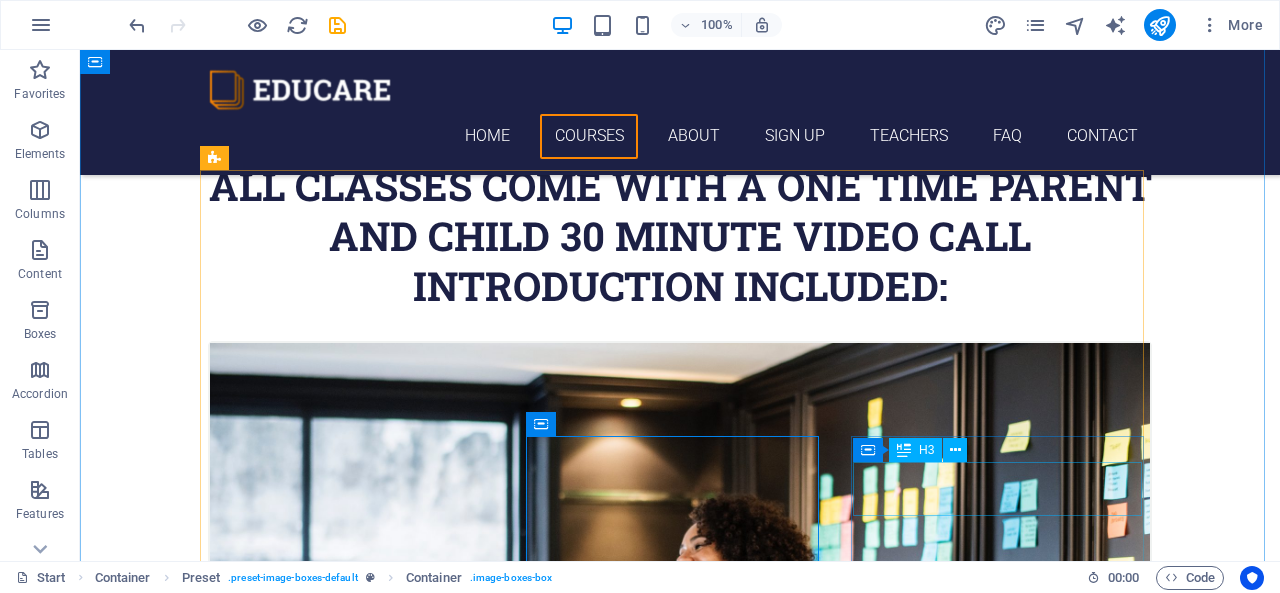 click on "Danish" at bounding box center (680, 5101) 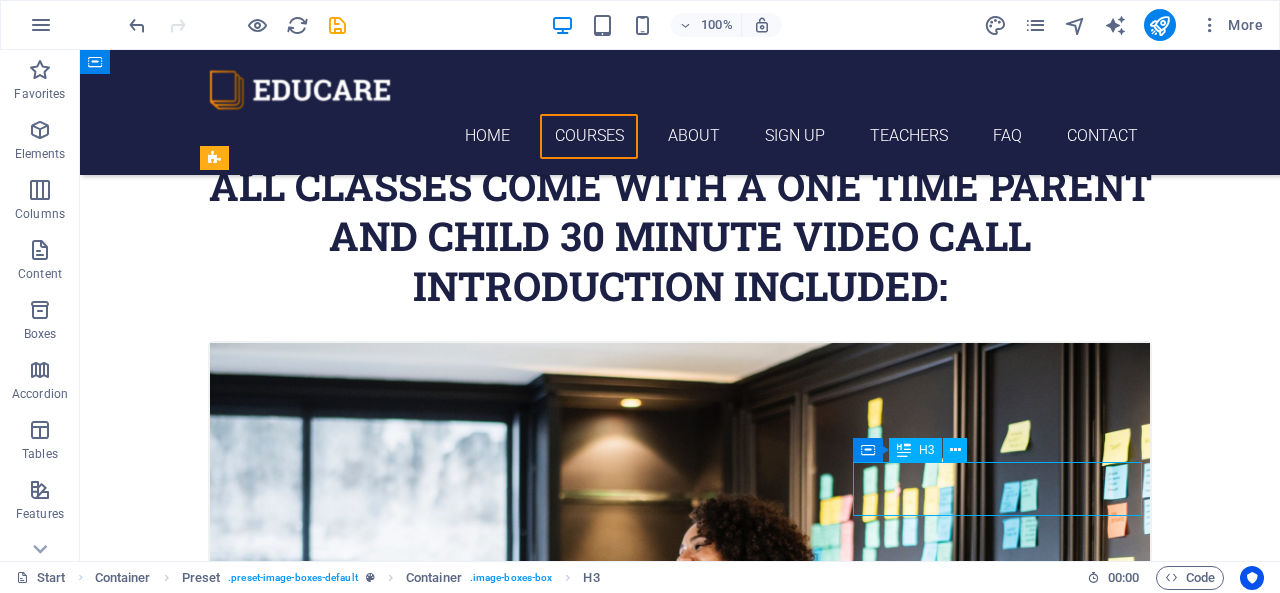 click on "Danish" at bounding box center [680, 5101] 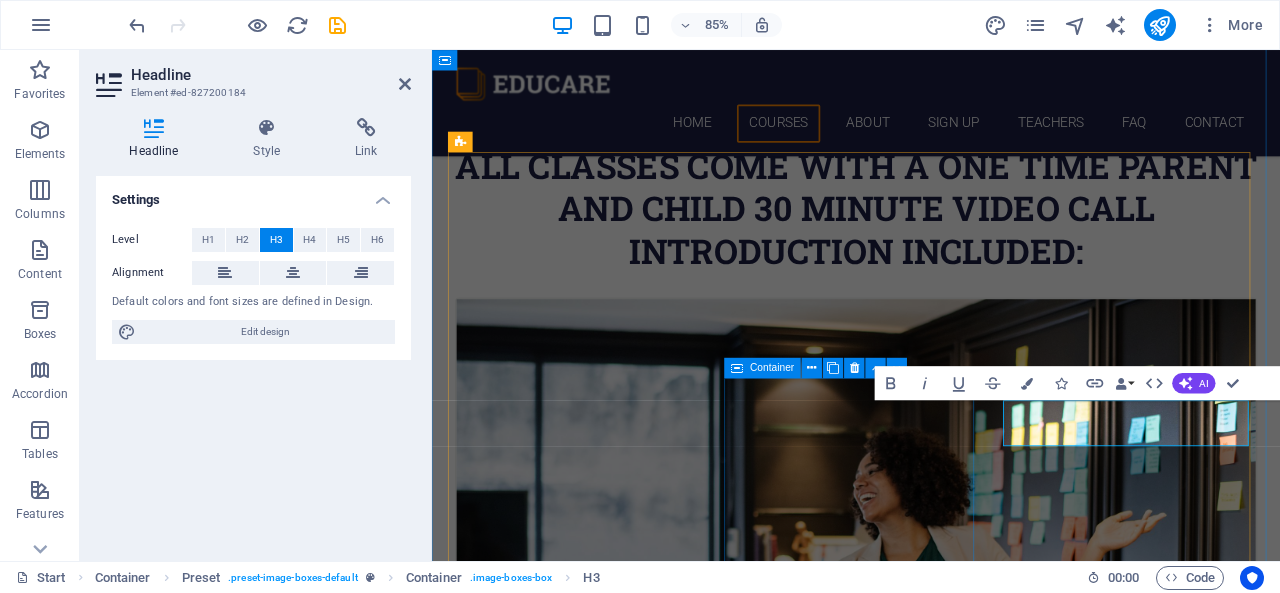 type 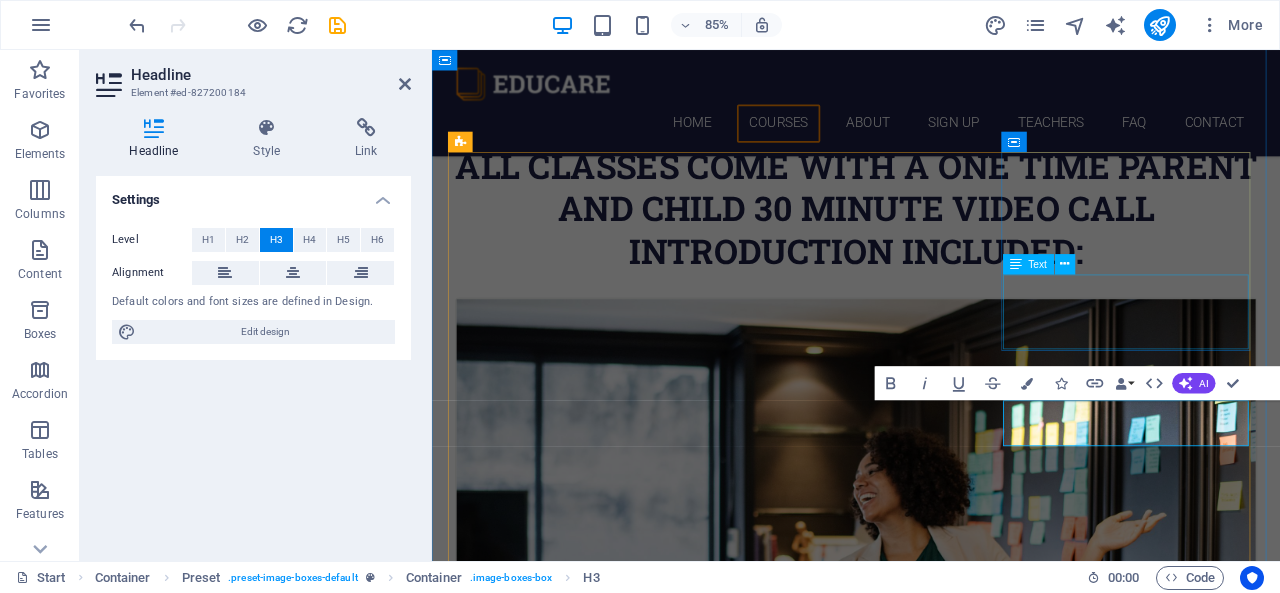 click on "Lorem ipsum dolor sit amet, consectetur adipisicing elit. Veritatis, dolorem!" at bounding box center (931, 2729) 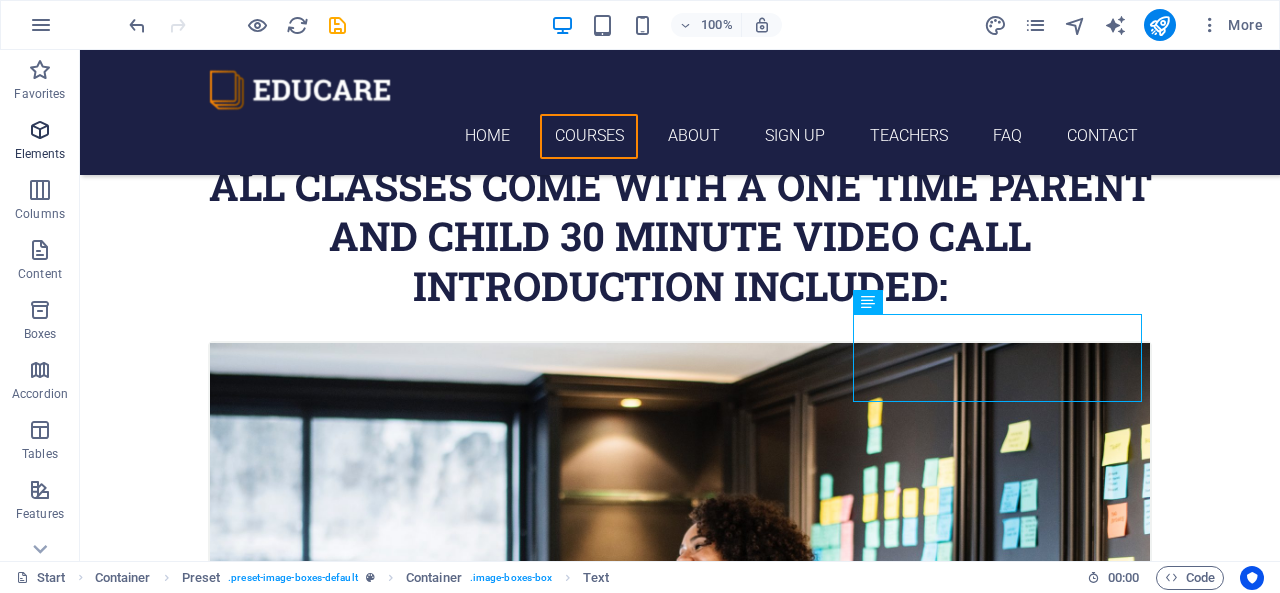 click at bounding box center [40, 130] 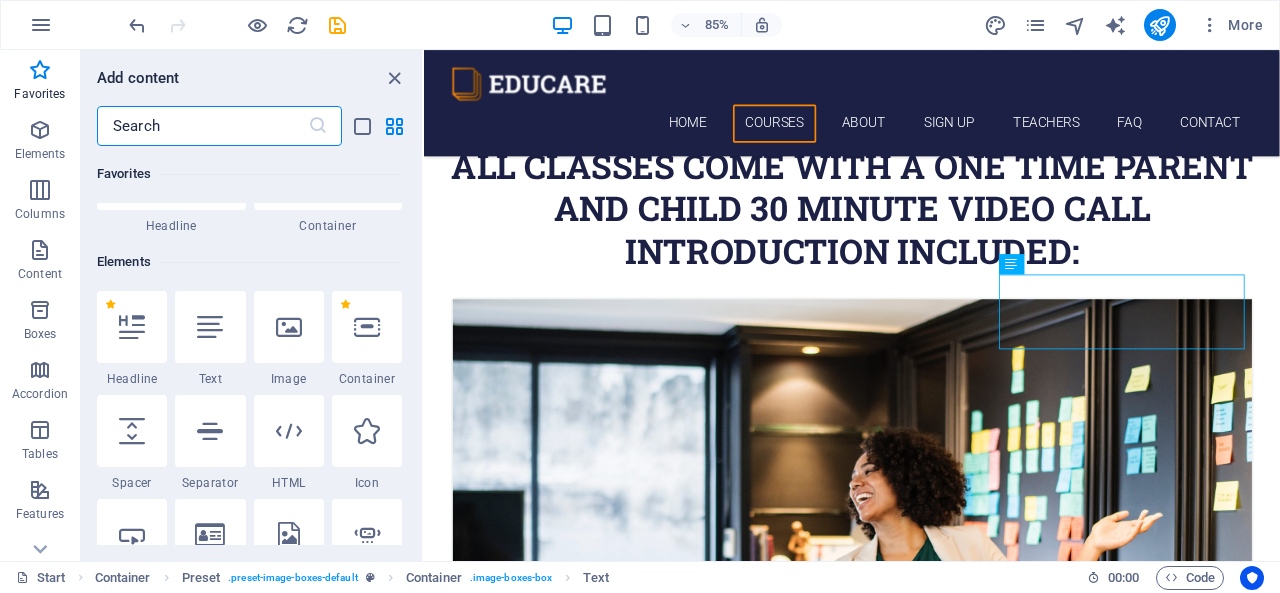 scroll, scrollTop: 0, scrollLeft: 0, axis: both 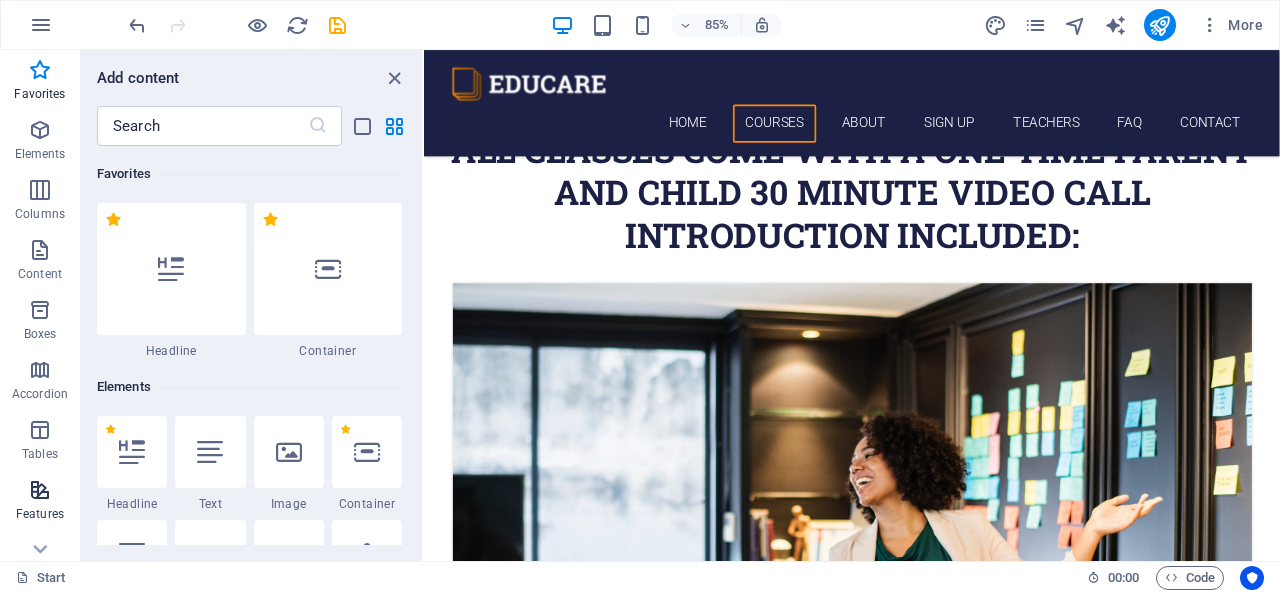 click at bounding box center [40, 490] 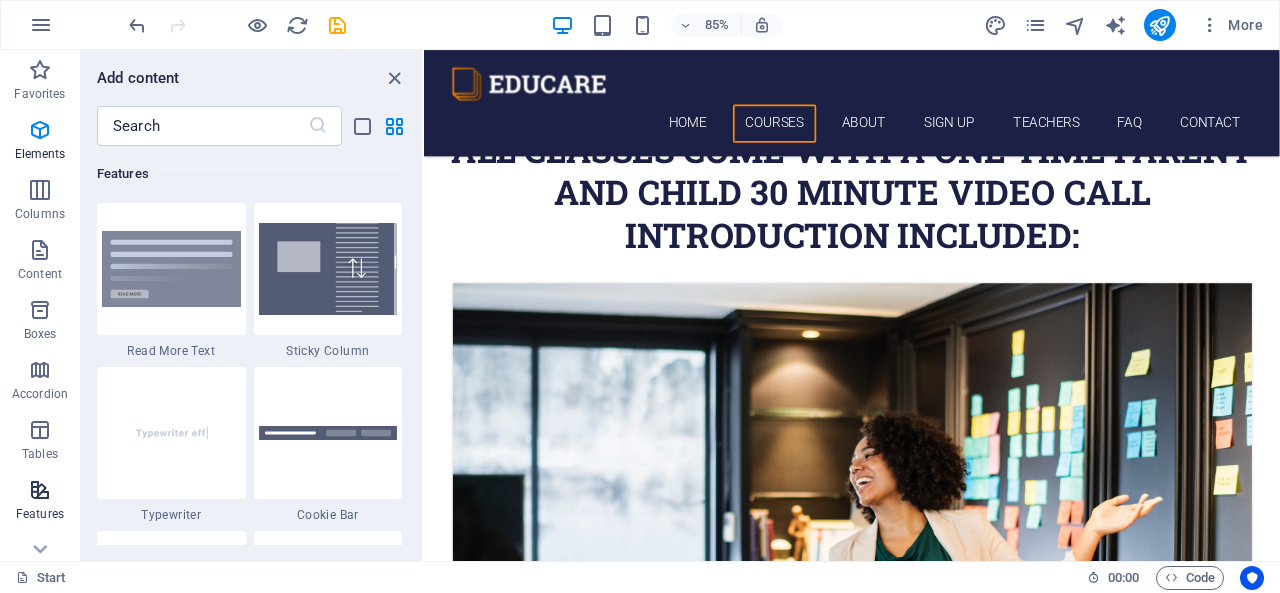 scroll, scrollTop: 7795, scrollLeft: 0, axis: vertical 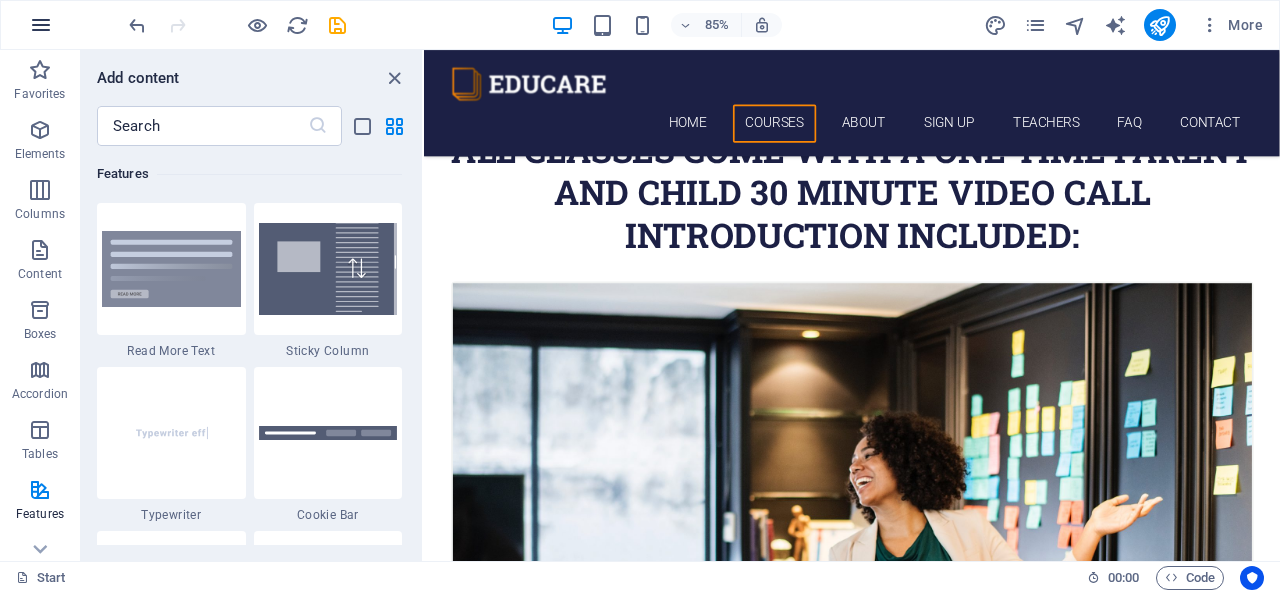 click at bounding box center (41, 25) 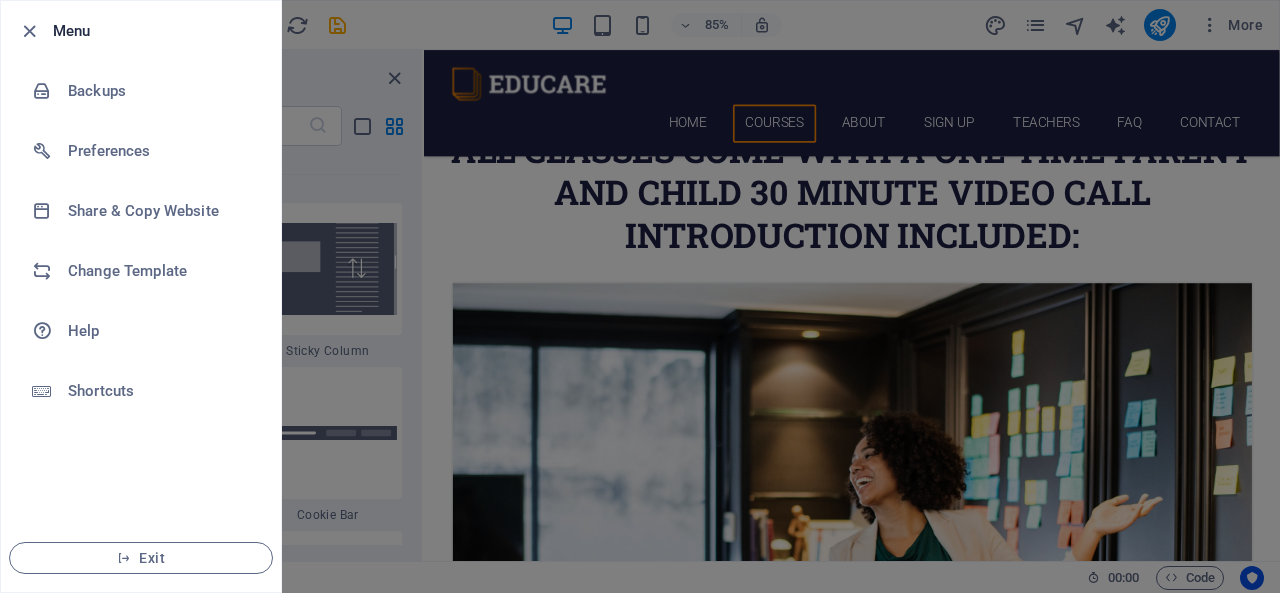 click at bounding box center [640, 296] 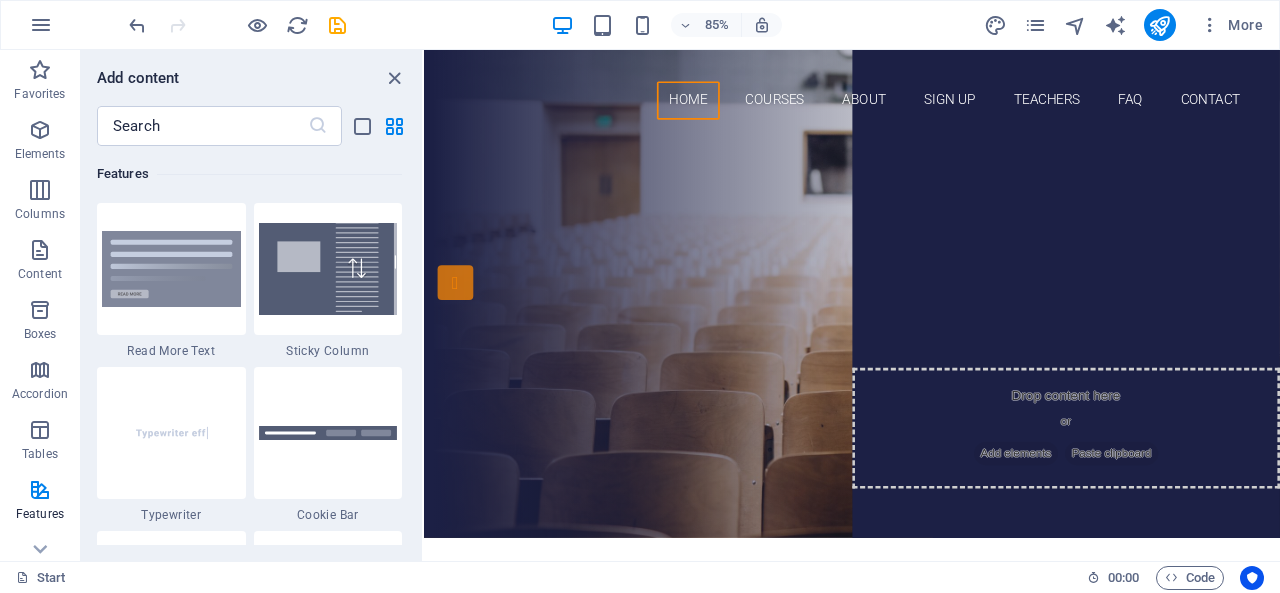 scroll, scrollTop: 0, scrollLeft: 0, axis: both 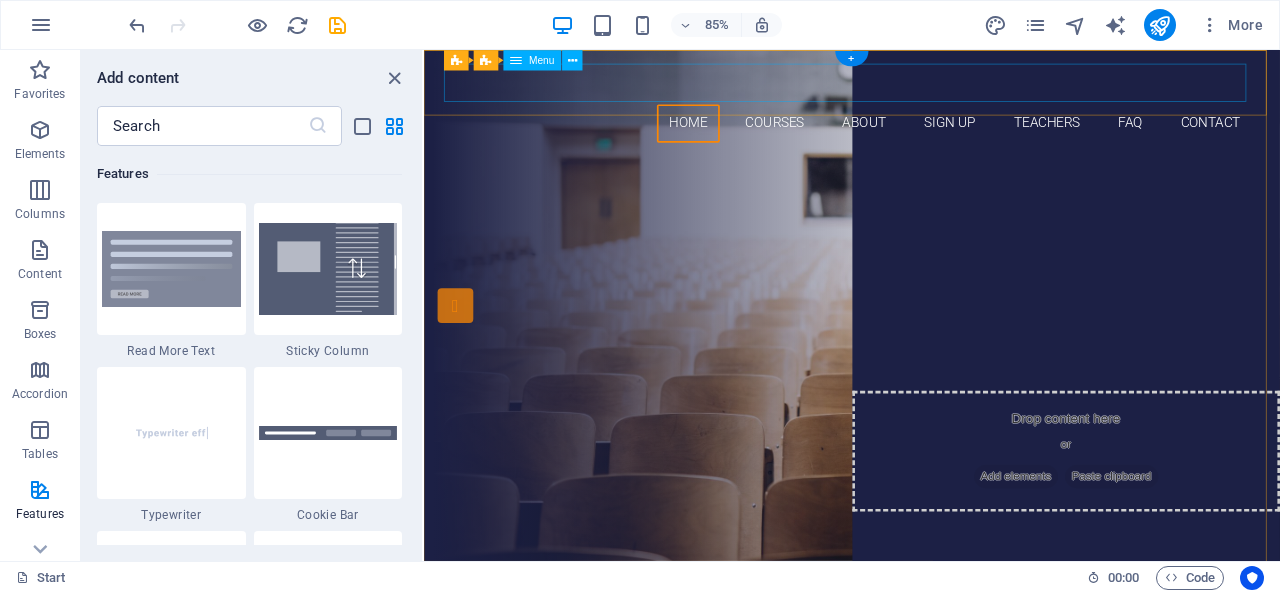 click on "Home Courses About Sign up Teachers FAQ Contact" at bounding box center (928, 136) 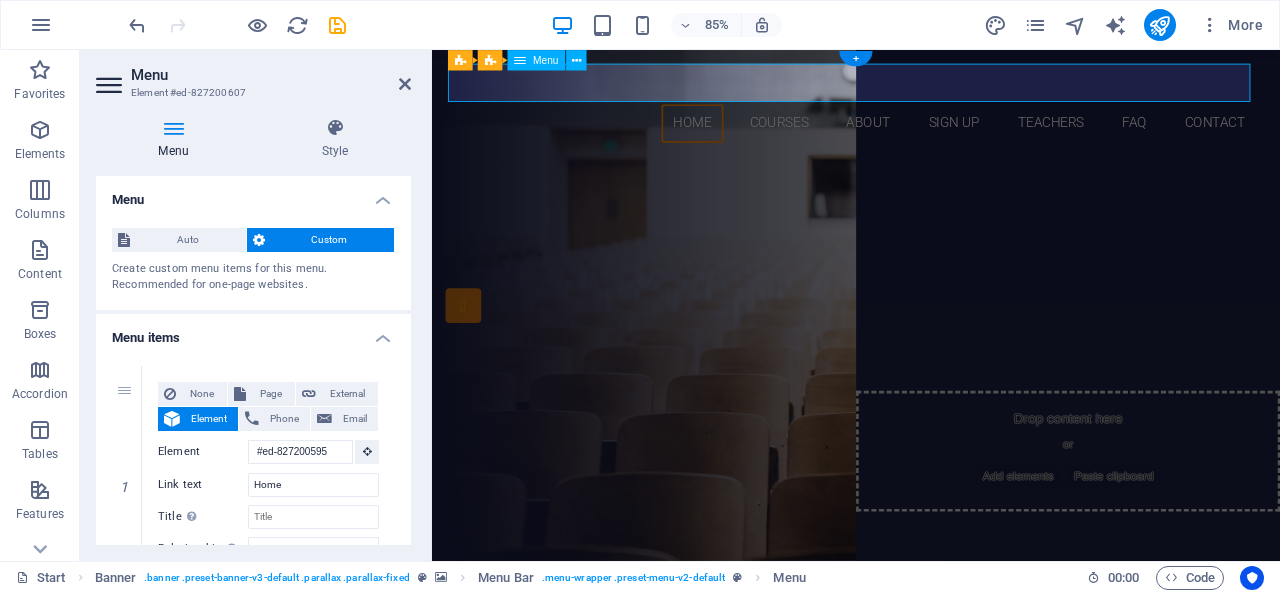 click on "Home Courses About Sign up Teachers FAQ Contact" at bounding box center [931, 136] 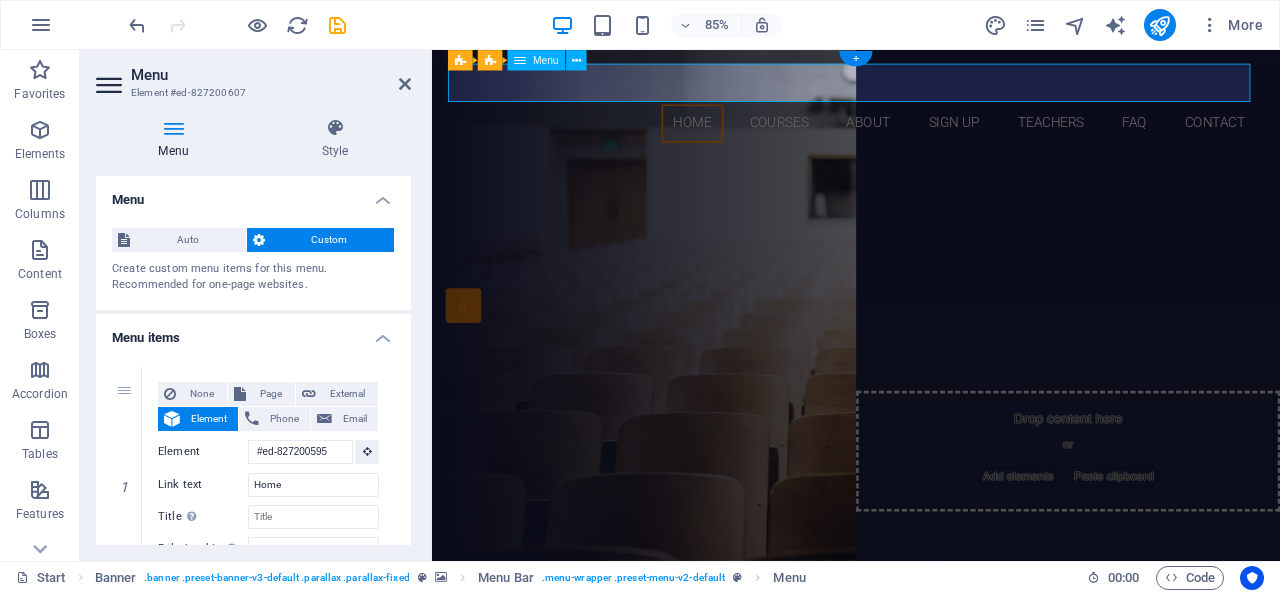 click on "Home Courses About Sign up Teachers FAQ Contact" at bounding box center (931, 136) 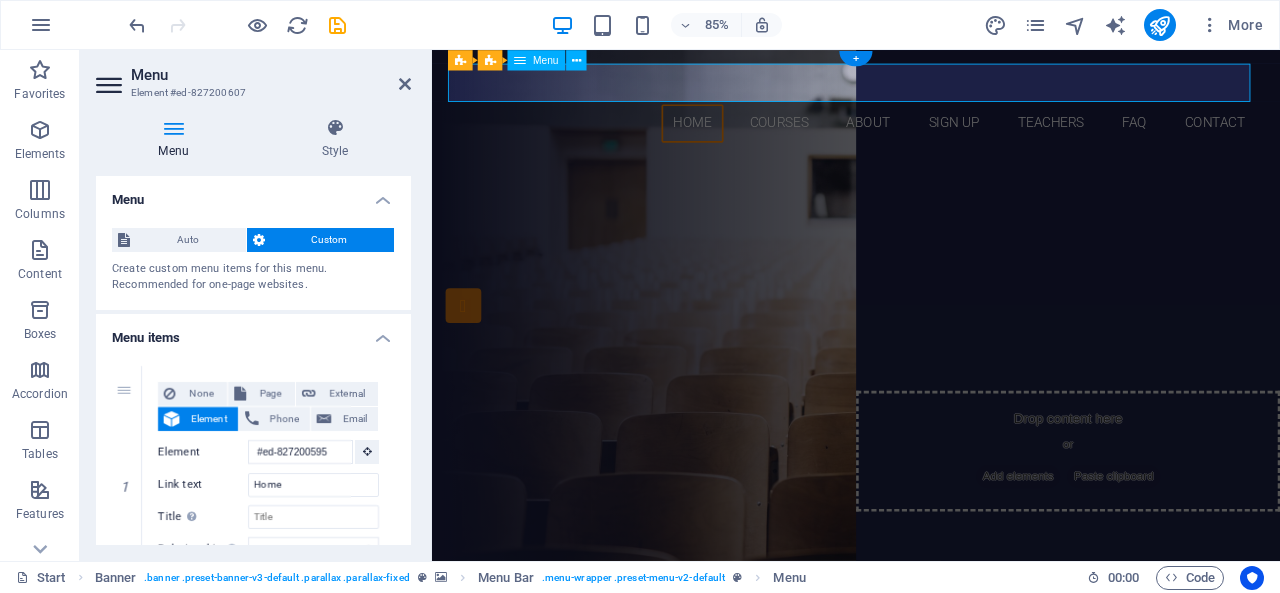 click on "Home Courses About Sign up Teachers FAQ Contact" at bounding box center [931, 136] 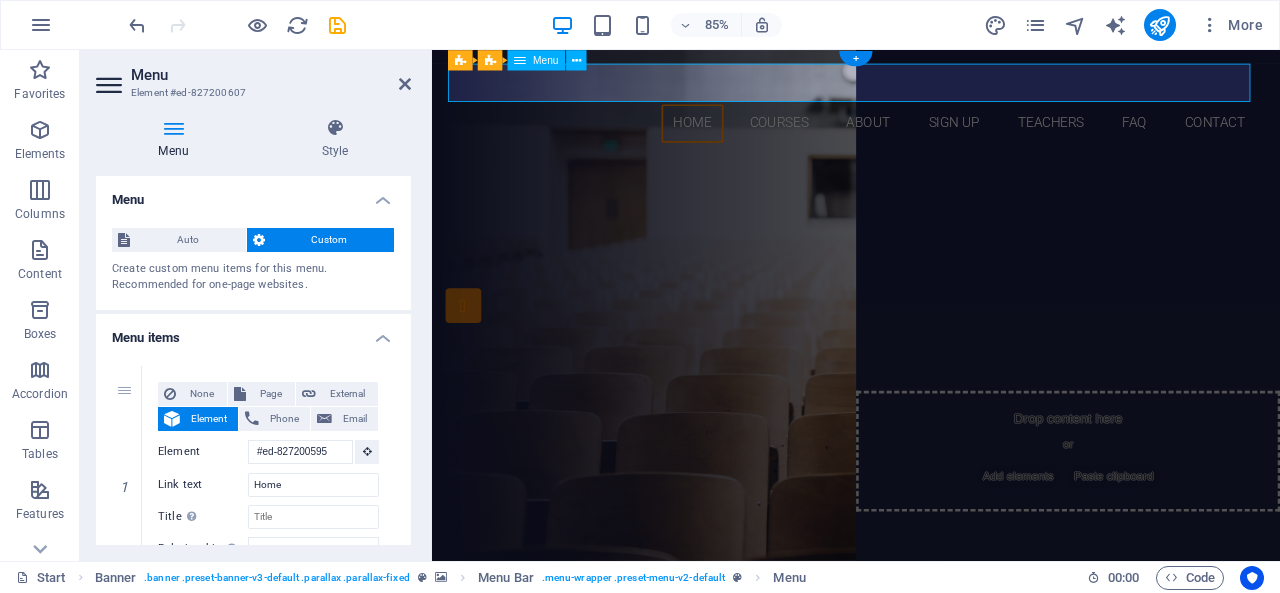 click on "Home Courses About Sign up Teachers FAQ Contact" at bounding box center (931, 136) 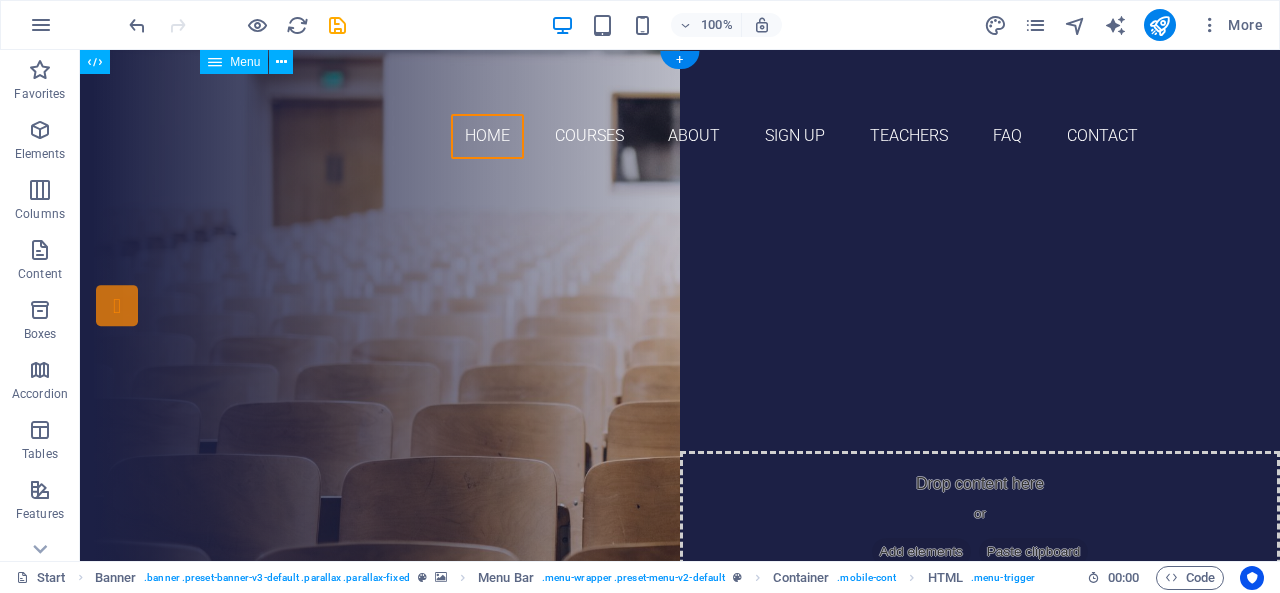 click on "Home Courses About Sign up Teachers FAQ Contact" at bounding box center [680, 136] 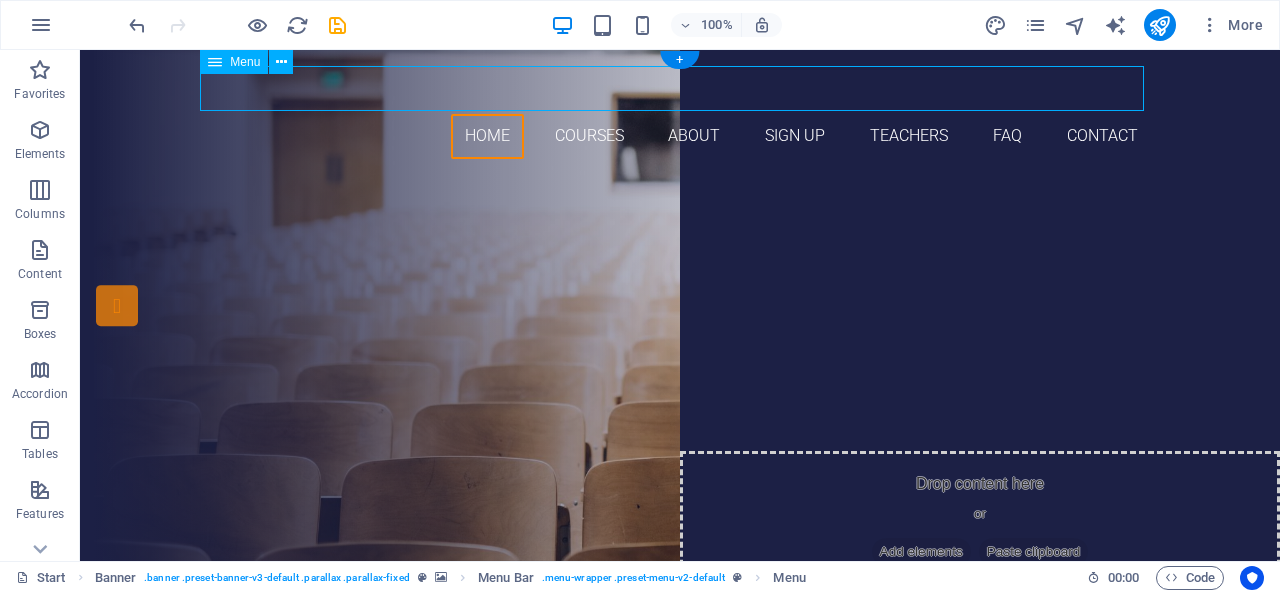 click on "Home Courses About Sign up Teachers FAQ Contact" at bounding box center [680, 136] 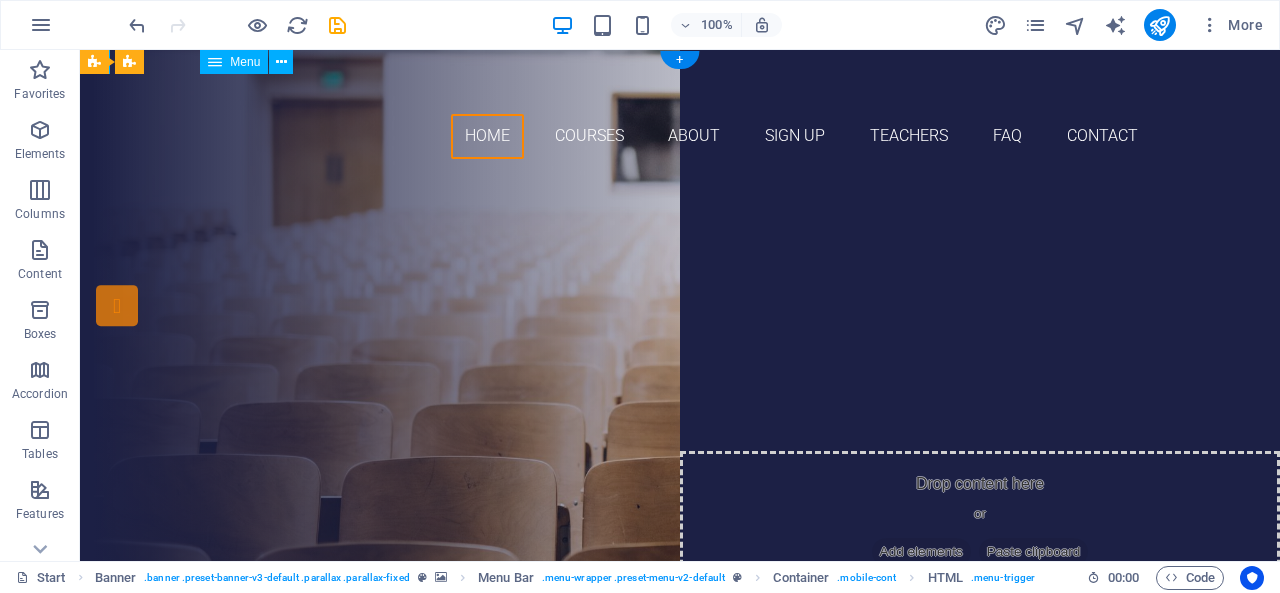 click on "Home Courses About Sign up Teachers FAQ Contact" at bounding box center [680, 136] 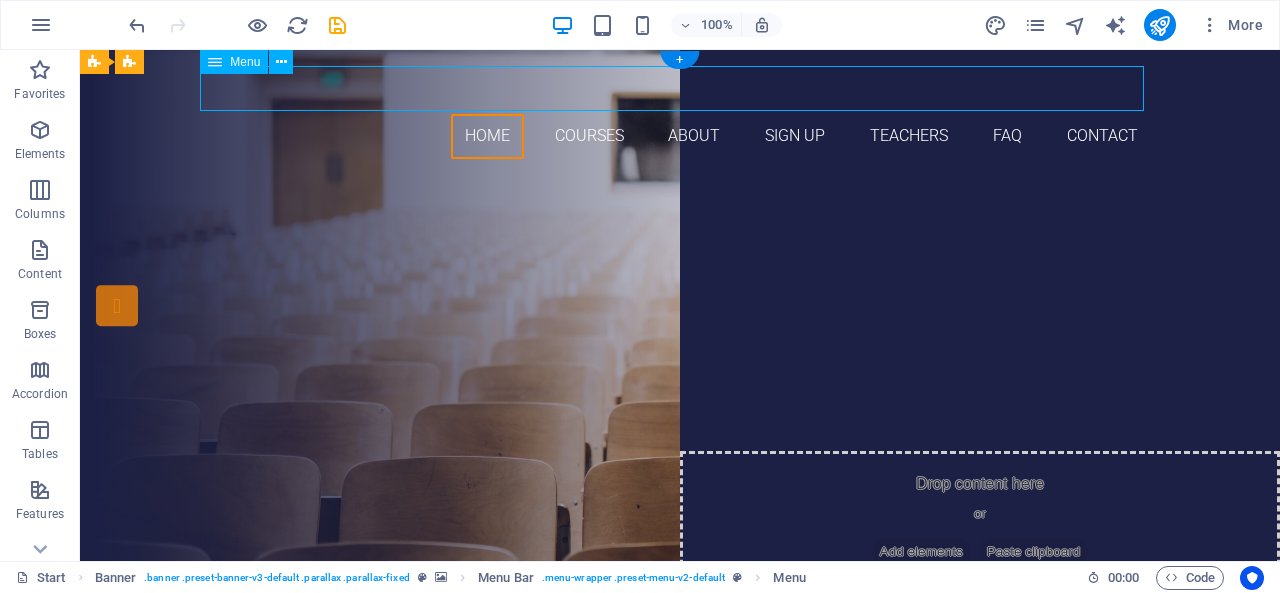 click on "Home Courses About Sign up Teachers FAQ Contact" at bounding box center (680, 136) 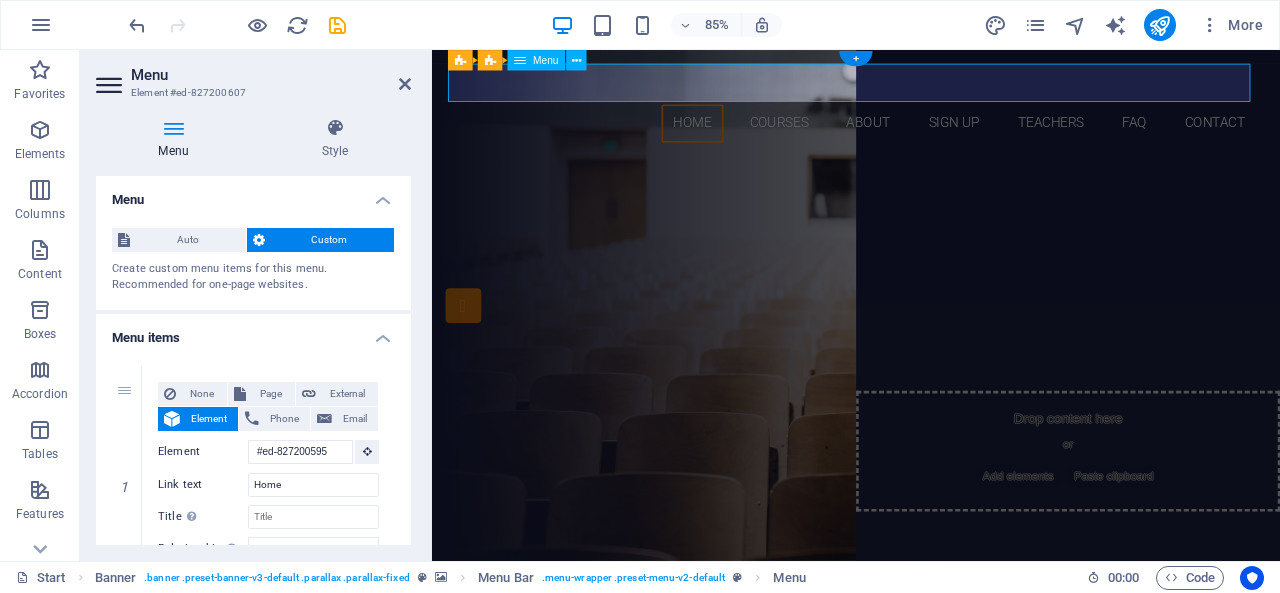 click on "Home Courses About Sign up Teachers FAQ Contact" at bounding box center [931, 136] 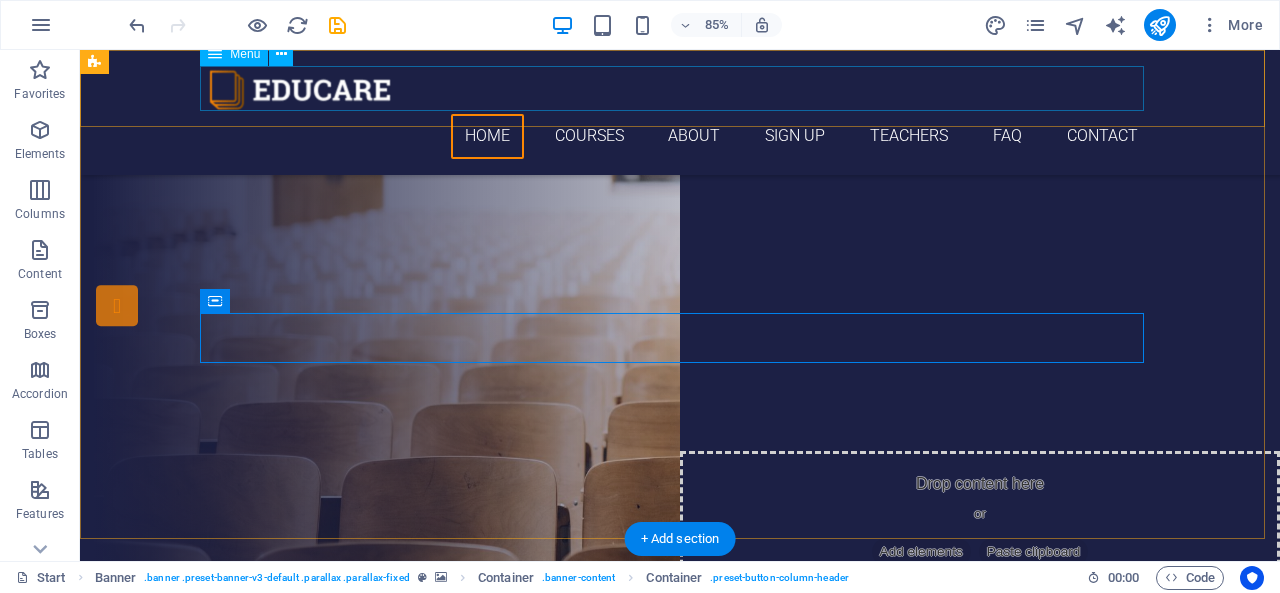 scroll, scrollTop: 560, scrollLeft: 0, axis: vertical 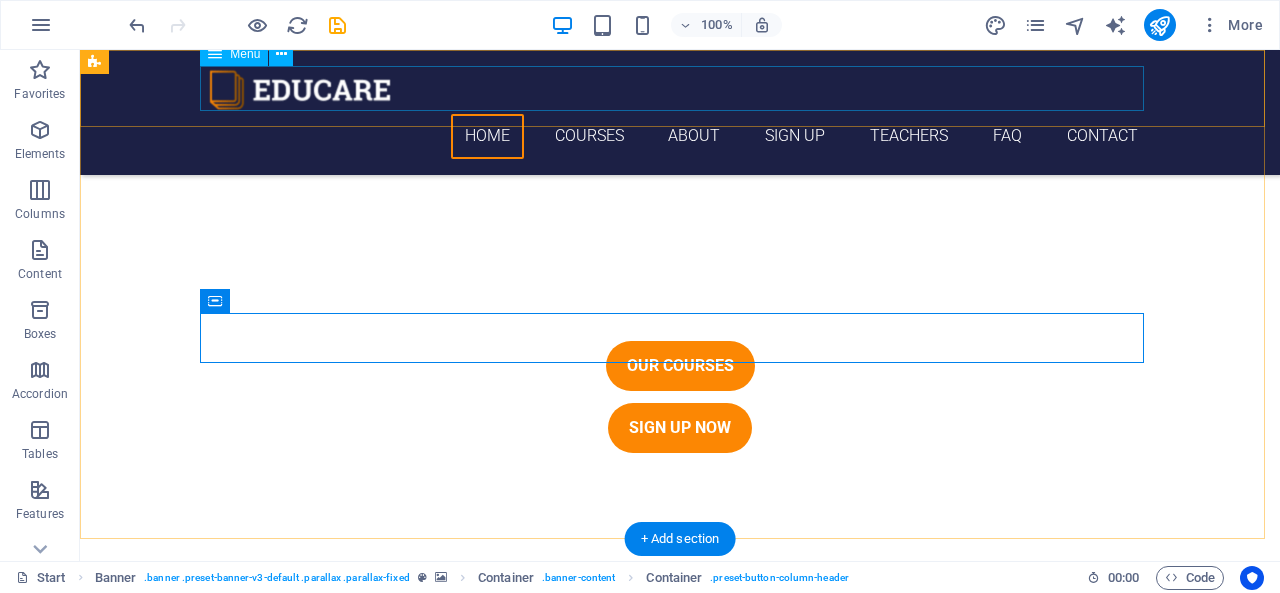 click on "Home Courses About Sign up Teachers FAQ Contact" at bounding box center (680, 136) 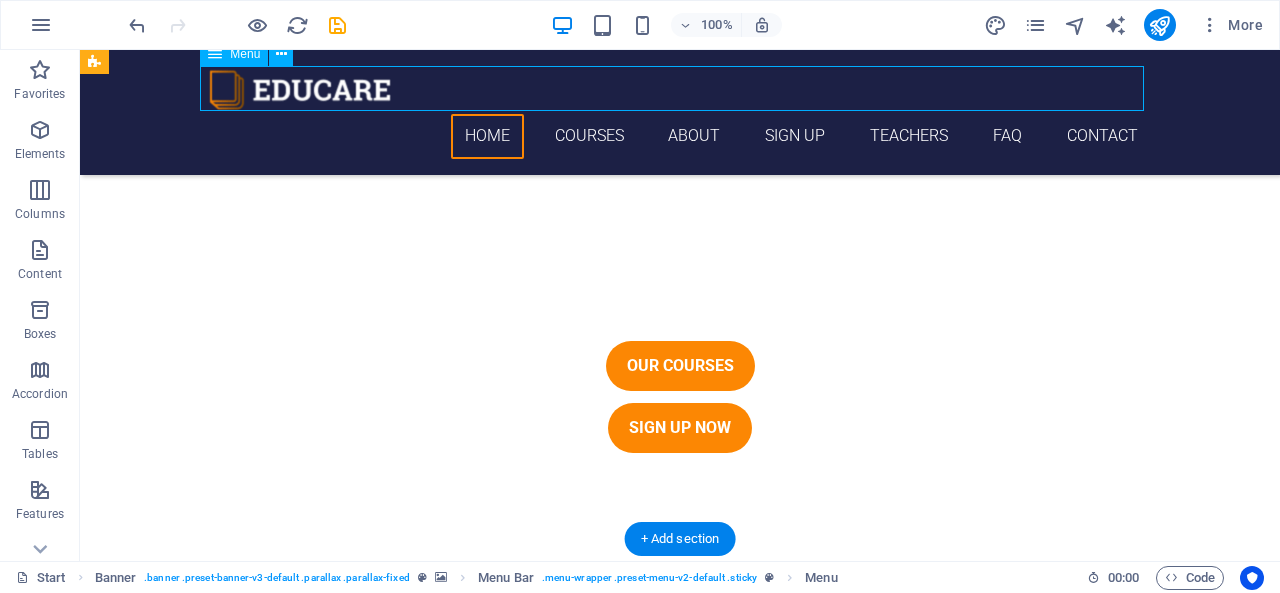click on "Home Courses About Sign up Teachers FAQ Contact" at bounding box center [680, 136] 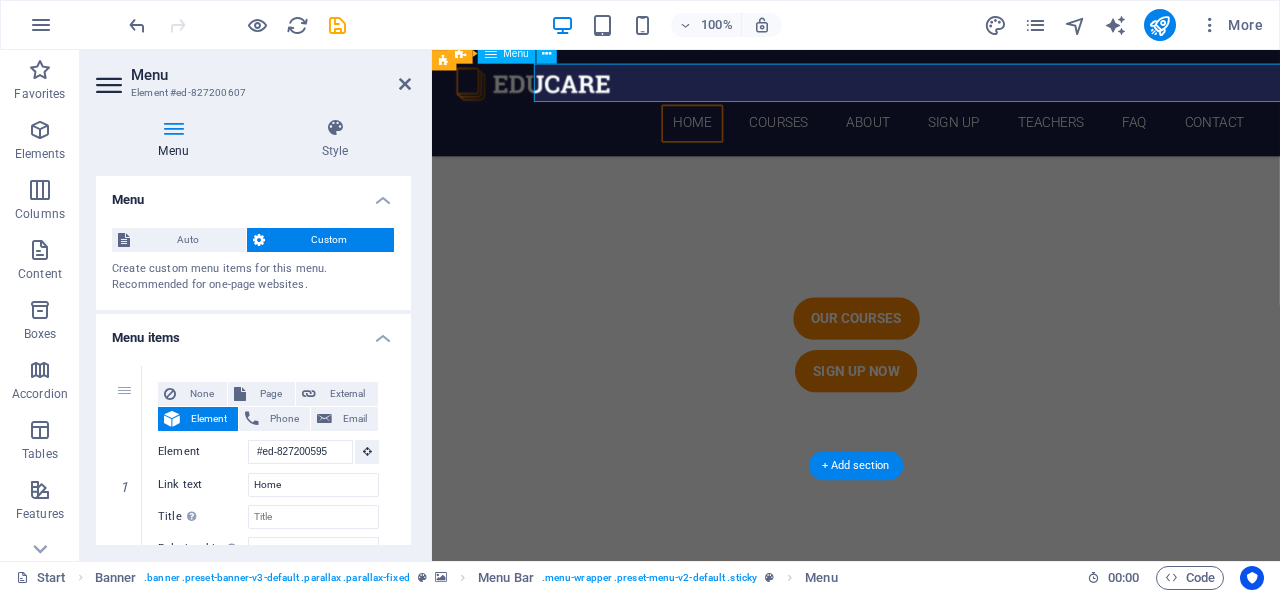 click on "Home Courses About Sign up Teachers FAQ Contact" at bounding box center (931, 136) 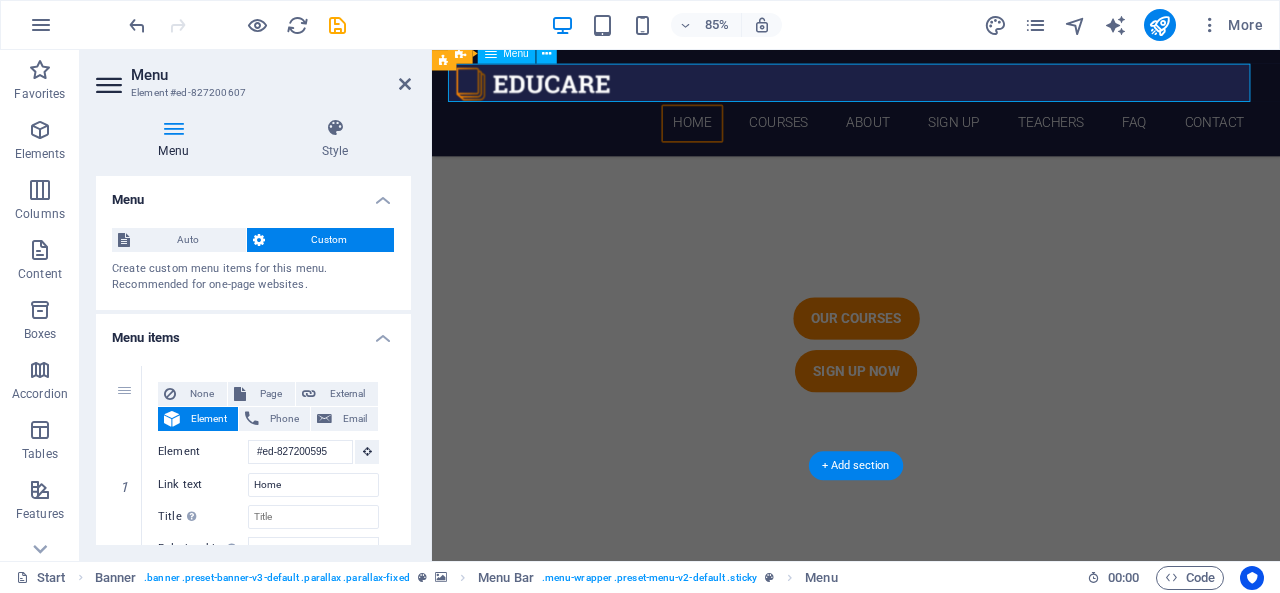 click on "Home Courses About Sign up Teachers FAQ Contact" at bounding box center [931, 136] 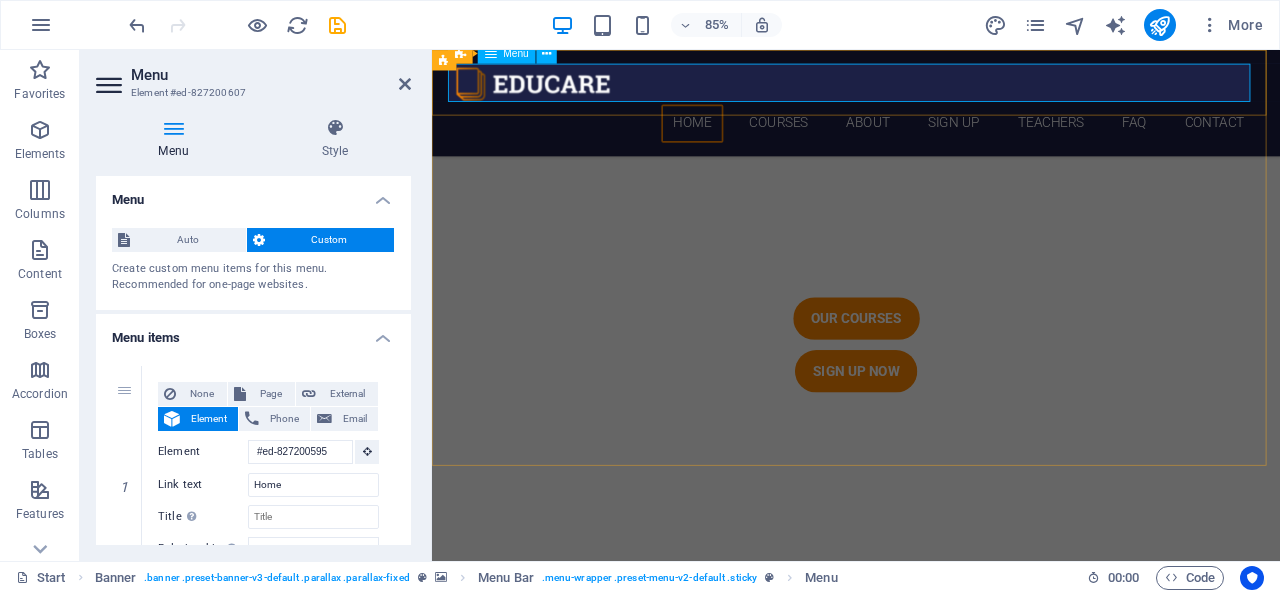 click on "Home Courses About Sign up Teachers FAQ Contact" at bounding box center [931, 136] 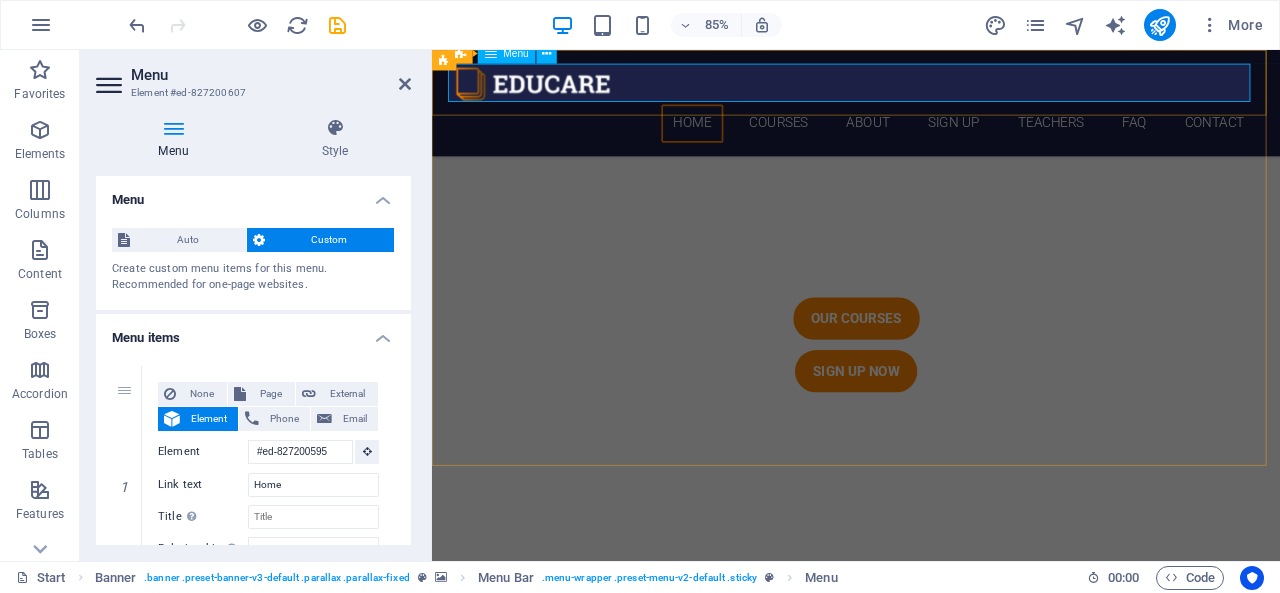 click on "Home Courses About Sign up Teachers FAQ Contact" at bounding box center [931, 136] 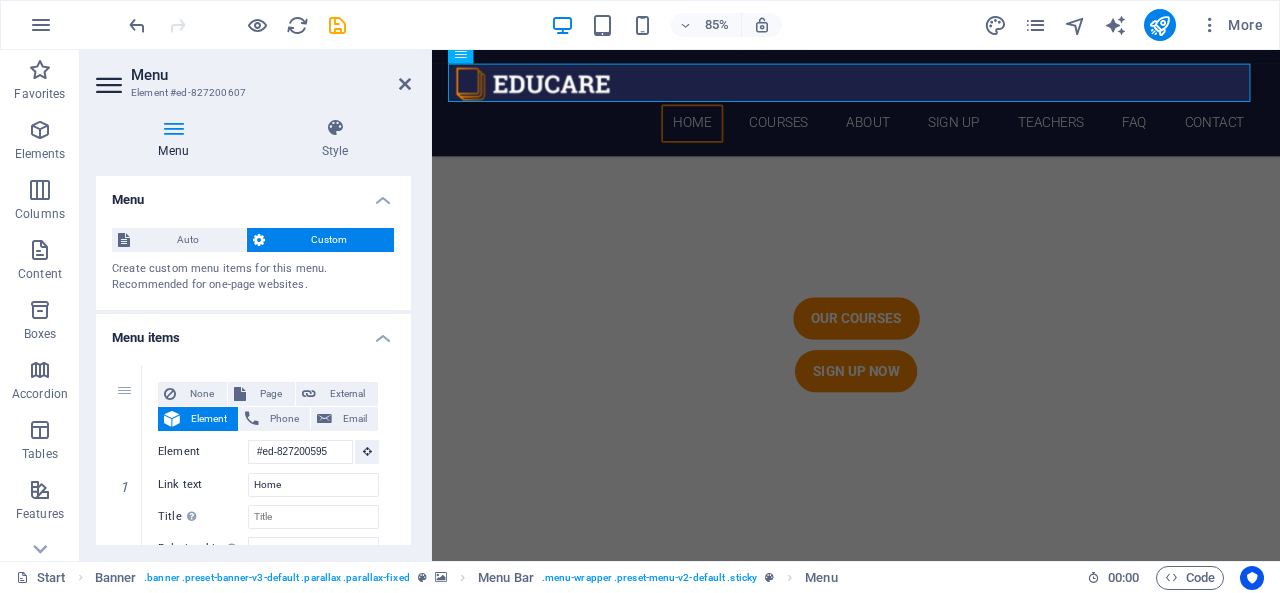 scroll, scrollTop: 0, scrollLeft: 0, axis: both 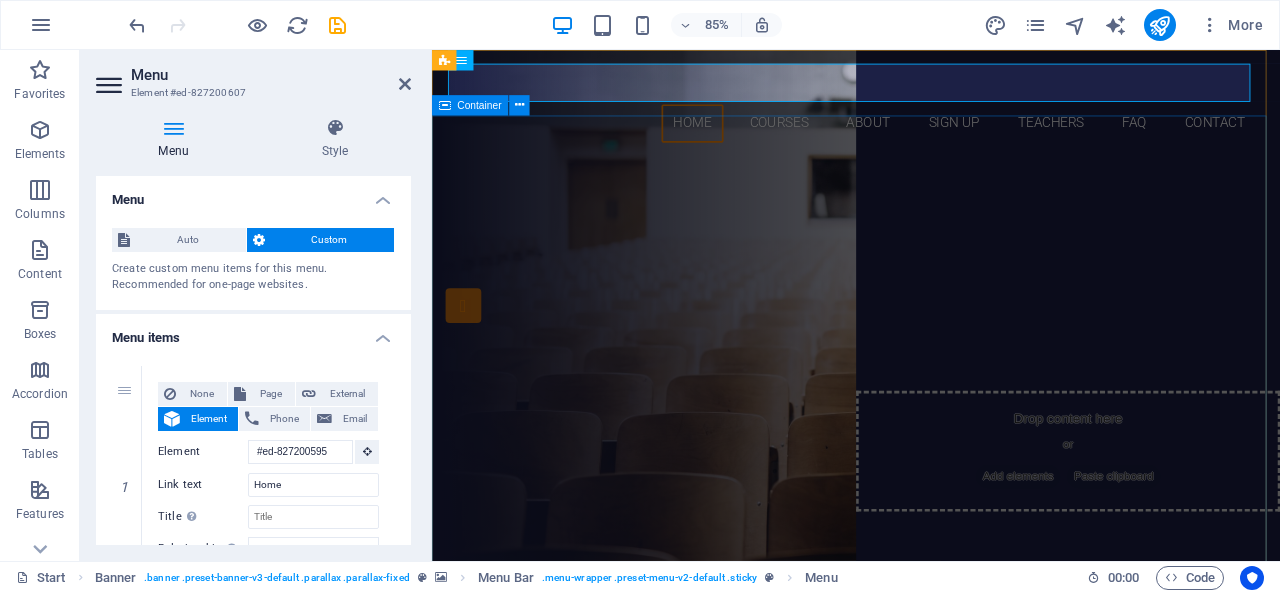 click on "dO YOU WANT YOUR KIDS TO learn  Practical Math and Money Management skills for the real world? PandLKIDS.COM - fUN iNVESTMENT KNOWLEDGE THAT PROVIDES PRACTICAL MATH & mONEY mANGMENT sKILLS. Our Courses Sign up now" at bounding box center (931, 666) 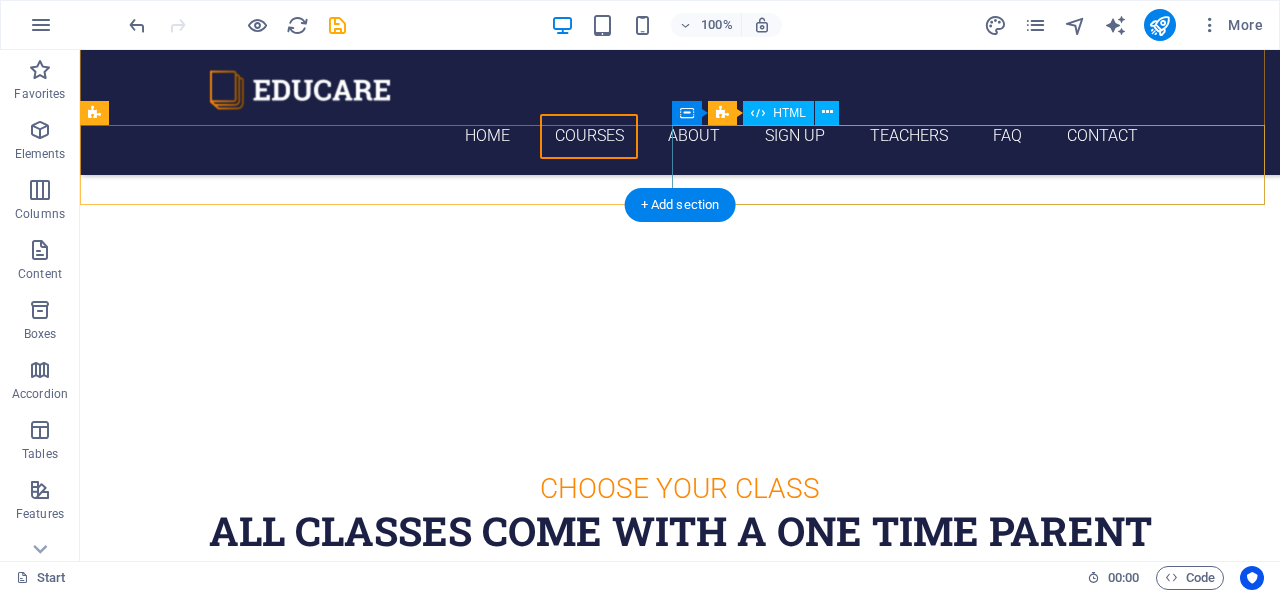 scroll, scrollTop: 945, scrollLeft: 0, axis: vertical 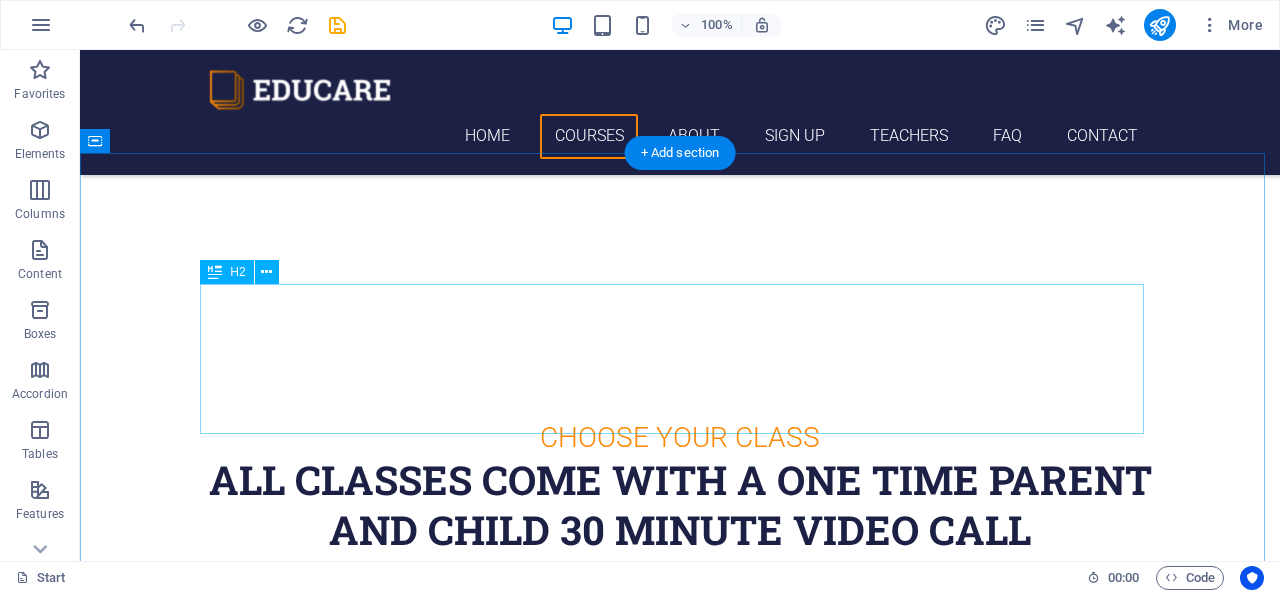 click on "aLL CLASSES COME WITH A ONE TIME pARENT AND cHILD 30 MINUTE VIDEO CALL INTRODUCTION INCLUDED:" at bounding box center (680, 530) 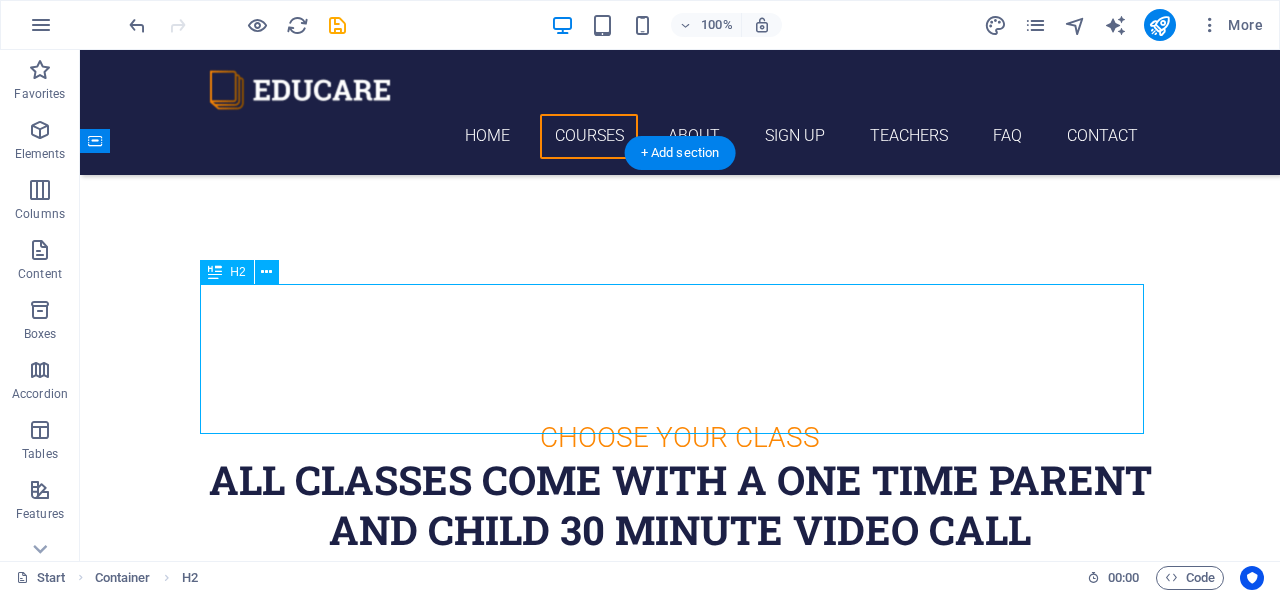 click on "aLL CLASSES COME WITH A ONE TIME pARENT AND cHILD 30 MINUTE VIDEO CALL INTRODUCTION INCLUDED:" at bounding box center (680, 530) 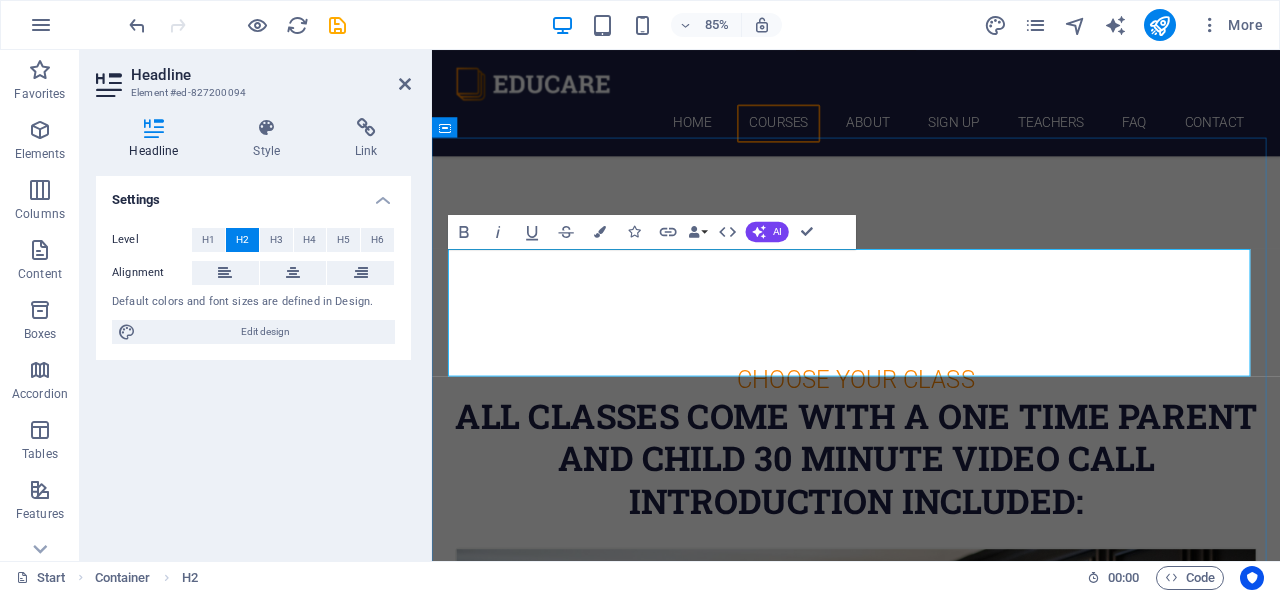 click on "aLL CLASSES COME WITH A ONE TIME pARENT AND cHILD 30 MINUTE VIDEO CALL INTRODUCTION INCLUDED:" at bounding box center [931, 530] 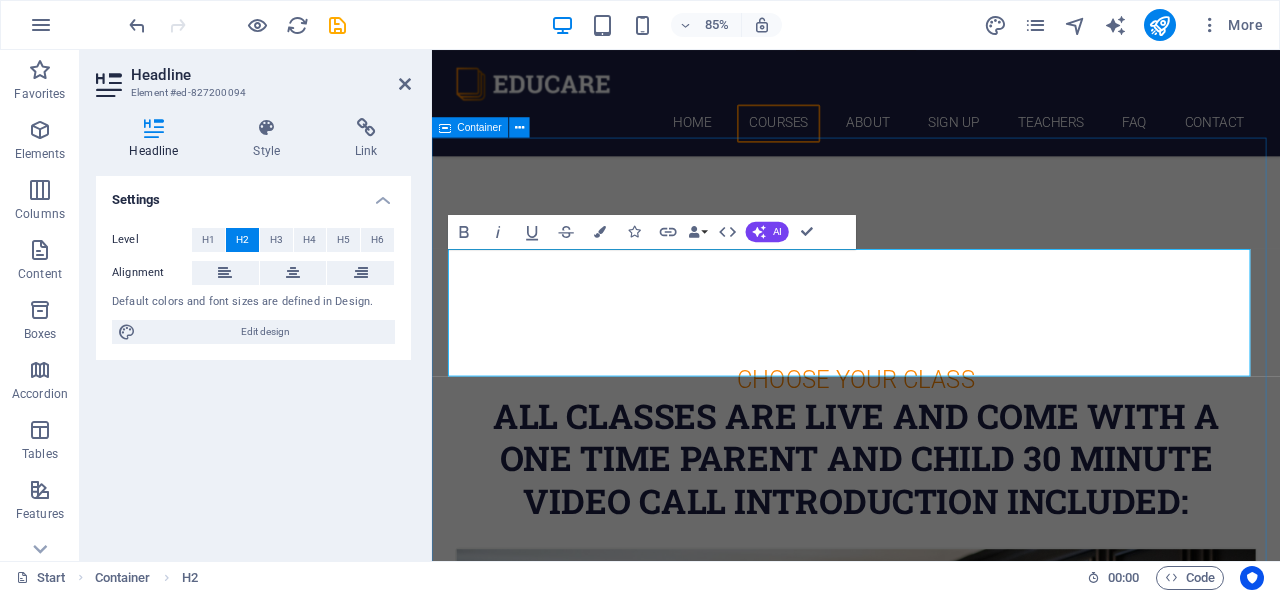 click on "Choose Your CLASS aLL CLASSES ARE live AND COME WITH A ONE TIME pARENT AND cHILD 30 MINUTE VIDEO CALL INTRODUCTION INCLUDED: cHEESCAKE 12. September 2019 08:00 am - 04:00 pm Lorem ipsum dolor sit amet, consectetur adipisicing elit. Veritatis, dolorem! aPPLE pIE 12. September 2019 08:00 am - 04:00 pm Lorem ipsum dolor sit amet, consectetur adipisicing elit. Veritatis, dolorem! mILKSHAKE 12. September 2019 08:00 am - 04:00 pm Lorem ipsum dolor sit amet, consectetur adipisicing elit. Veritatis, dolorem! vEGIE bURGER & fRIES 12. September 2019 08:00 am - 04:00 pm Lorem ipsum dolor sit amet, consectetur adipisicing elit. Veritatis, dolorem! fISH & cHIPS 12. September 2019 08:00 am - 04:00 pm Lorem ipsum dolor sit amet, consectetur adipisicing elit. Veritatis, dolorem! gINGER bEER 12. September 2019 08:00 am - 04:00 pm Lorem ipsum dolor sit amet, consectetur adipisicing elit. Veritatis, dolorem!" at bounding box center (931, 2976) 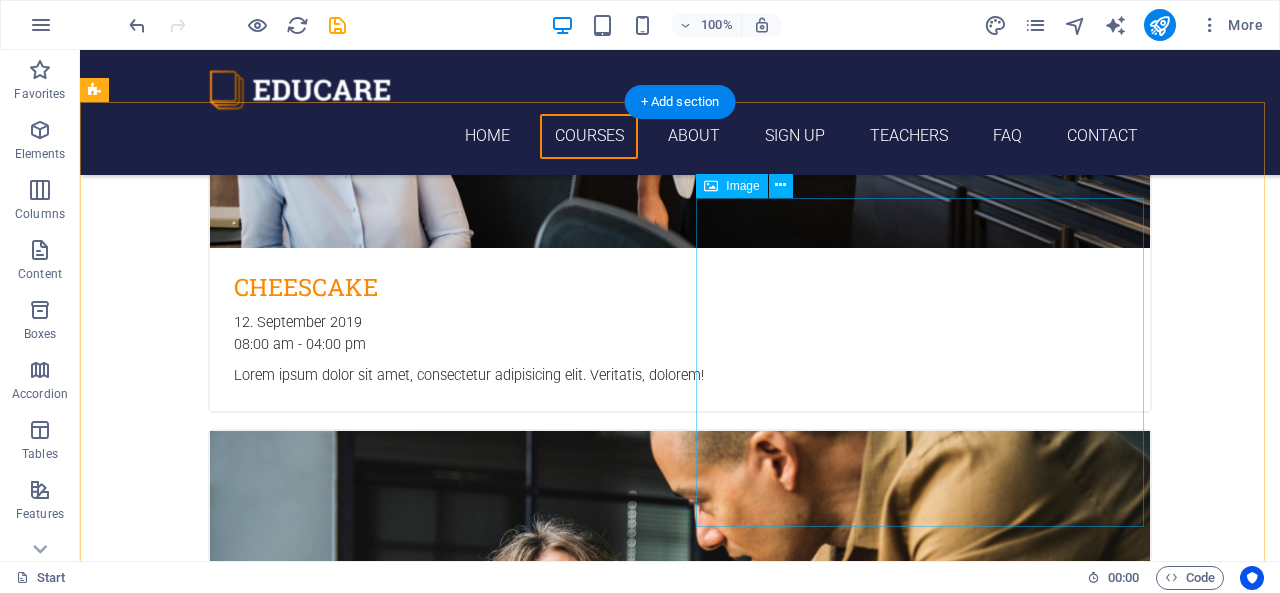 scroll, scrollTop: 1899, scrollLeft: 0, axis: vertical 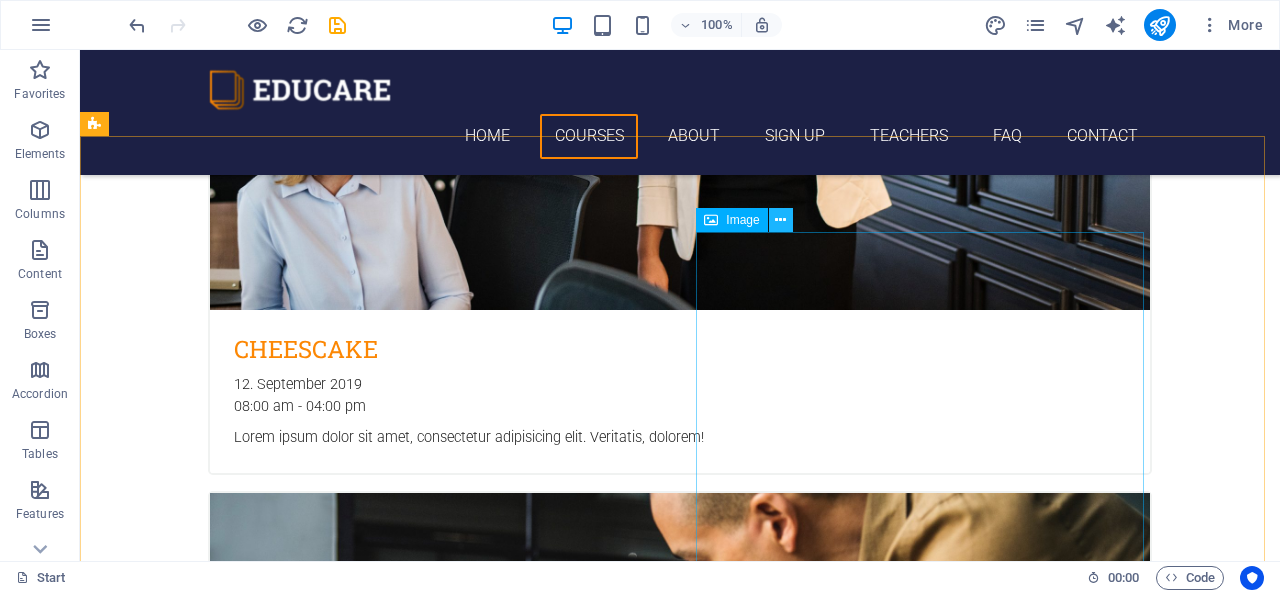 click at bounding box center (780, 220) 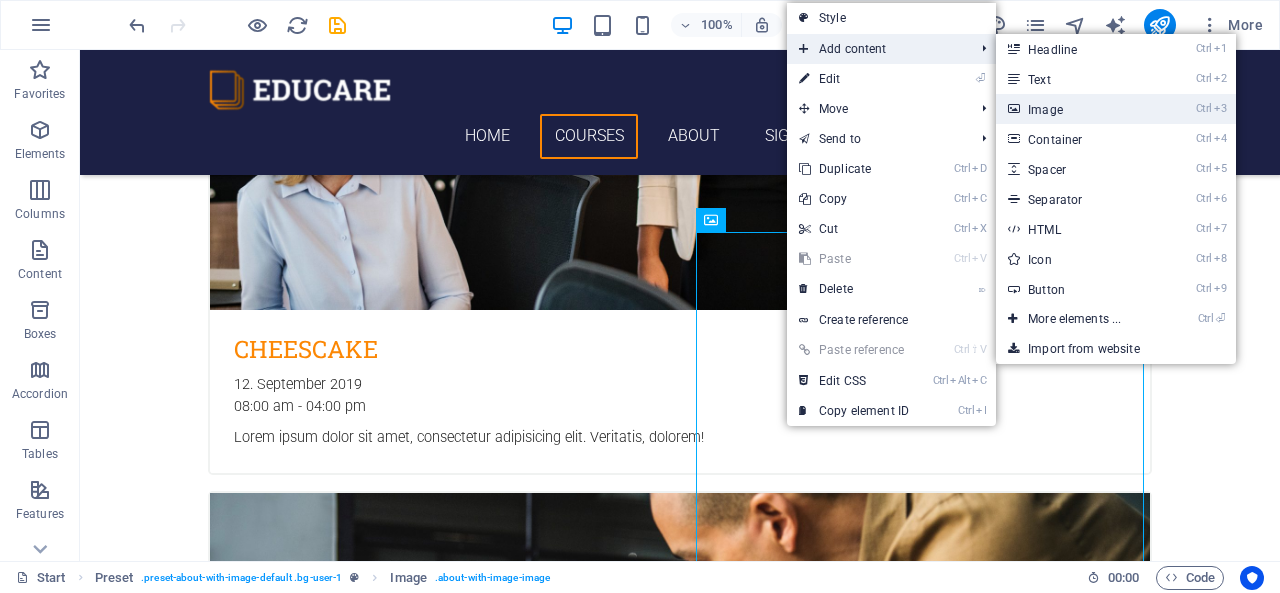 click on "Ctrl 3  Image" at bounding box center [1078, 109] 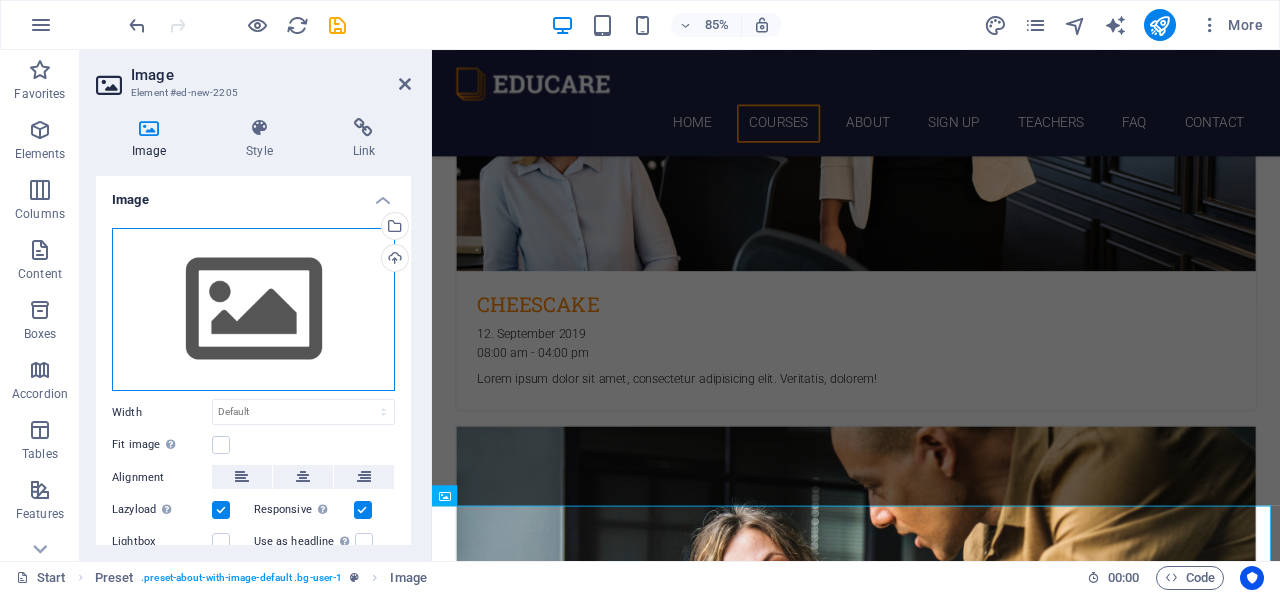 click on "Drag files here, click to choose files or select files from Files or our free stock photos & videos" at bounding box center (253, 310) 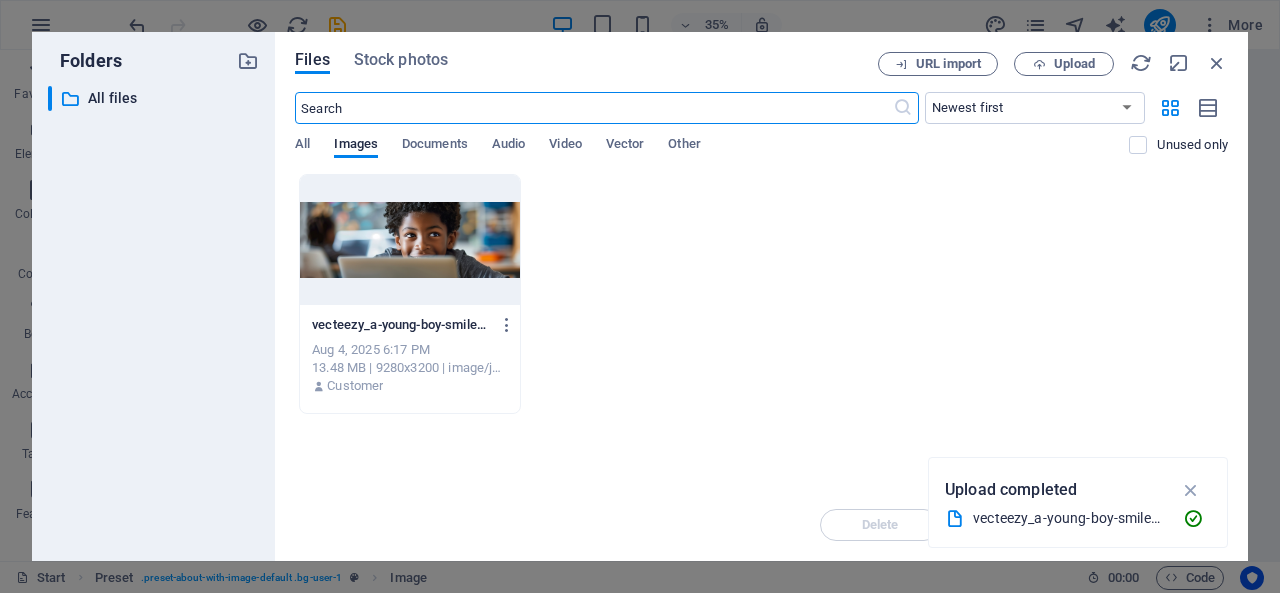 scroll, scrollTop: 2311, scrollLeft: 0, axis: vertical 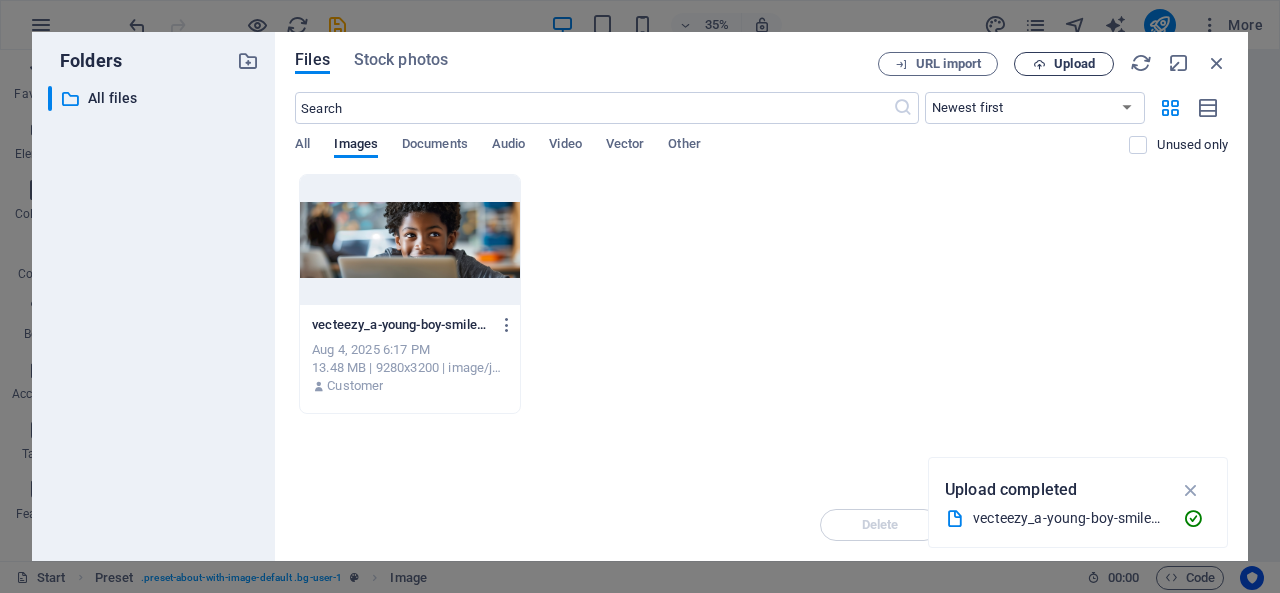 click on "Upload" at bounding box center (1074, 64) 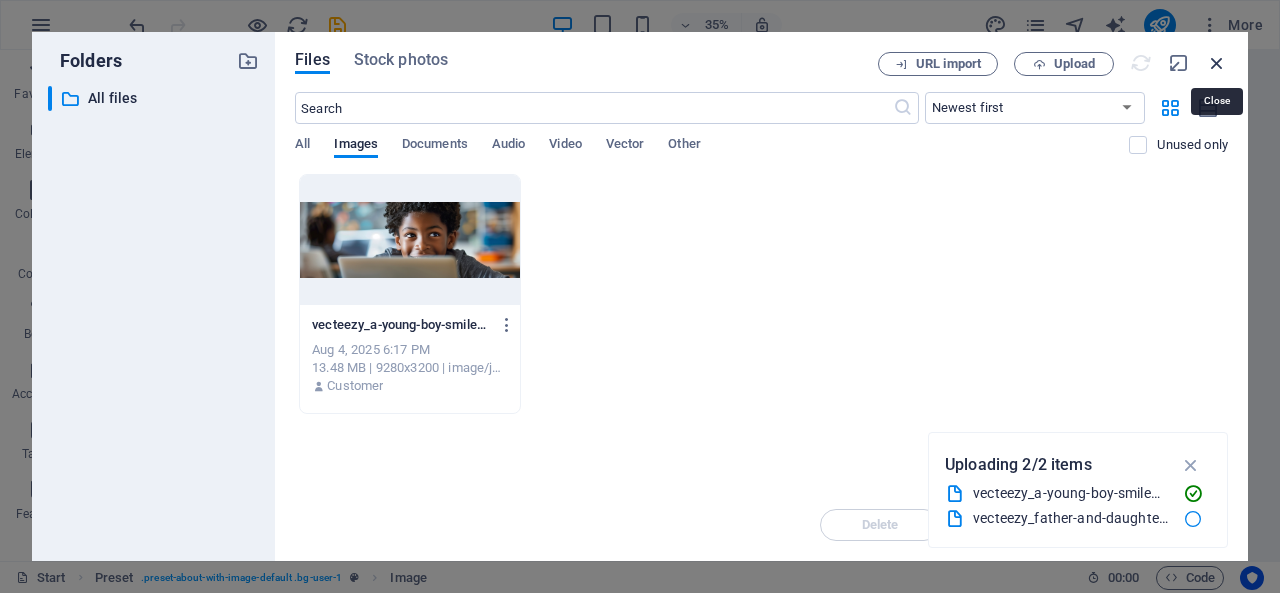click at bounding box center (1217, 63) 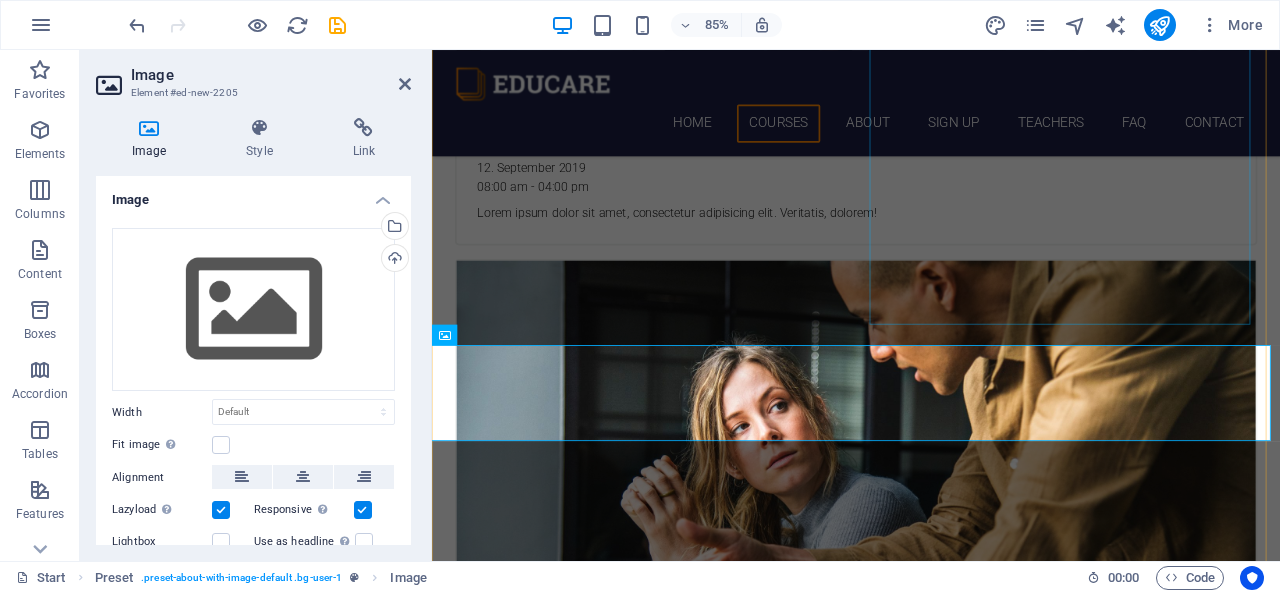 scroll, scrollTop: 2103, scrollLeft: 0, axis: vertical 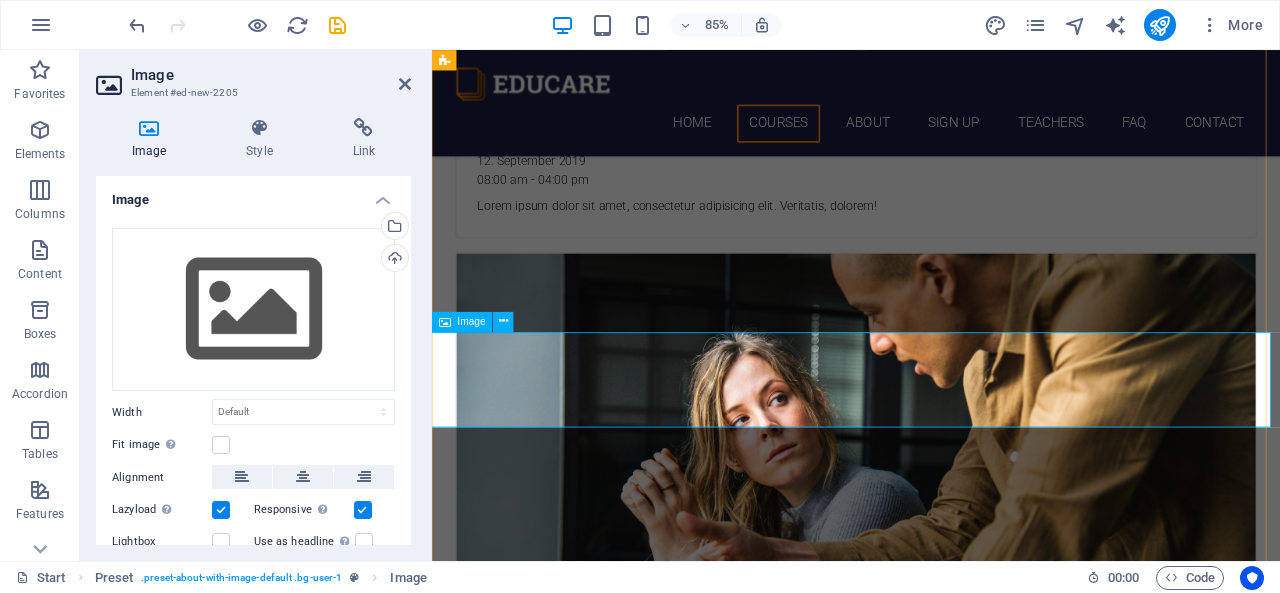 click at bounding box center (920, 5007) 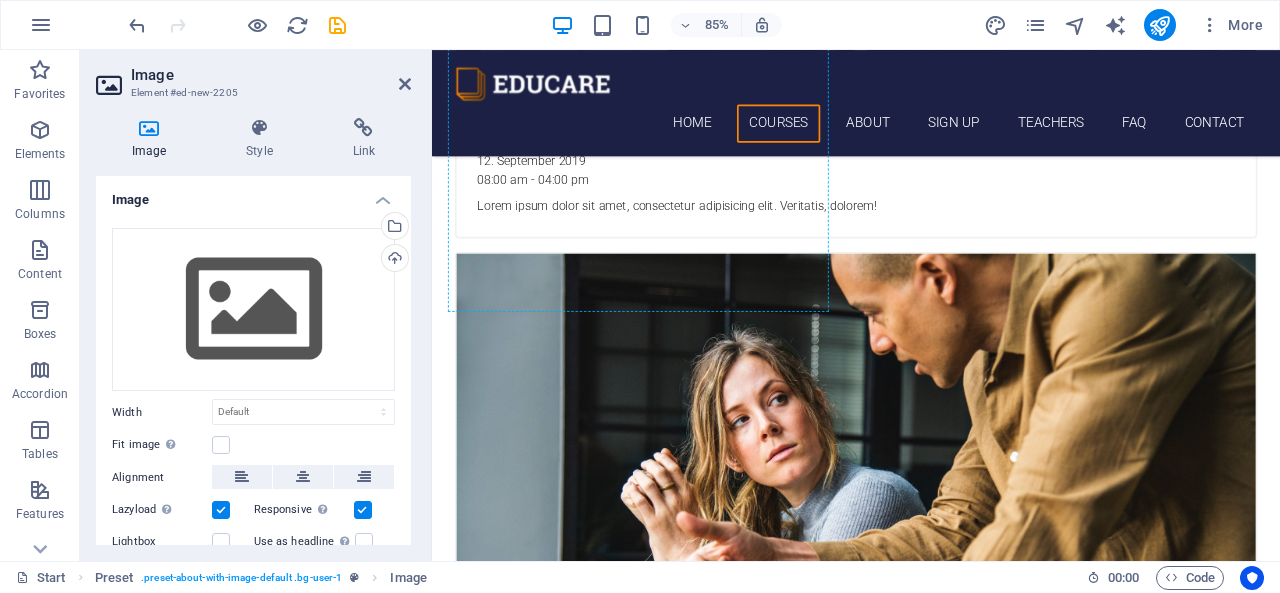 drag, startPoint x: 504, startPoint y: 450, endPoint x: 1081, endPoint y: 203, distance: 627.6448 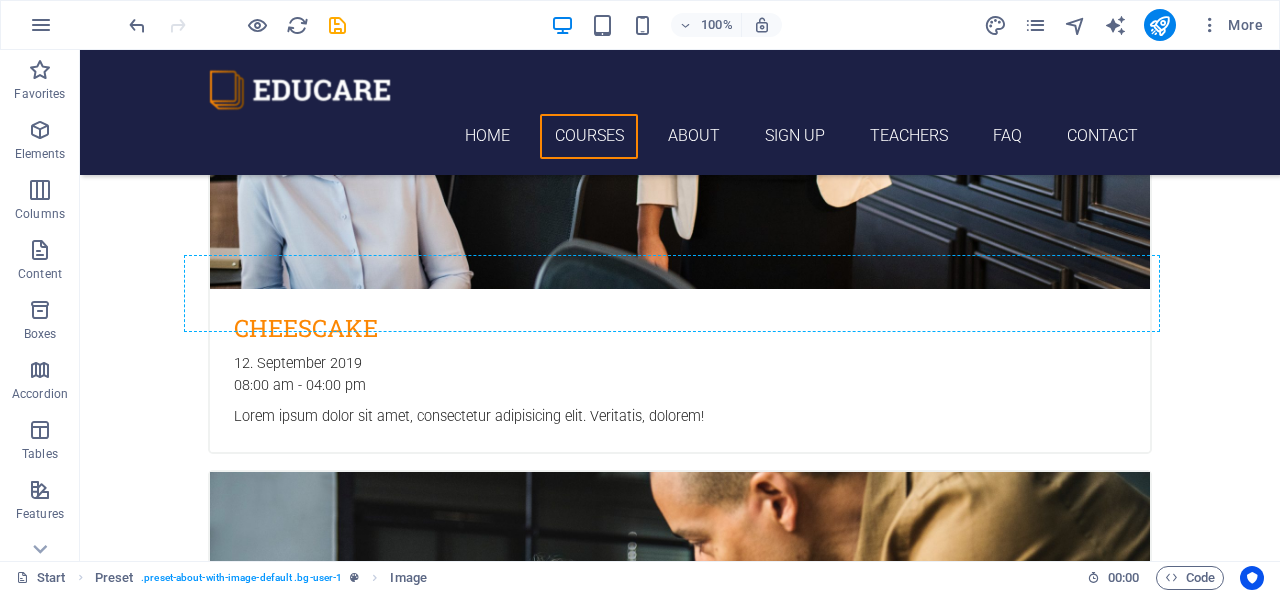 drag, startPoint x: 490, startPoint y: 528, endPoint x: 986, endPoint y: 95, distance: 658.41095 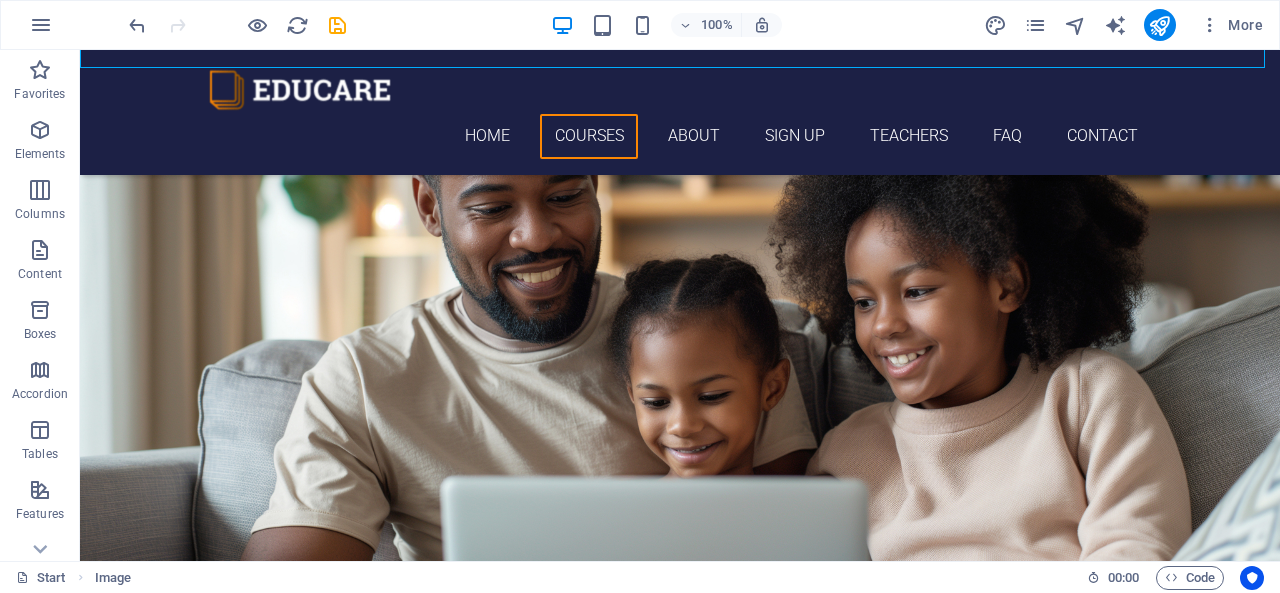 scroll, scrollTop: 1188, scrollLeft: 0, axis: vertical 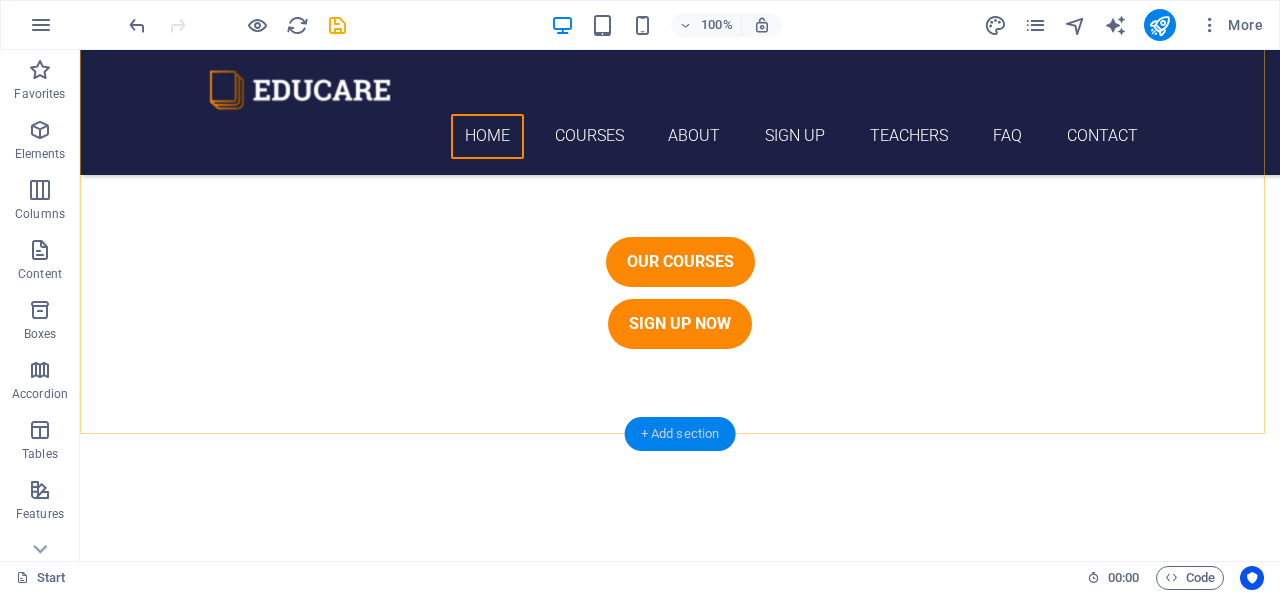 click on "+ Add section" at bounding box center (680, 434) 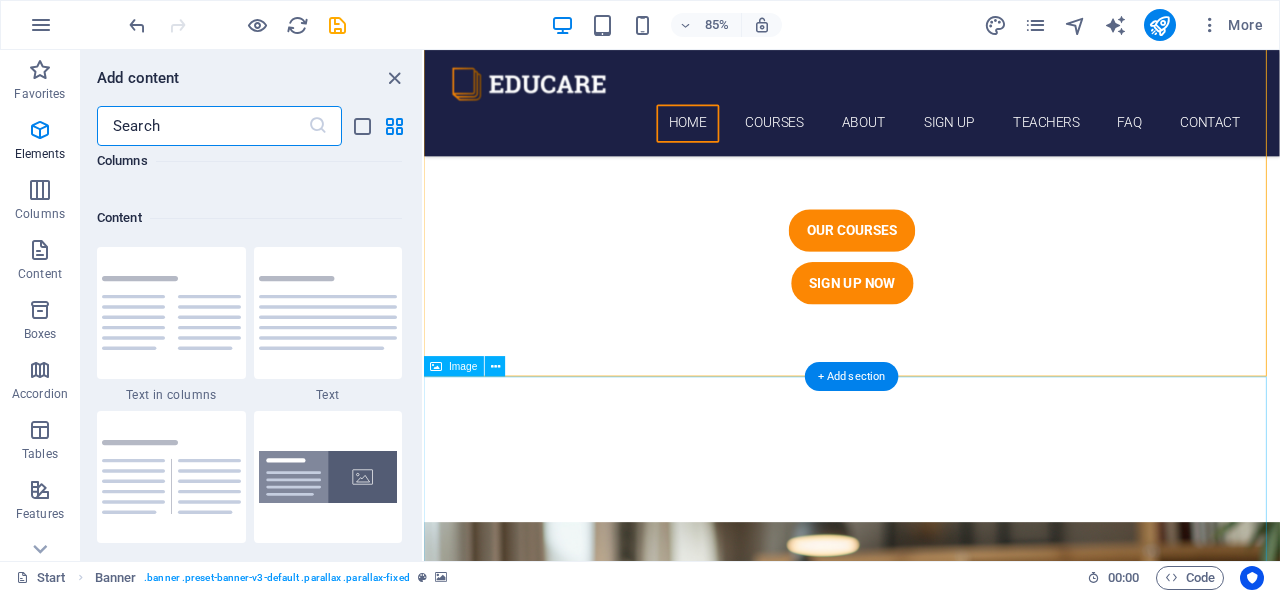 scroll, scrollTop: 3499, scrollLeft: 0, axis: vertical 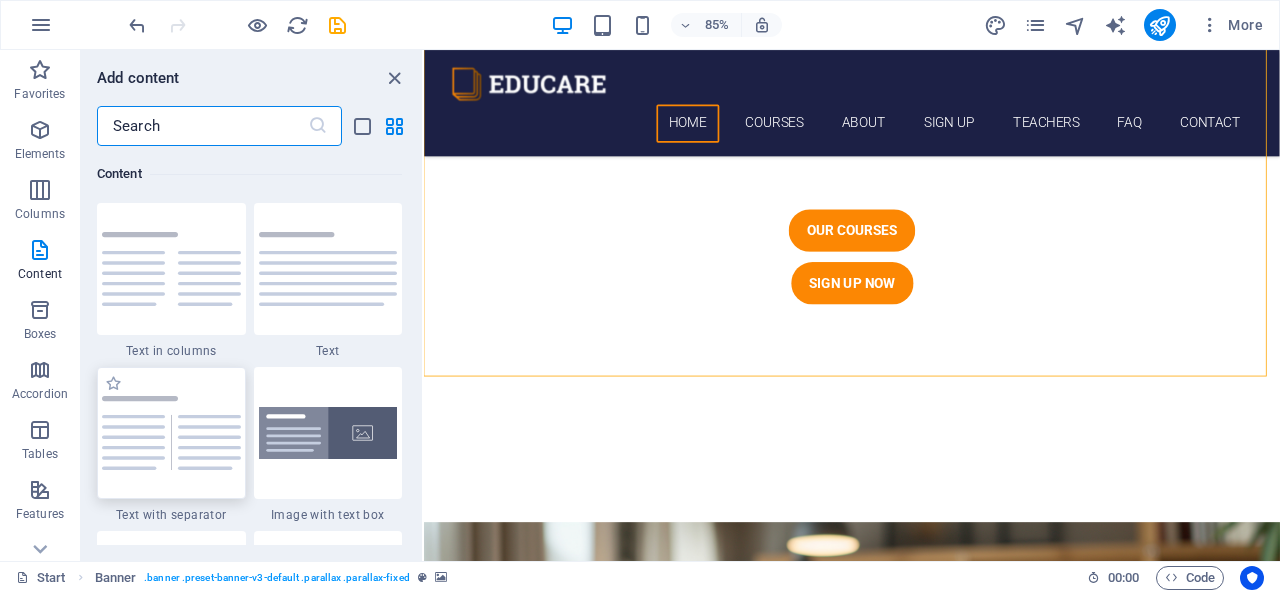 click at bounding box center [171, 433] 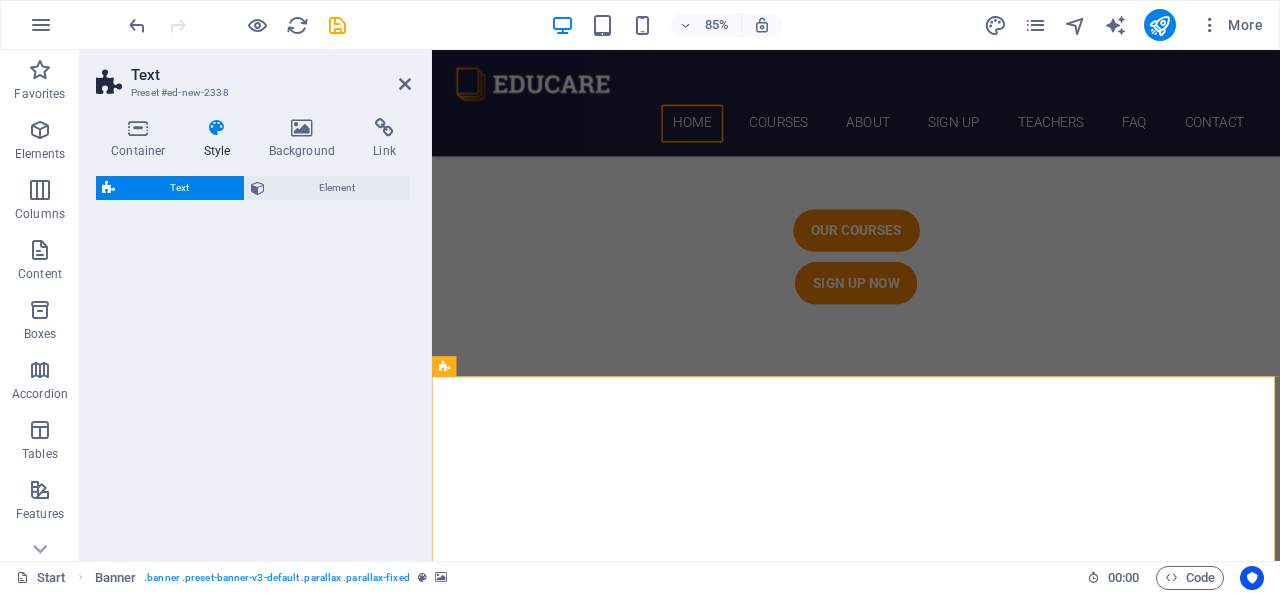 select on "rem" 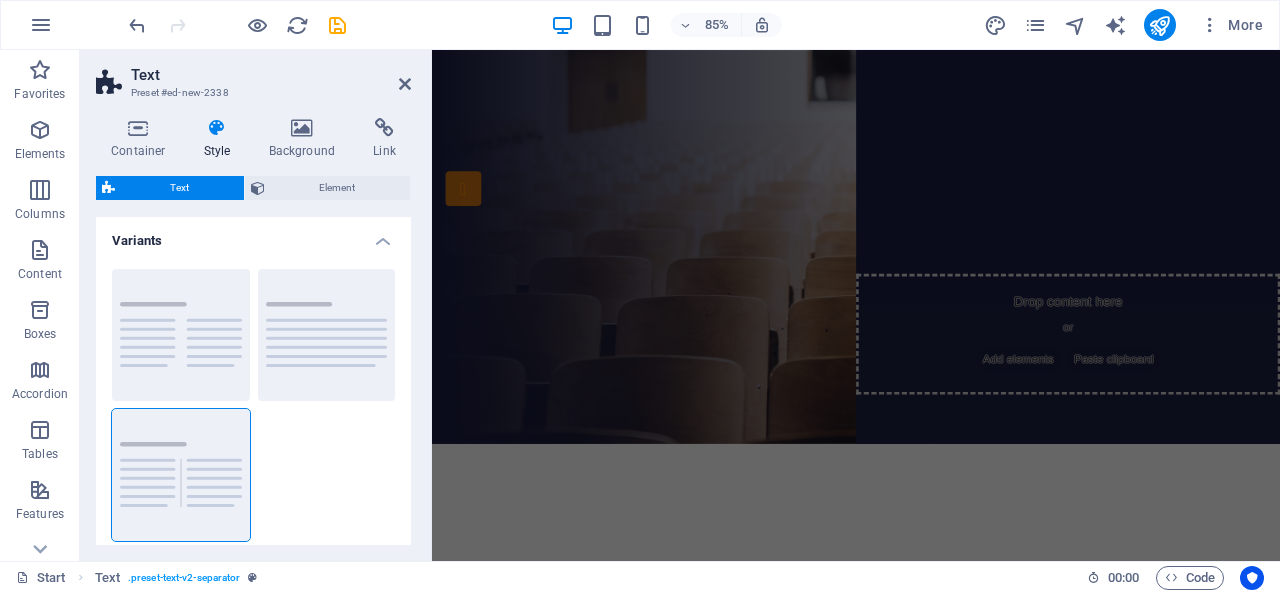 scroll, scrollTop: 0, scrollLeft: 0, axis: both 